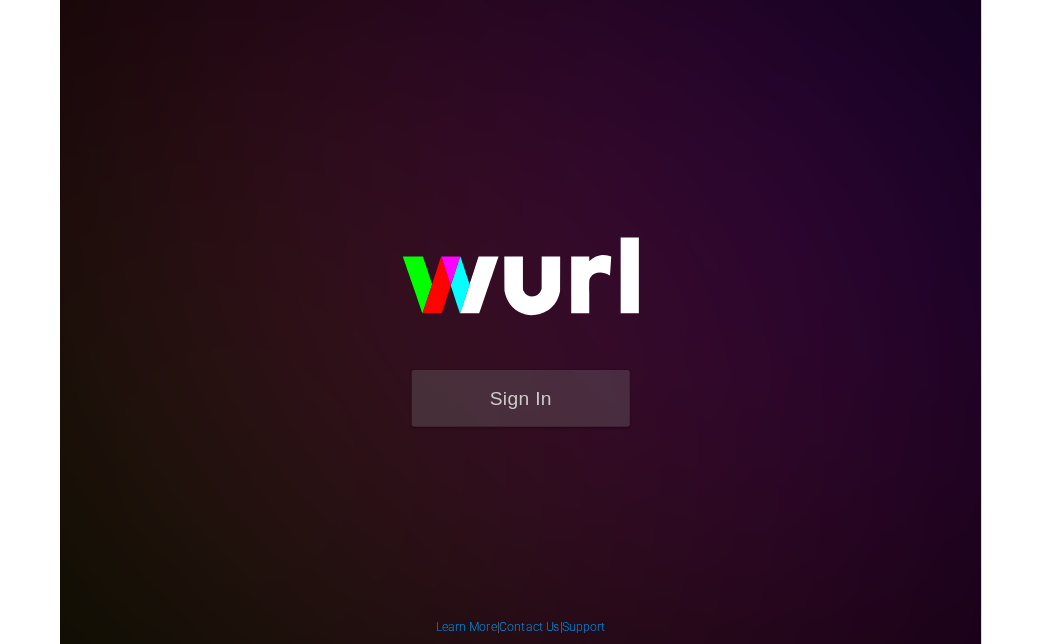scroll, scrollTop: 0, scrollLeft: 0, axis: both 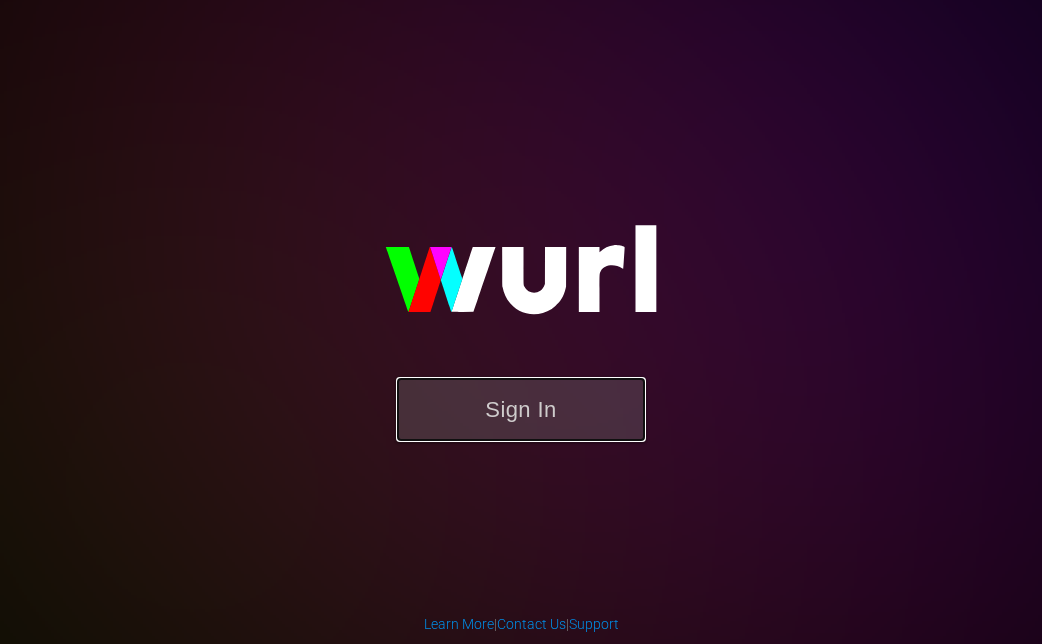 click on "Sign In" at bounding box center [521, 409] 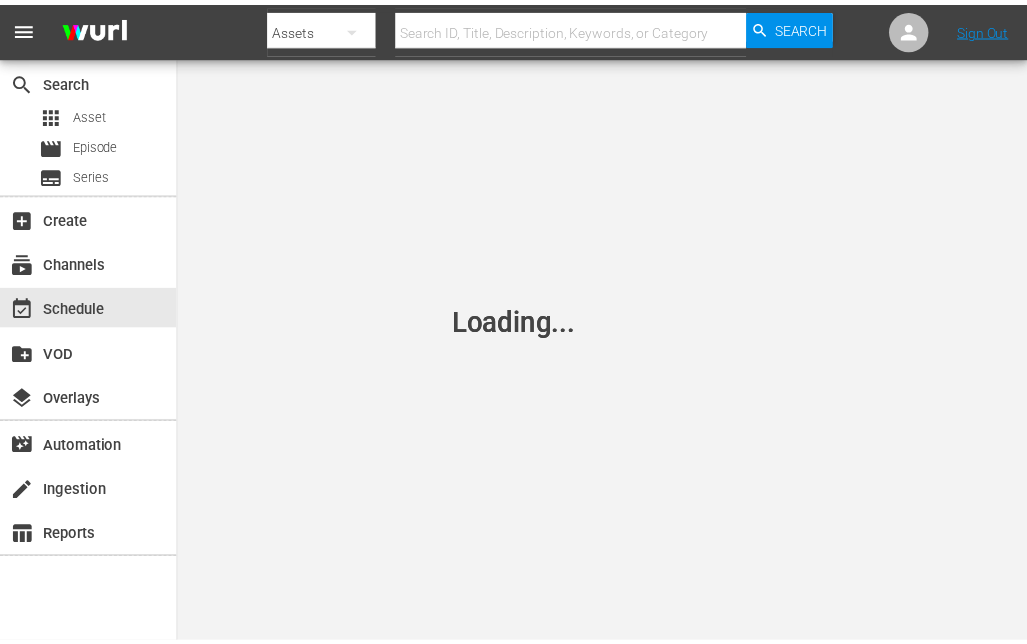 scroll, scrollTop: 0, scrollLeft: 0, axis: both 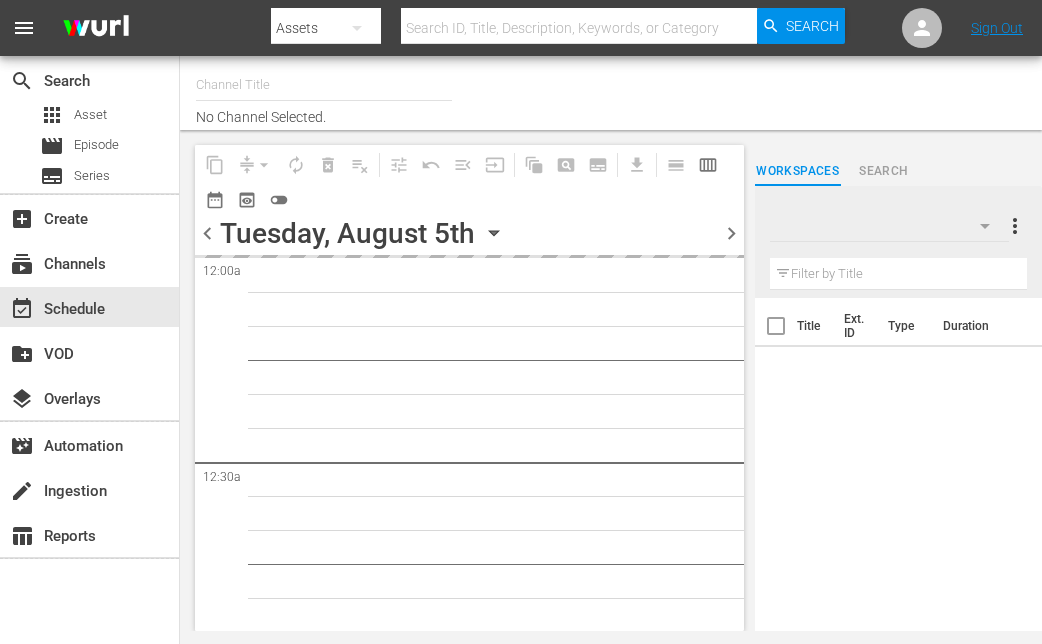 type on "Travelxp - FR (1157)" 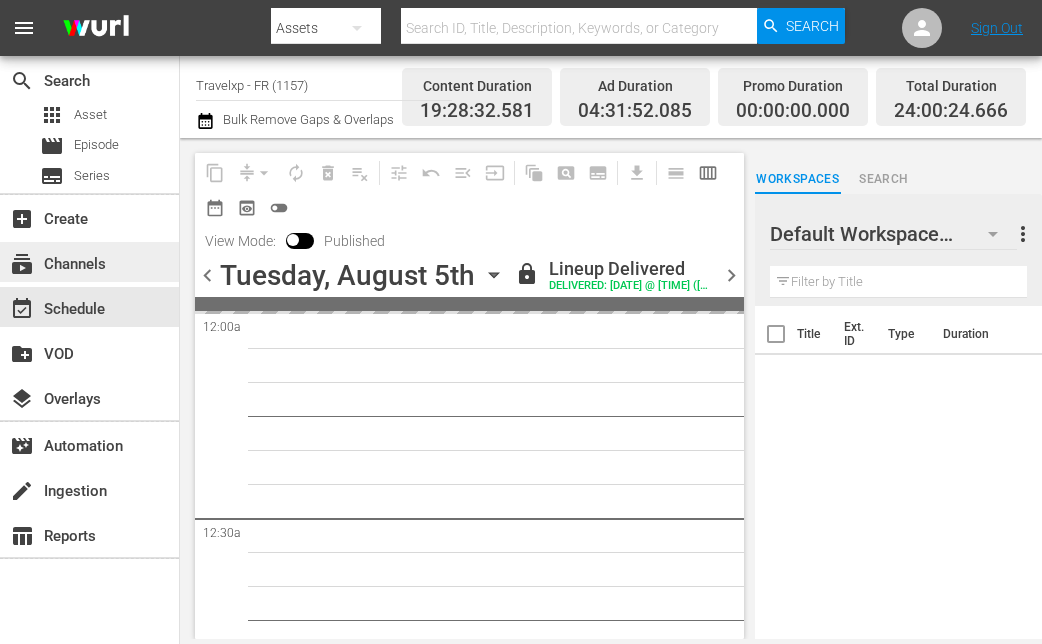 click on "subscriptions   Channels" at bounding box center [56, 261] 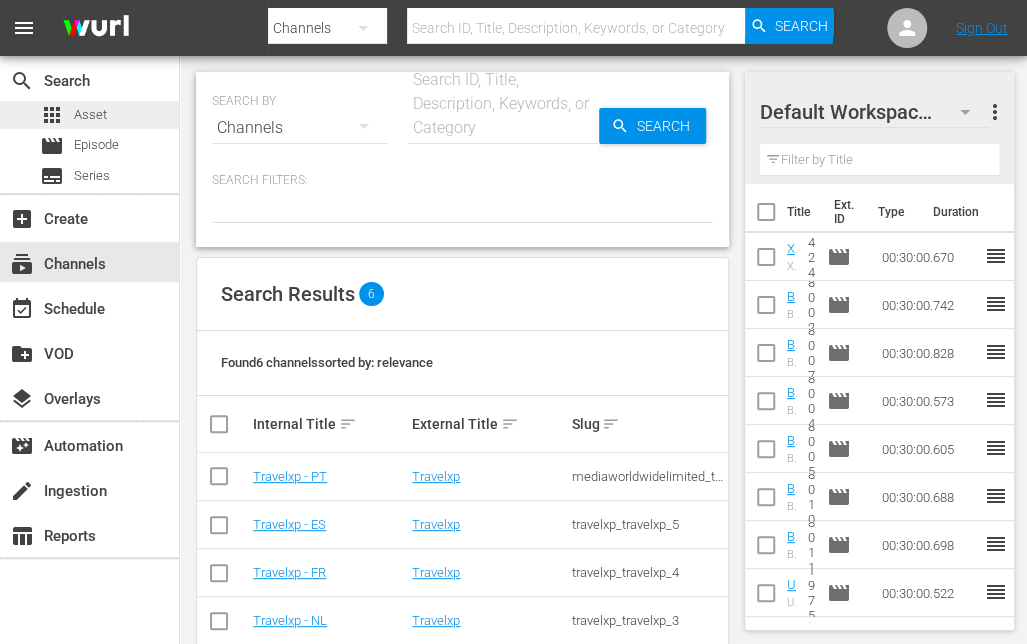 click on "Asset" at bounding box center [90, 115] 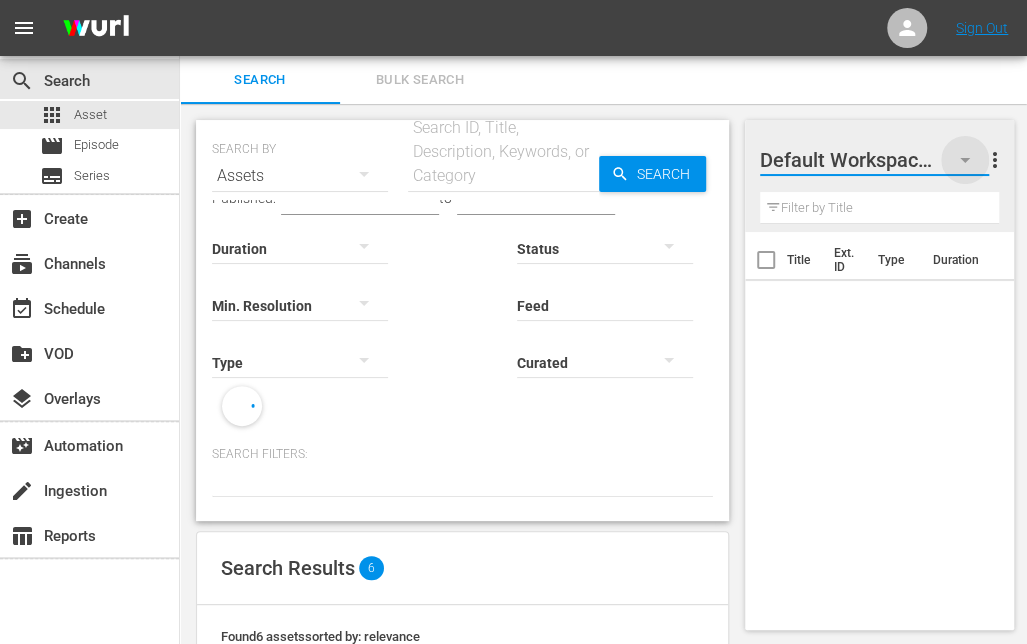 click 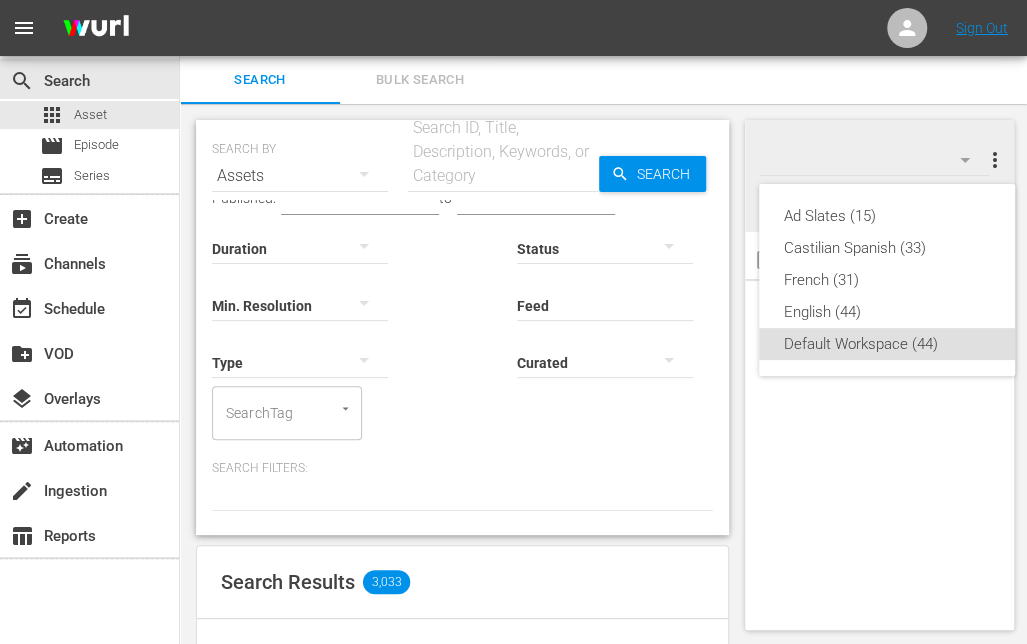 click on "Ad Slates (15) Castilian Spanish (33) French (31) English (44) Default Workspace (44)" at bounding box center [513, 322] 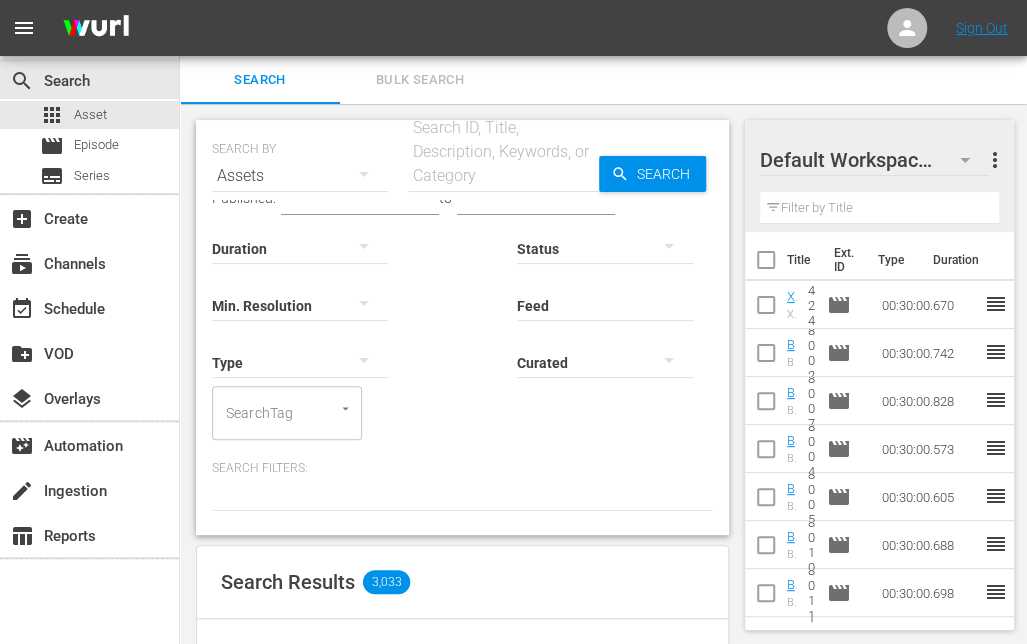 click at bounding box center [766, 264] 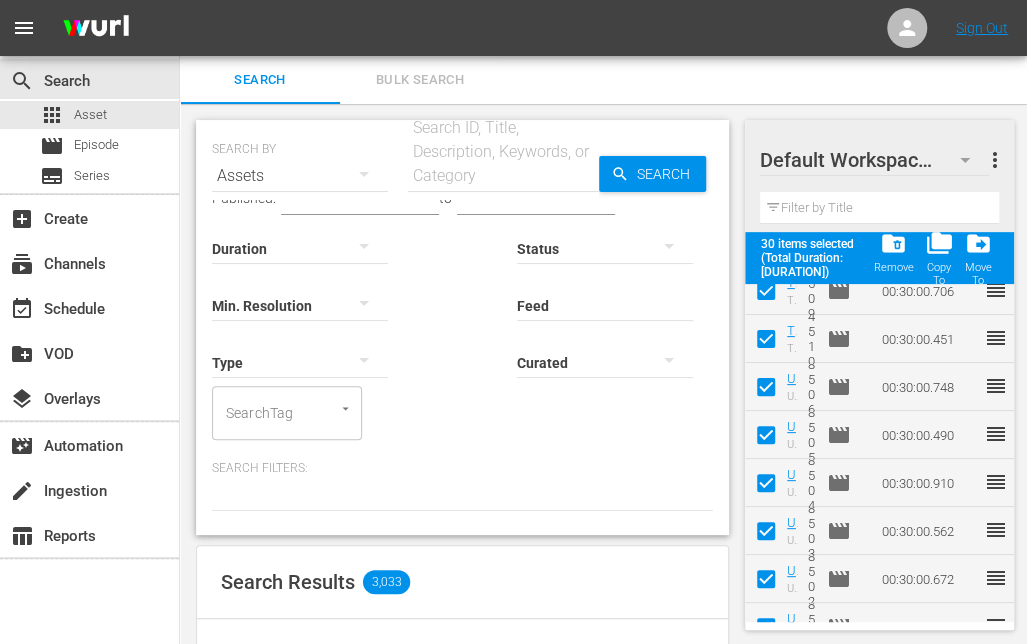 scroll, scrollTop: 1198, scrollLeft: 0, axis: vertical 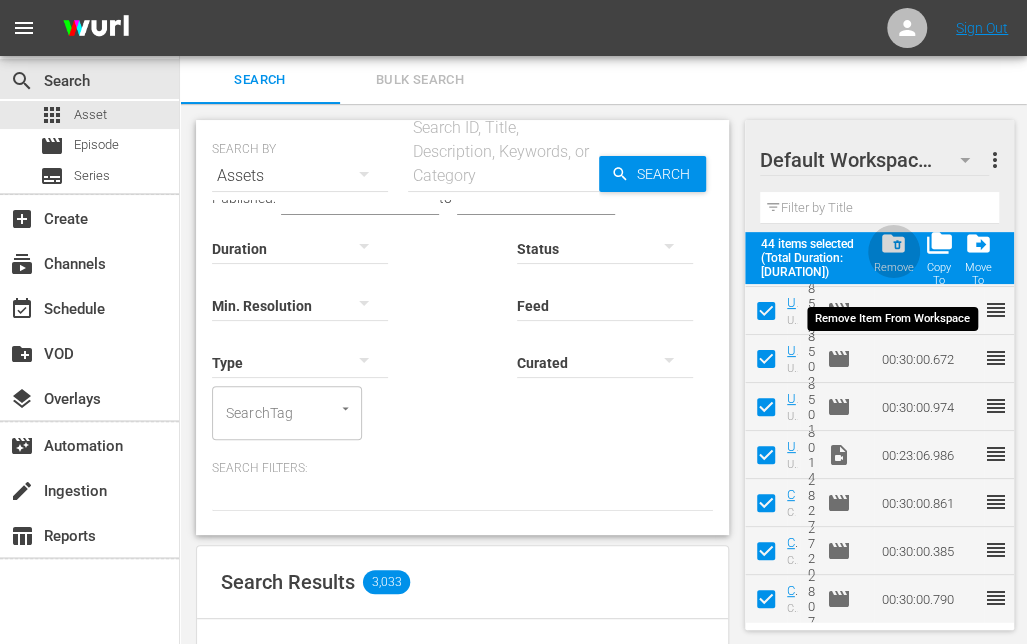 click on "folder_delete" at bounding box center (893, 243) 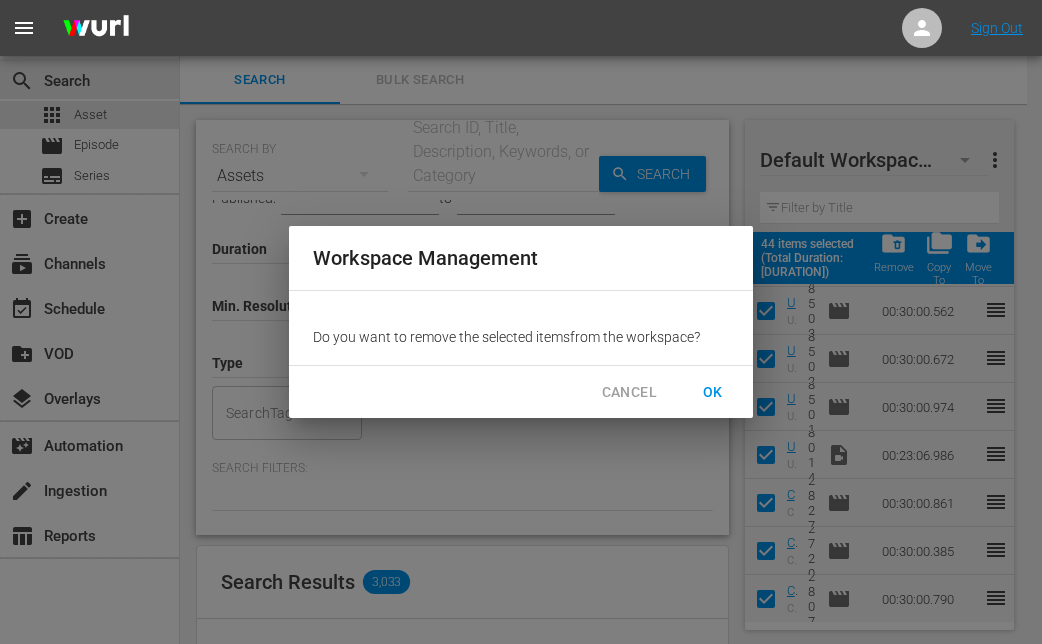 click on "OK" at bounding box center (713, 392) 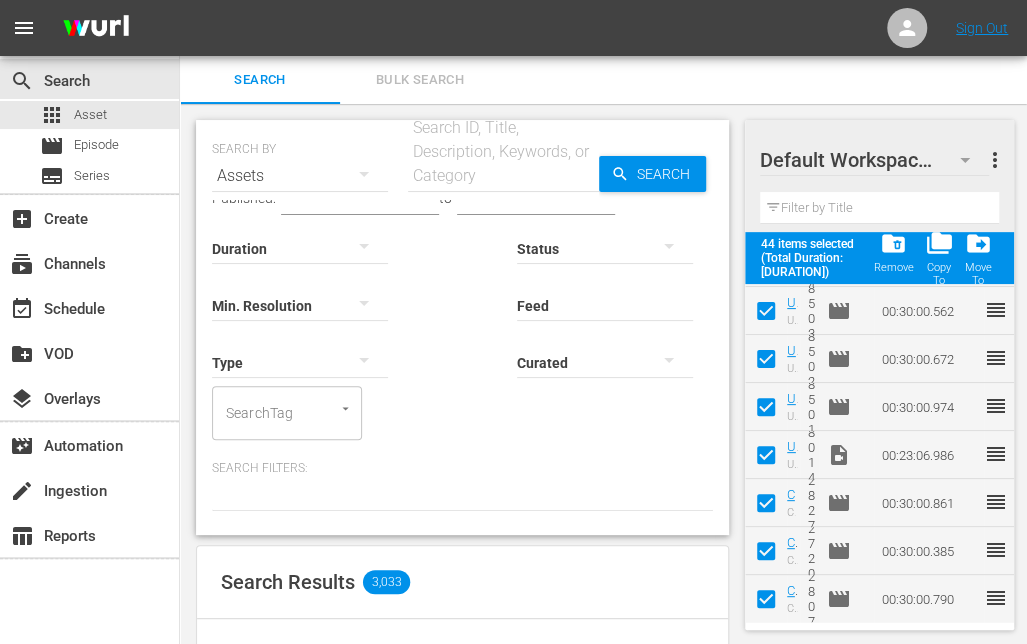 checkbox on "false" 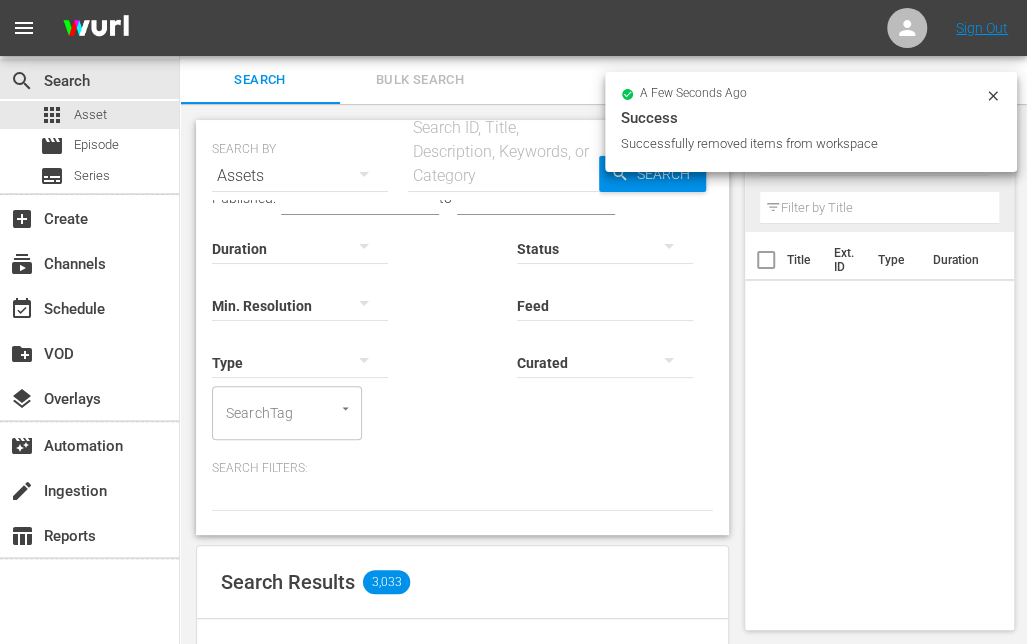 scroll, scrollTop: 0, scrollLeft: 0, axis: both 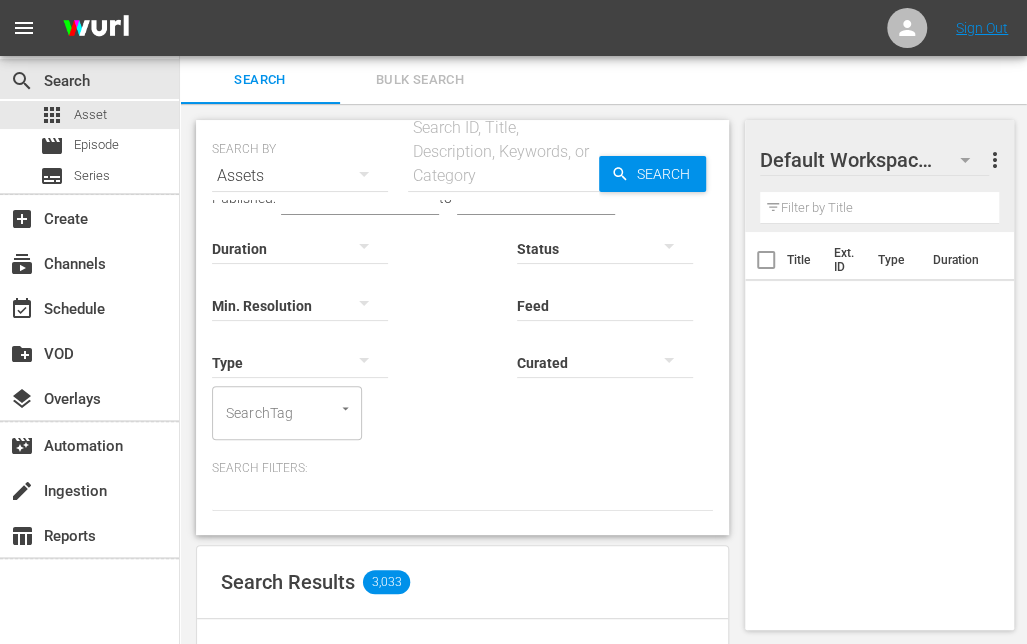 click 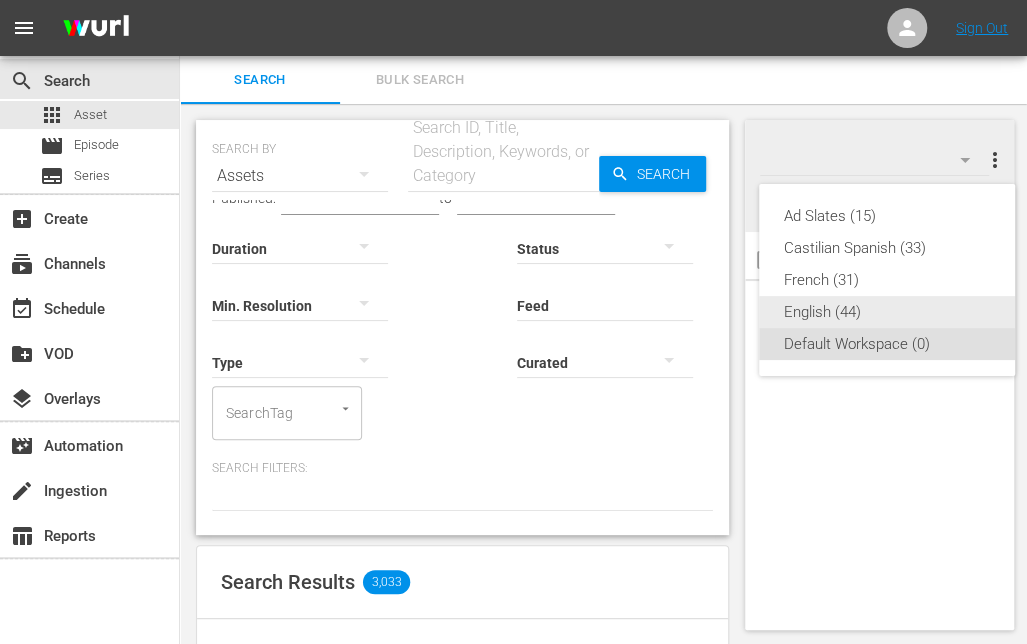 click on "English (44)" at bounding box center [887, 312] 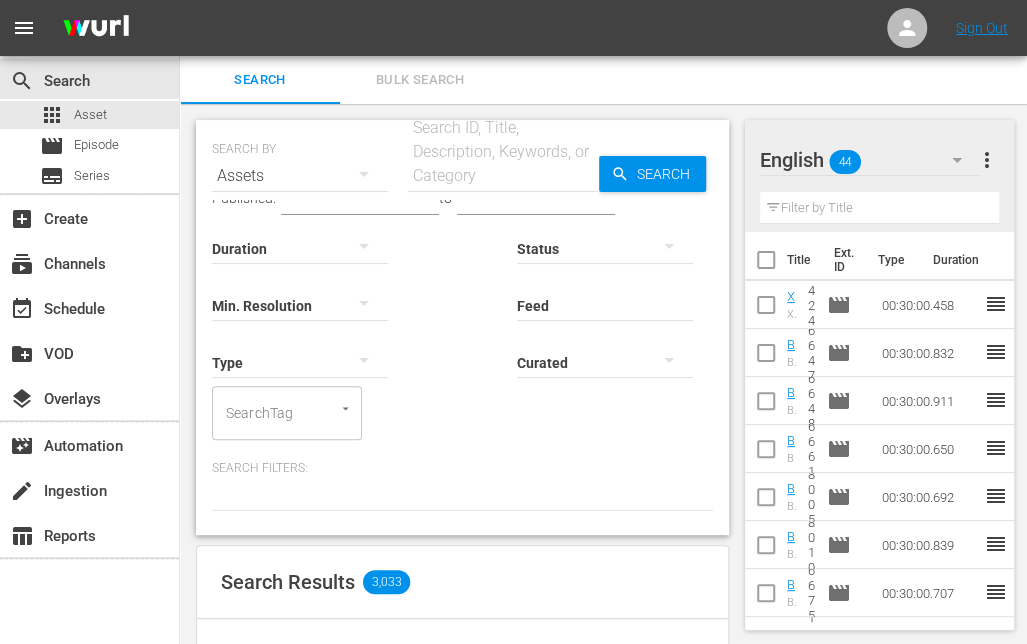 click at bounding box center [766, 264] 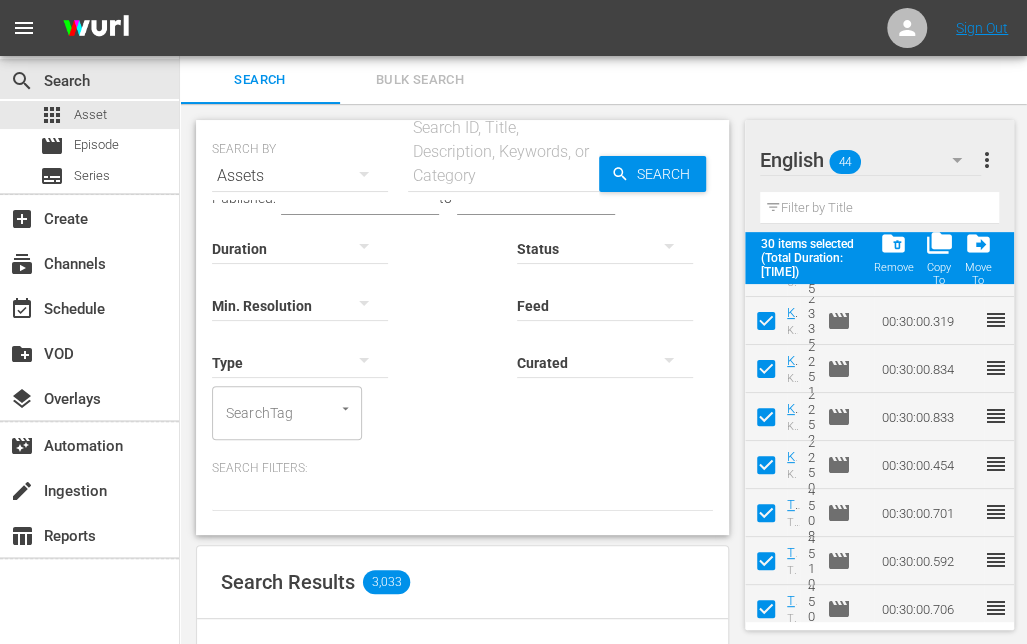 scroll, scrollTop: 1198, scrollLeft: 0, axis: vertical 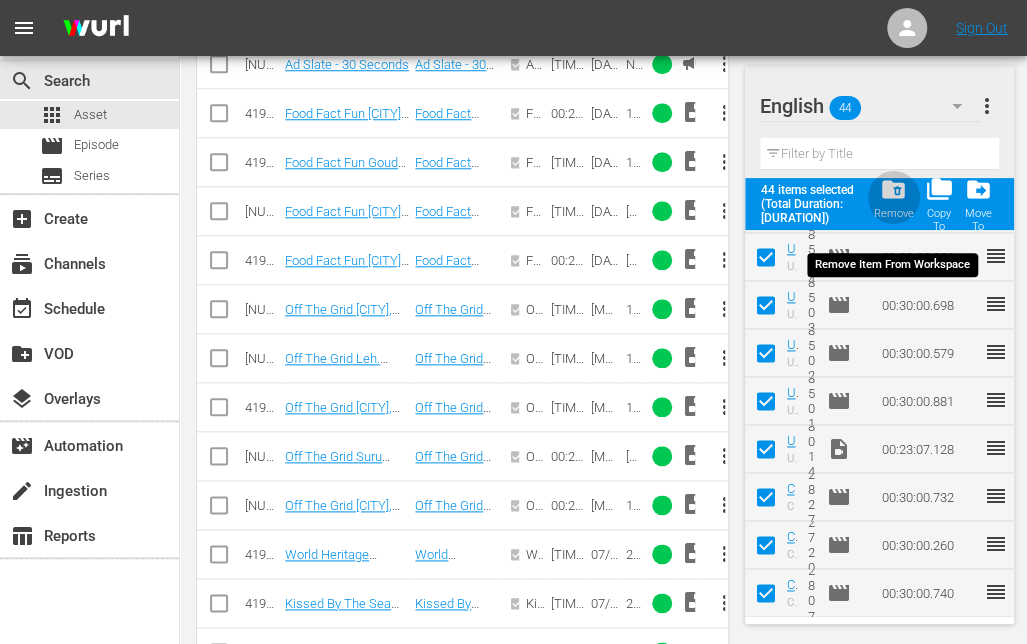 click on "folder_delete" at bounding box center (893, 189) 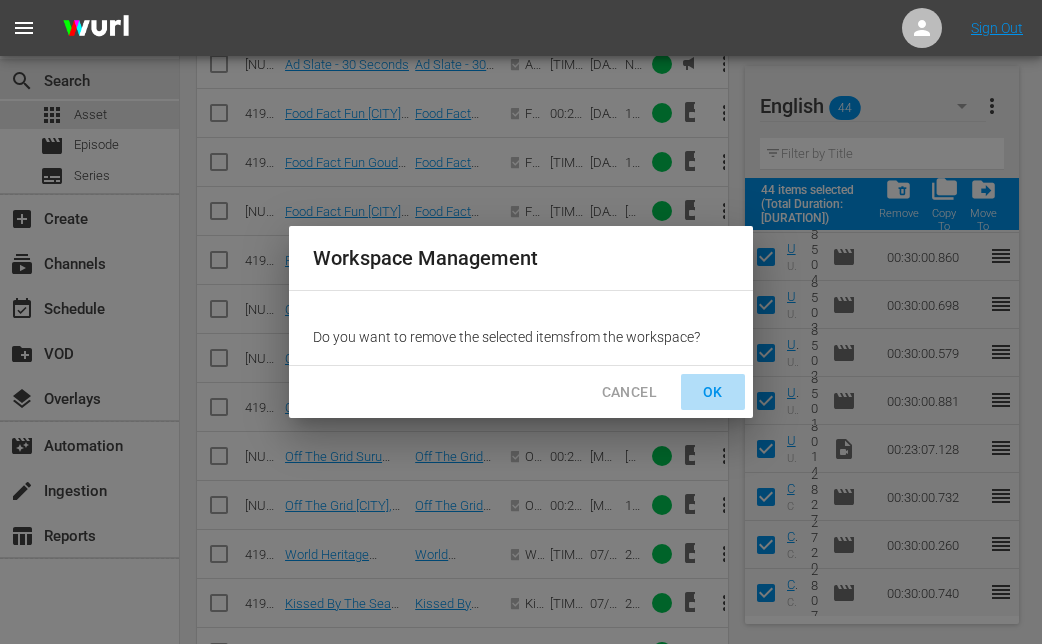 click on "OK" at bounding box center [713, 392] 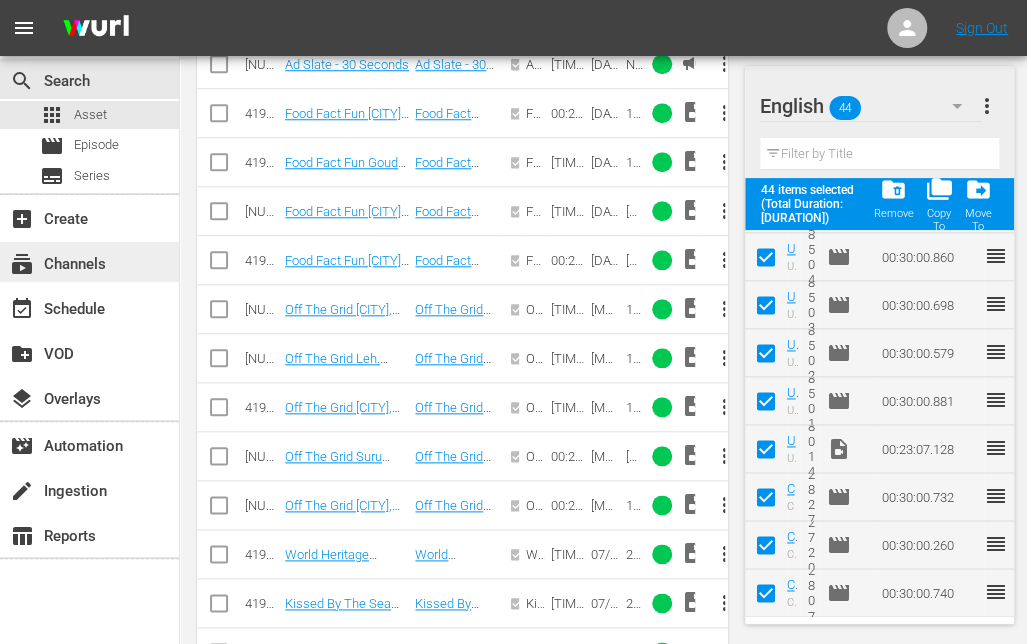 click on "subscriptions   Channels" at bounding box center (56, 261) 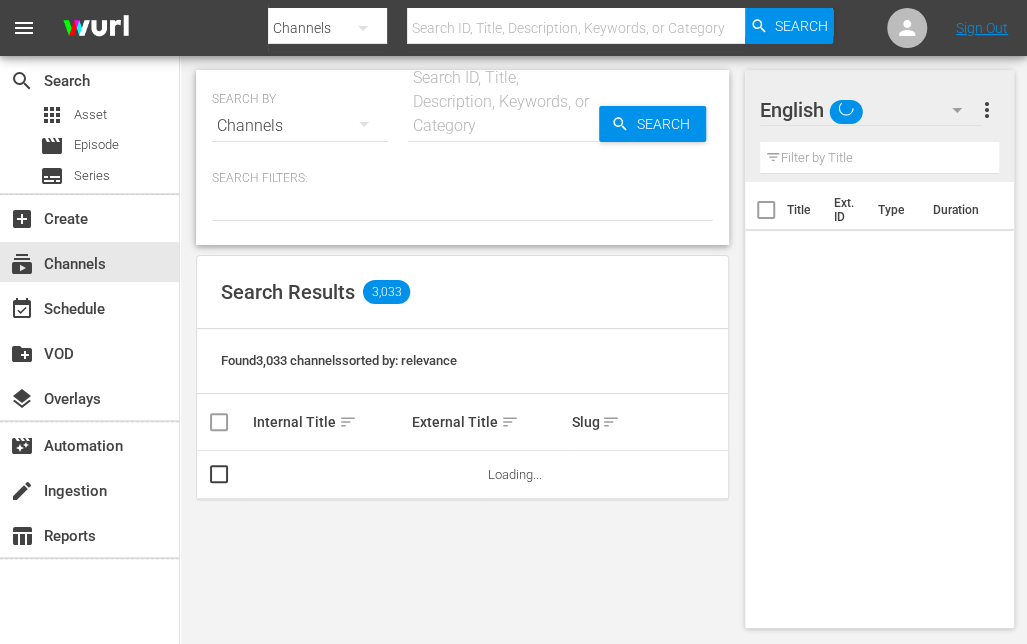 scroll, scrollTop: 0, scrollLeft: 0, axis: both 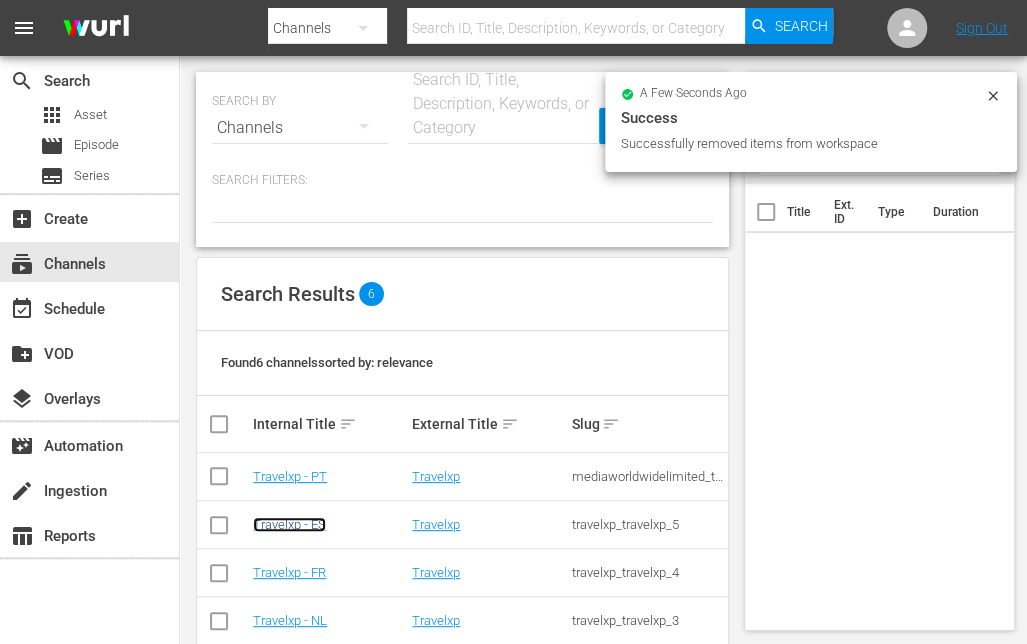 click on "Travelxp - ES" at bounding box center [289, 524] 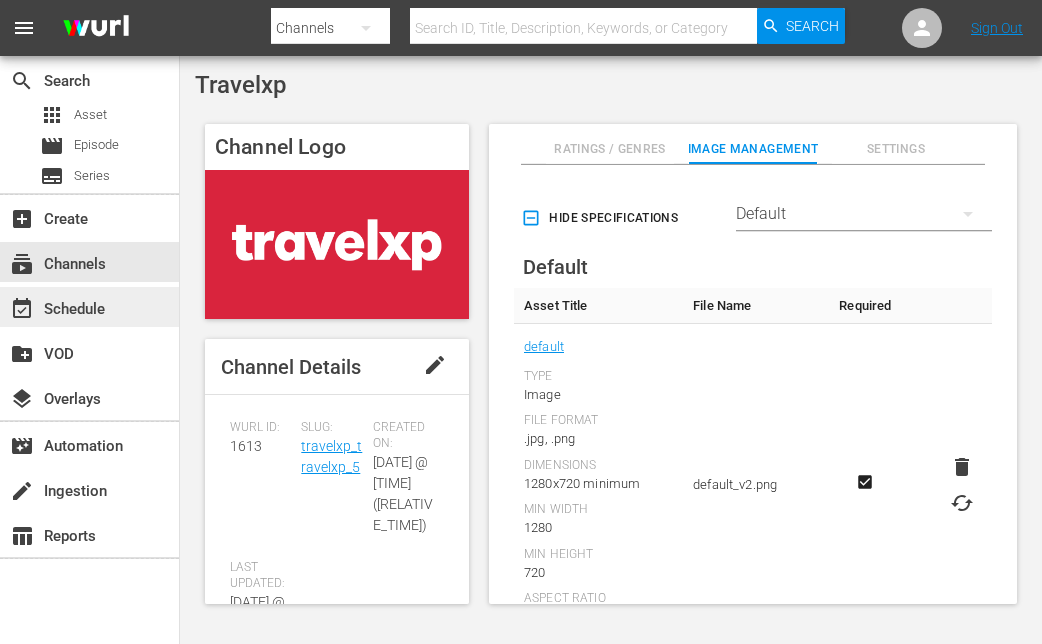 click on "event_available   Schedule" at bounding box center [56, 306] 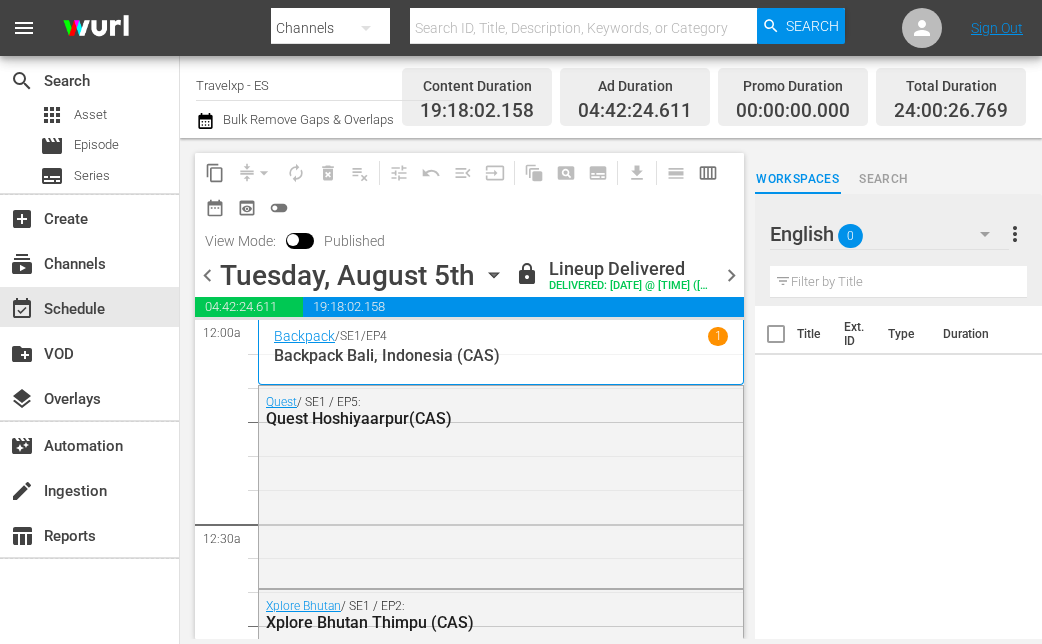click on "chevron_right" at bounding box center [731, 275] 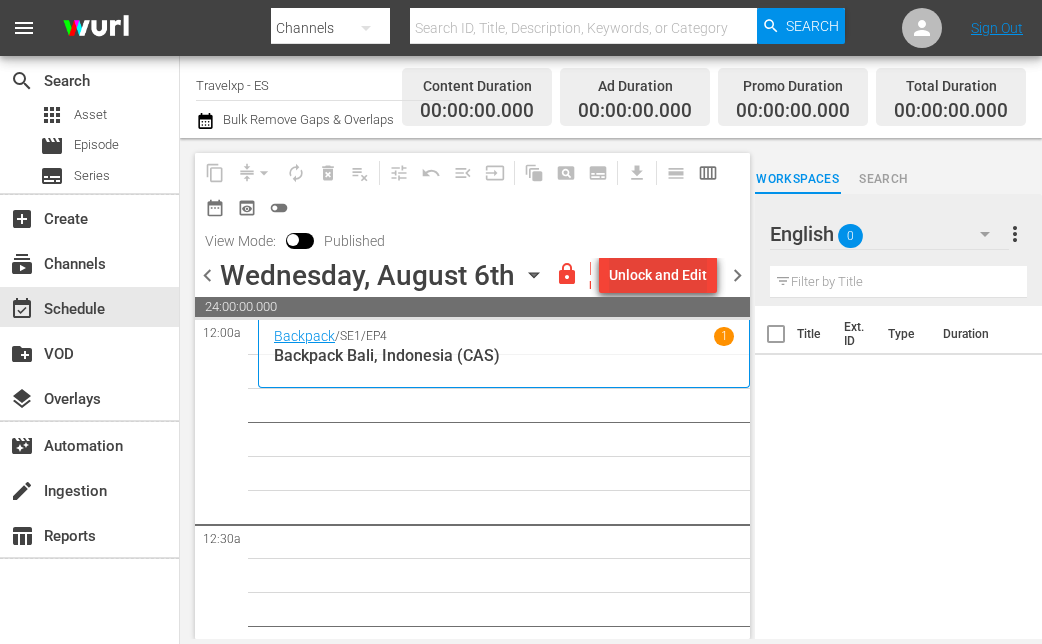 click on "Unlock and Edit" at bounding box center [658, 275] 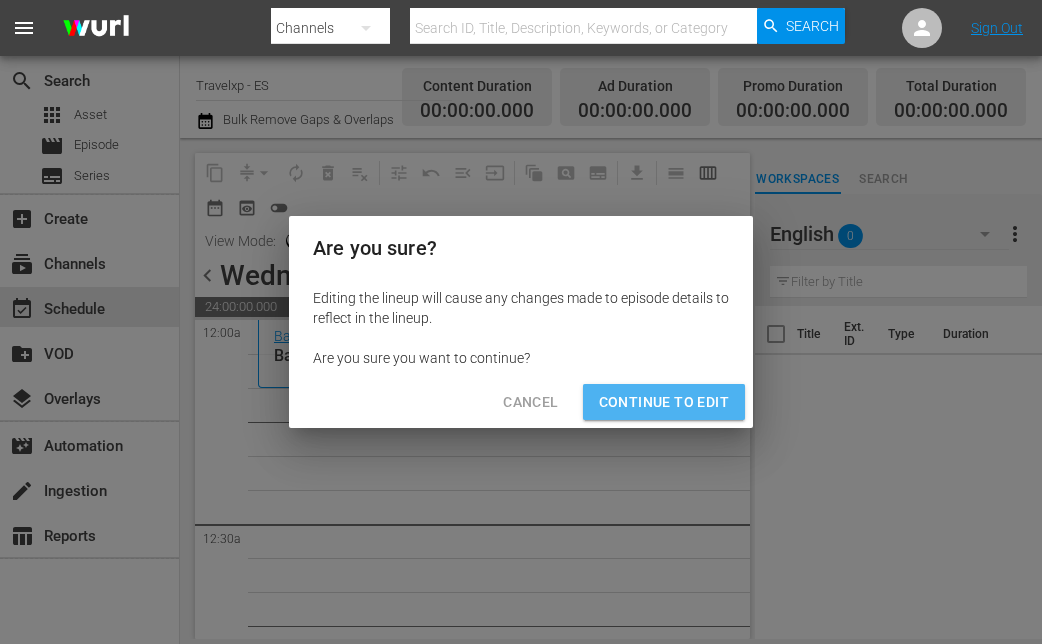 click on "Continue to Edit" at bounding box center (664, 402) 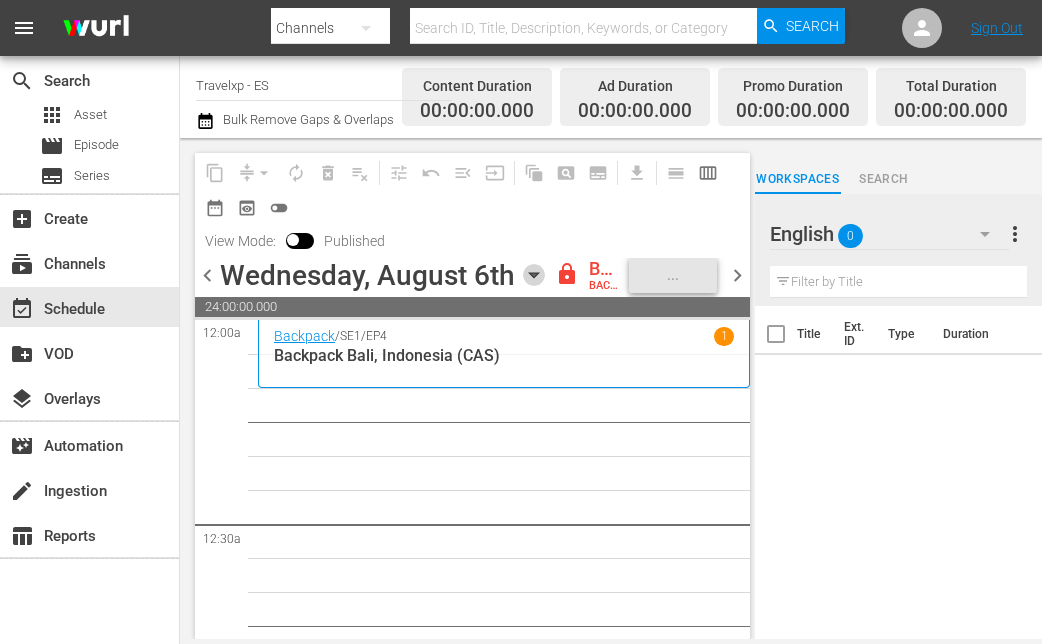 click 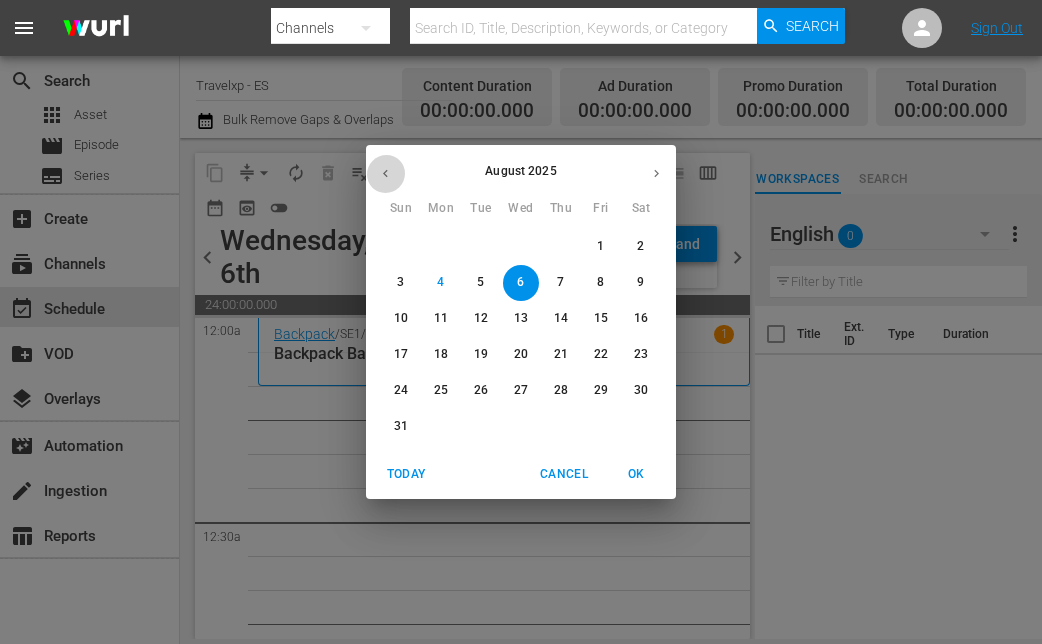click 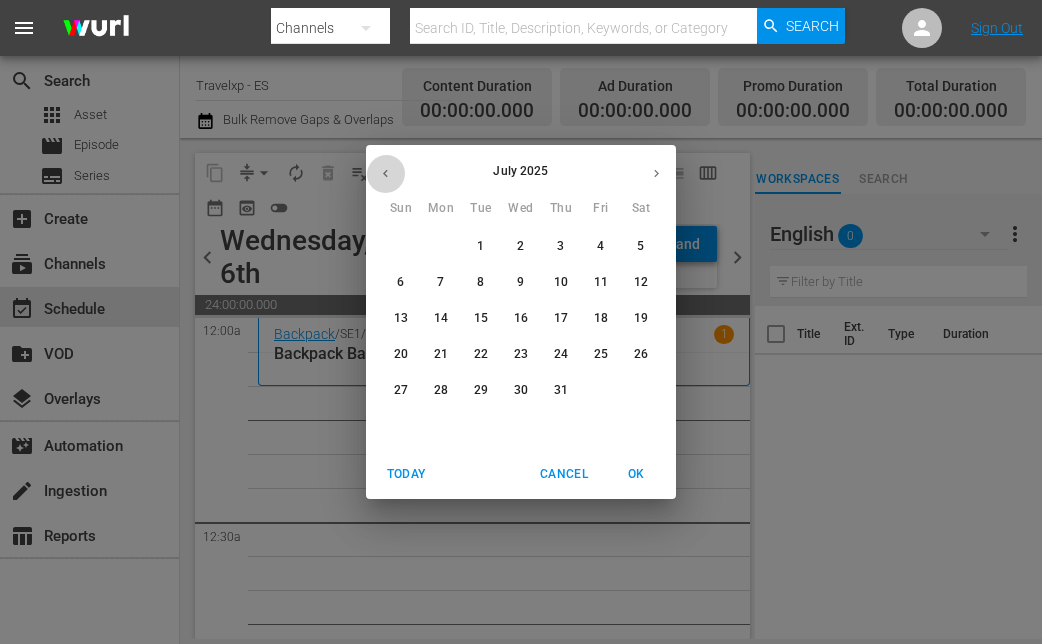 click 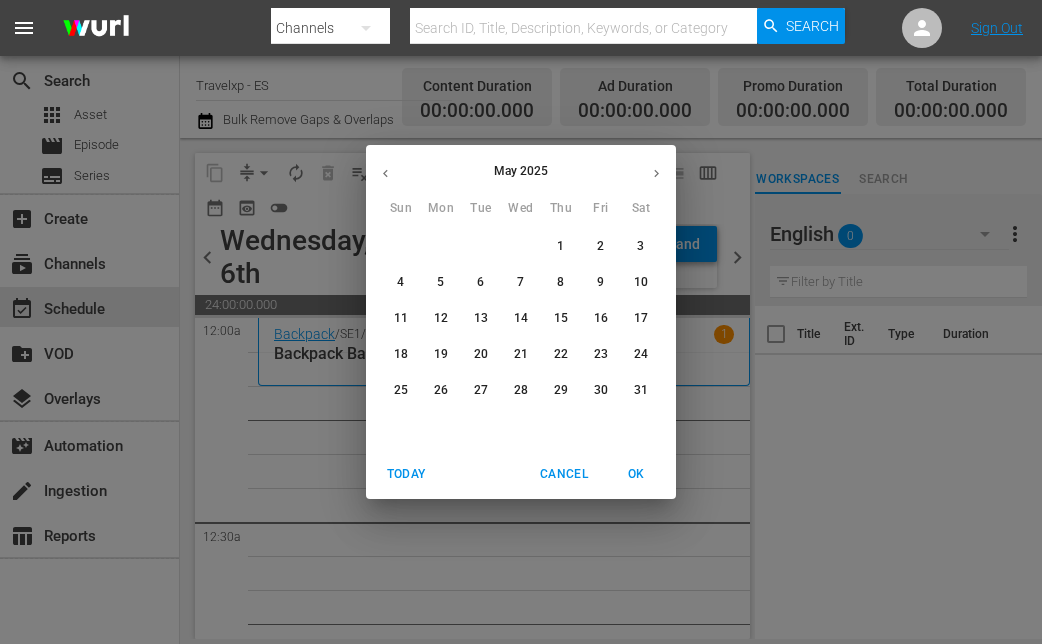 click 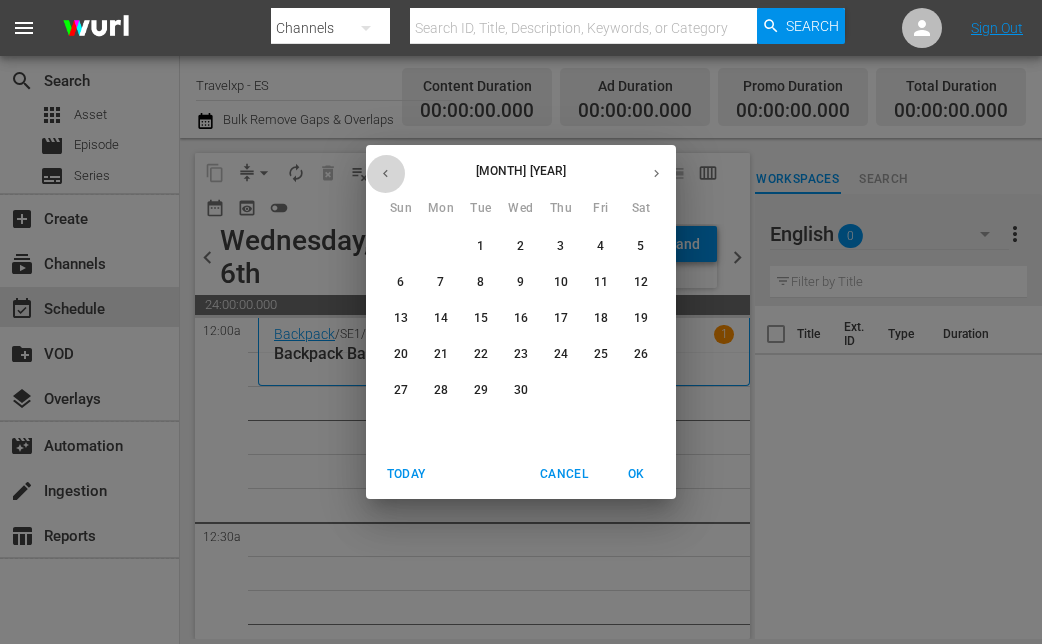 click 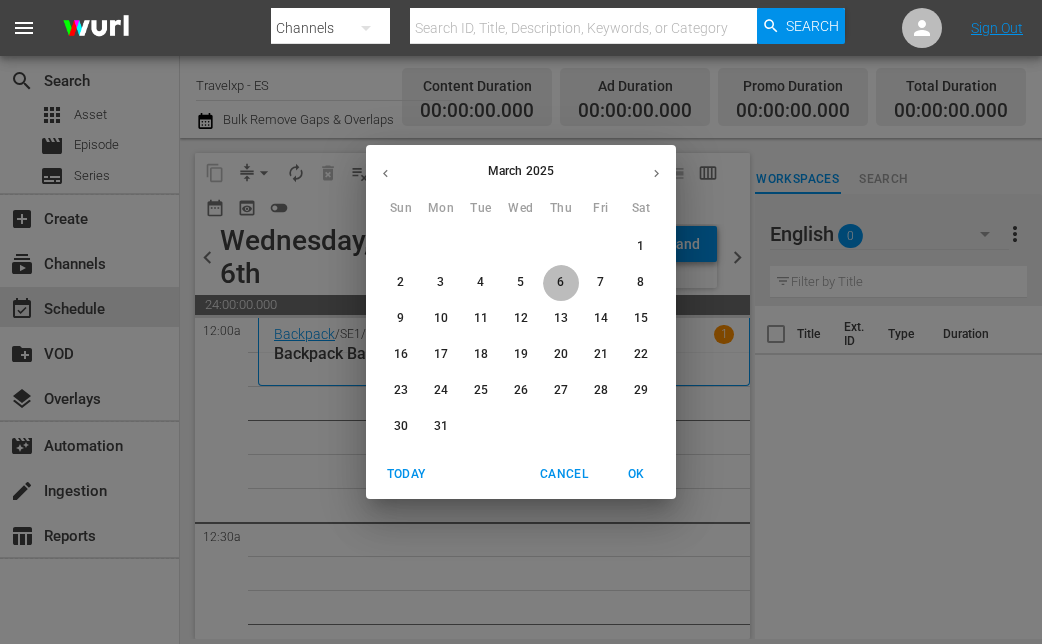 click on "6" at bounding box center [560, 282] 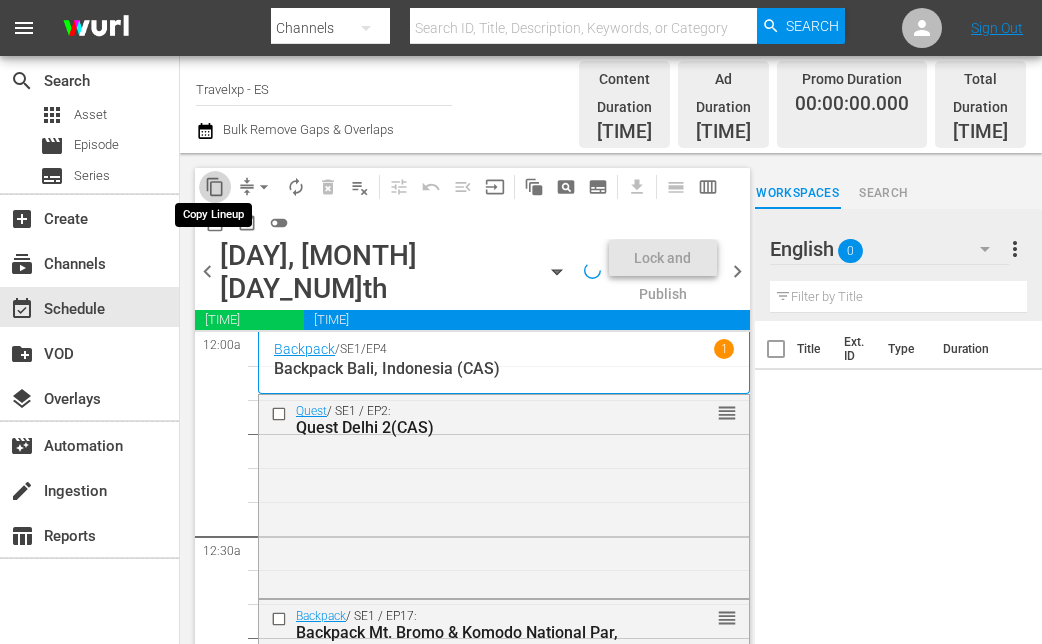 click on "content_copy" at bounding box center (215, 187) 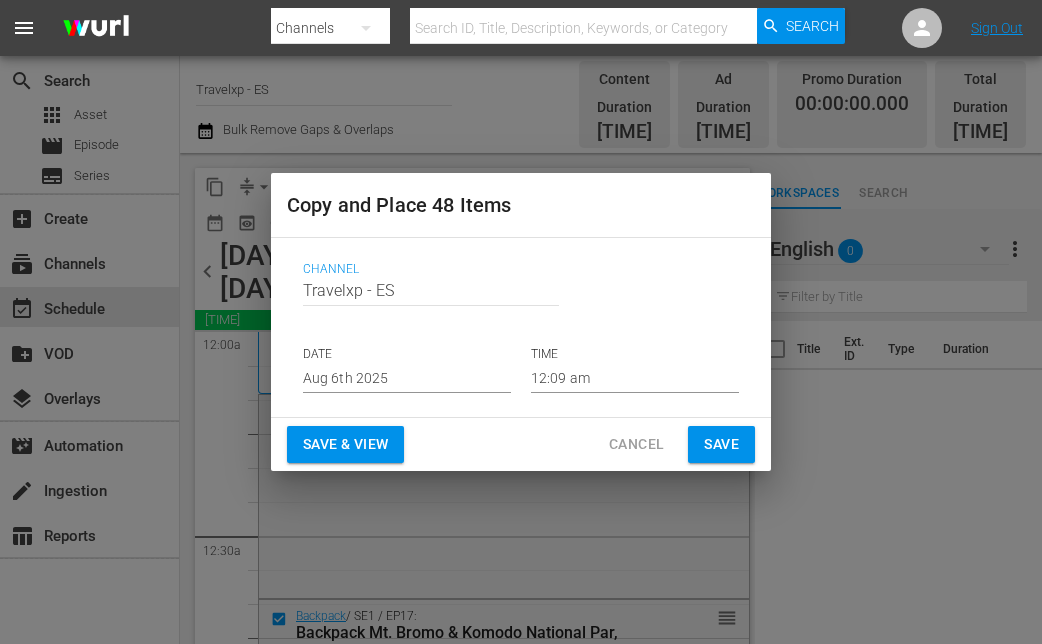 click on "Save & View" at bounding box center (345, 444) 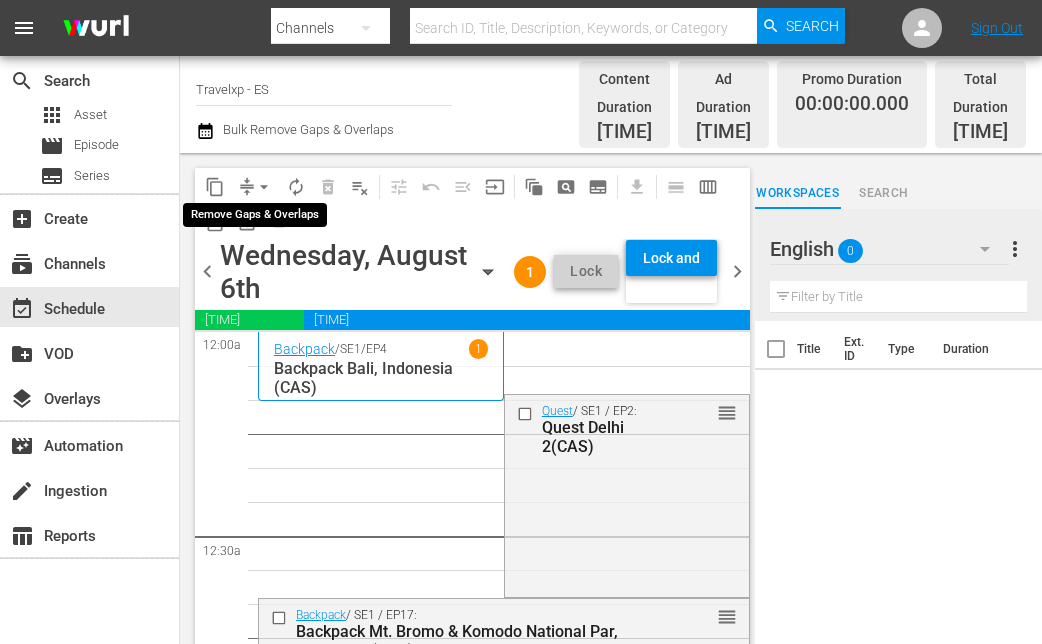 click on "arrow_drop_down" at bounding box center (264, 187) 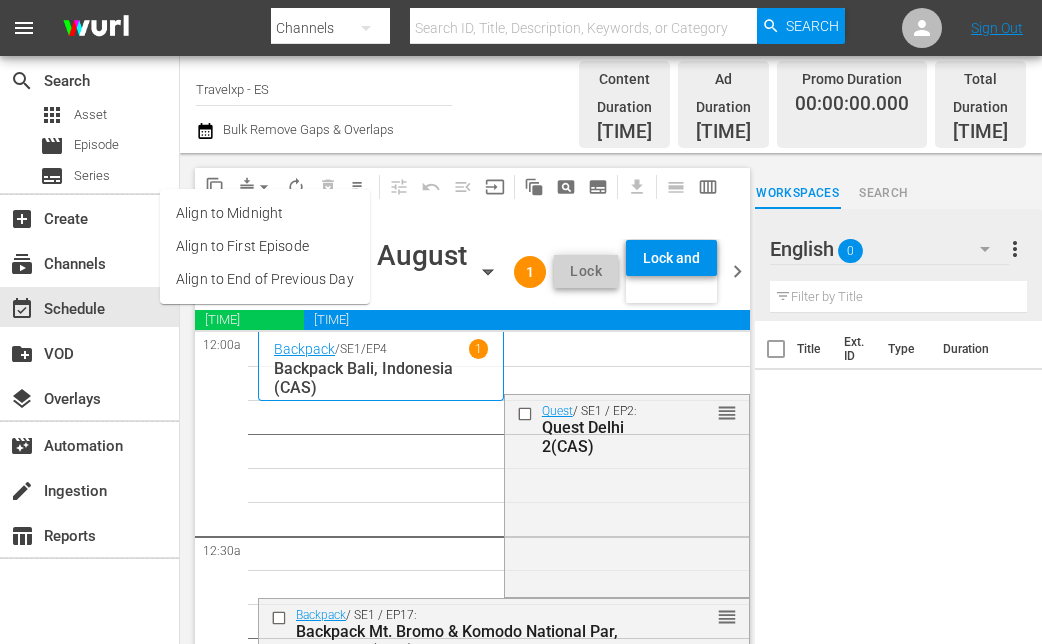 click on "Align to End of Previous Day" at bounding box center [265, 279] 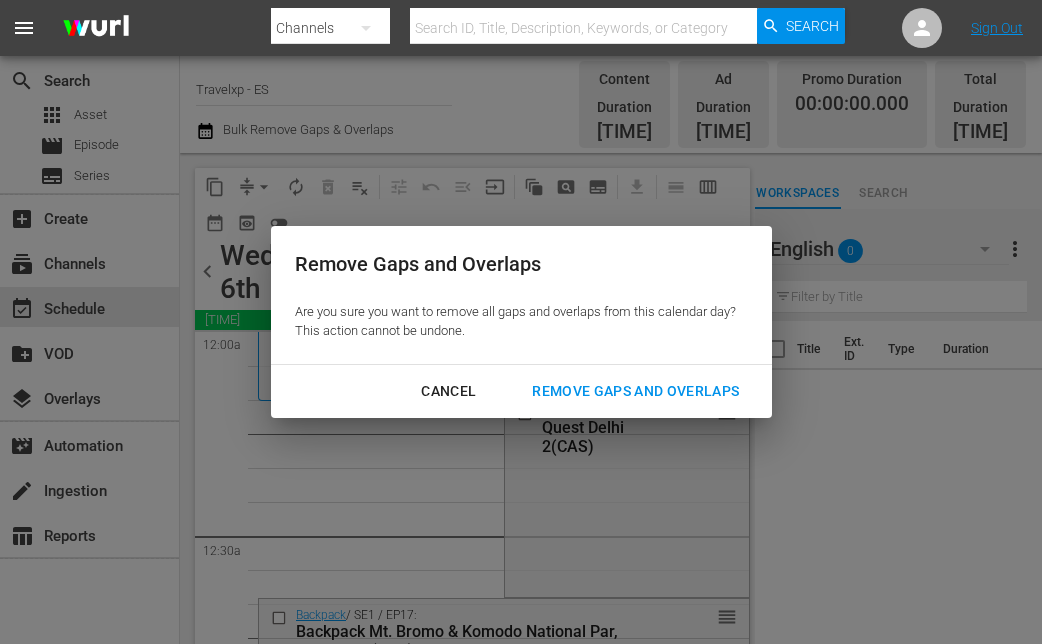 click on "Remove Gaps and Overlaps" at bounding box center [635, 391] 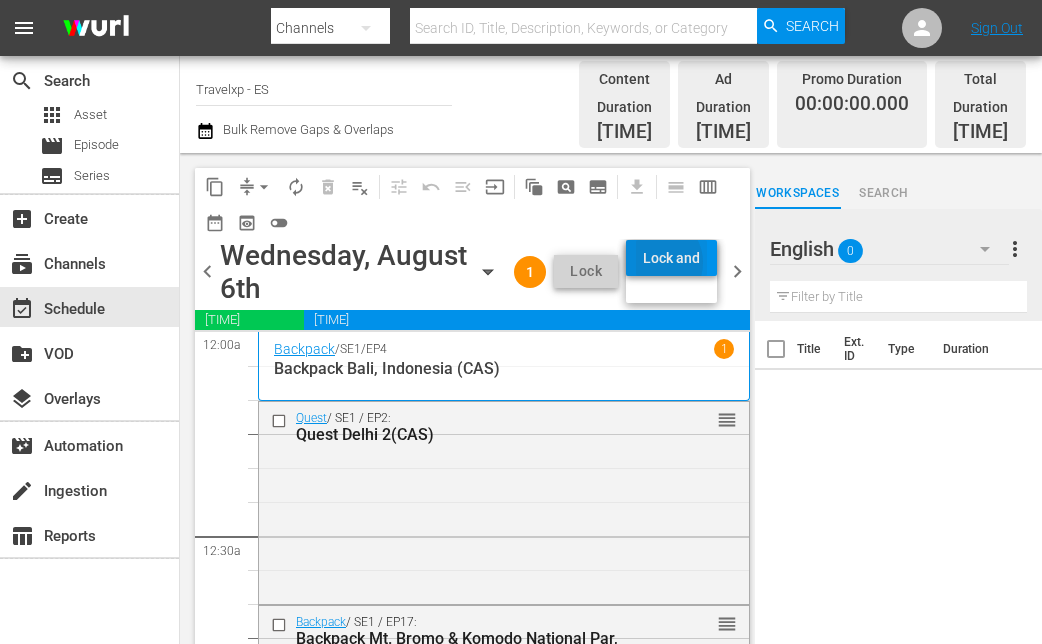 click on "Lock and Publish" at bounding box center (671, 258) 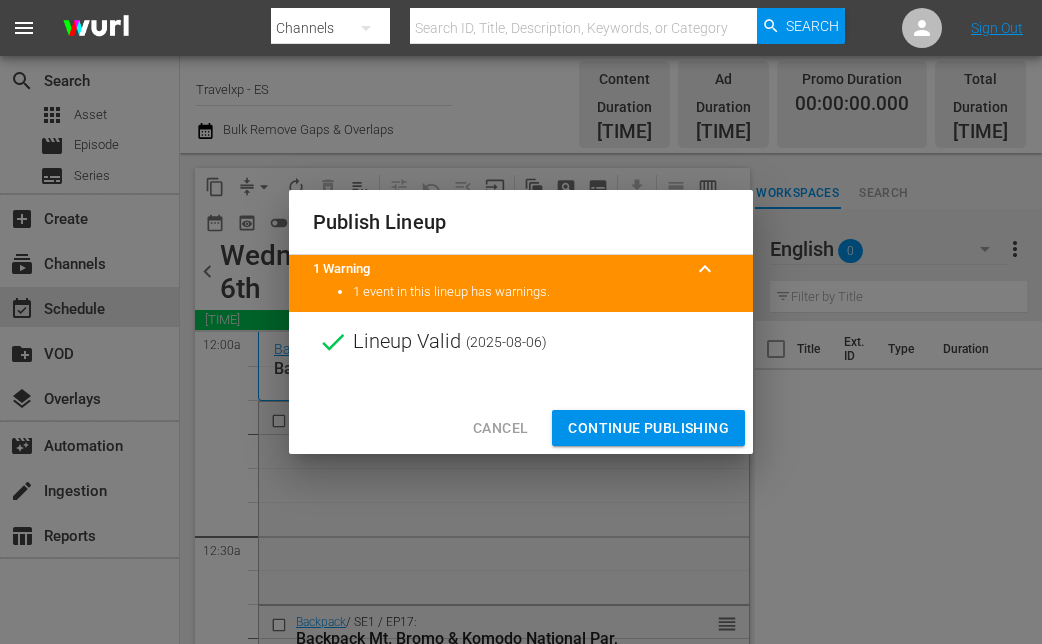 click on "Continue Publishing" at bounding box center (648, 428) 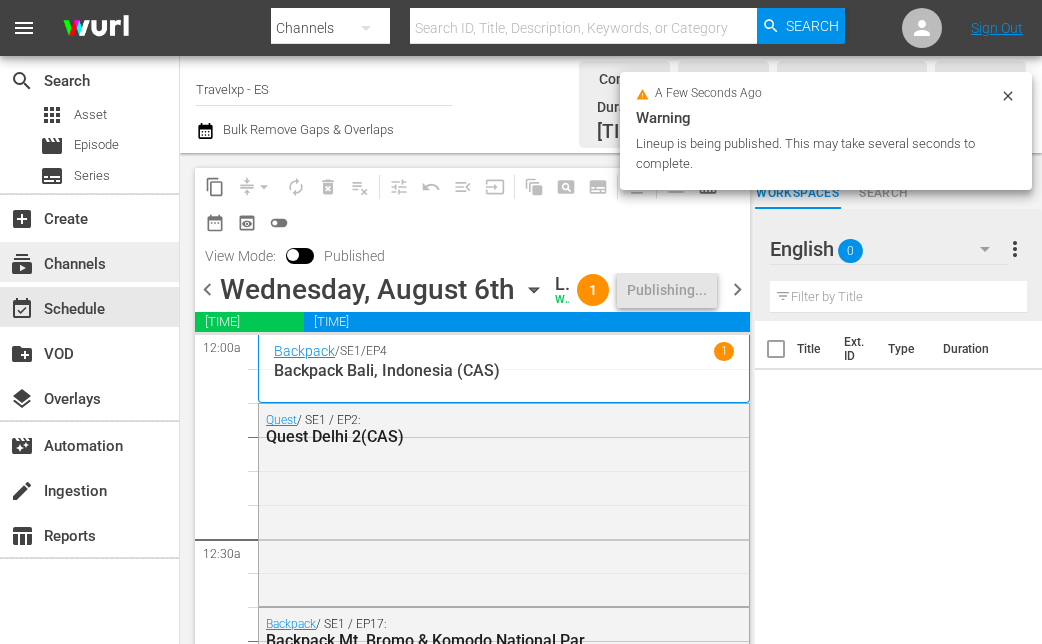 click on "subscriptions   Channels" at bounding box center (56, 261) 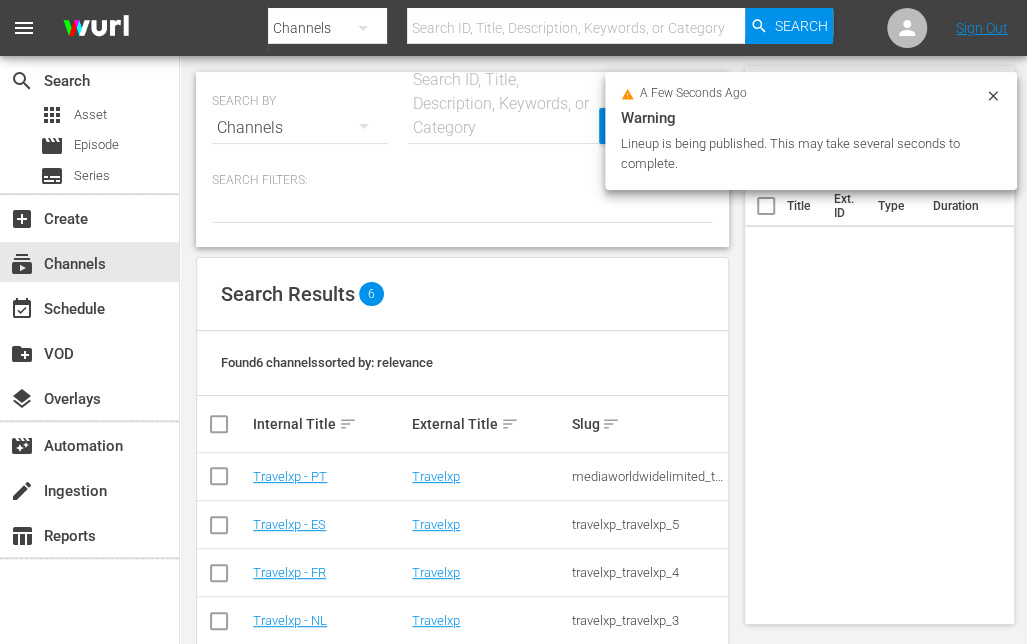 scroll, scrollTop: 132, scrollLeft: 0, axis: vertical 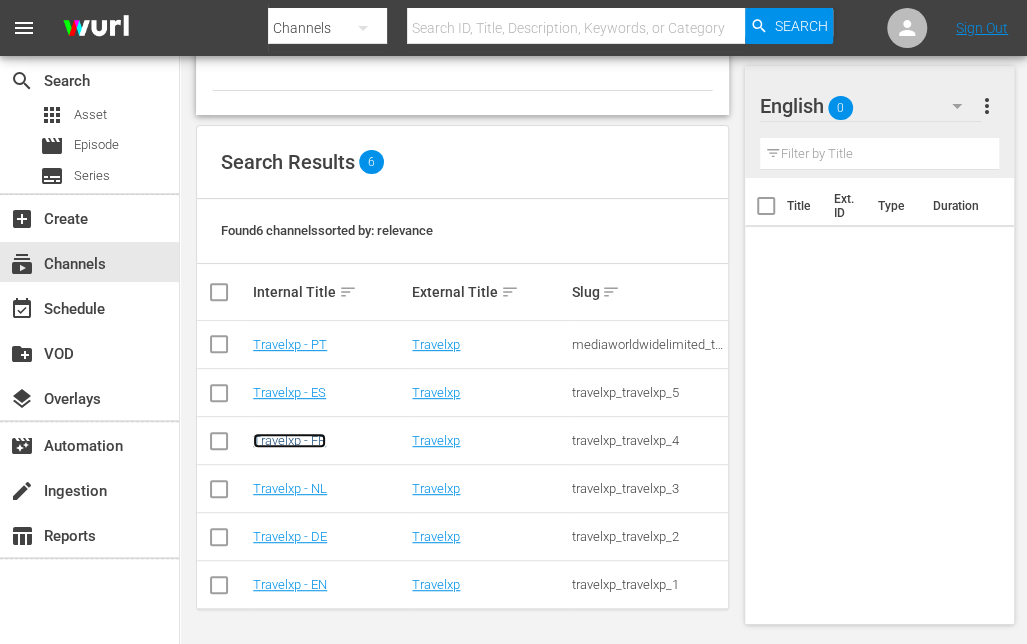 click on "Travelxp - FR" at bounding box center (289, 440) 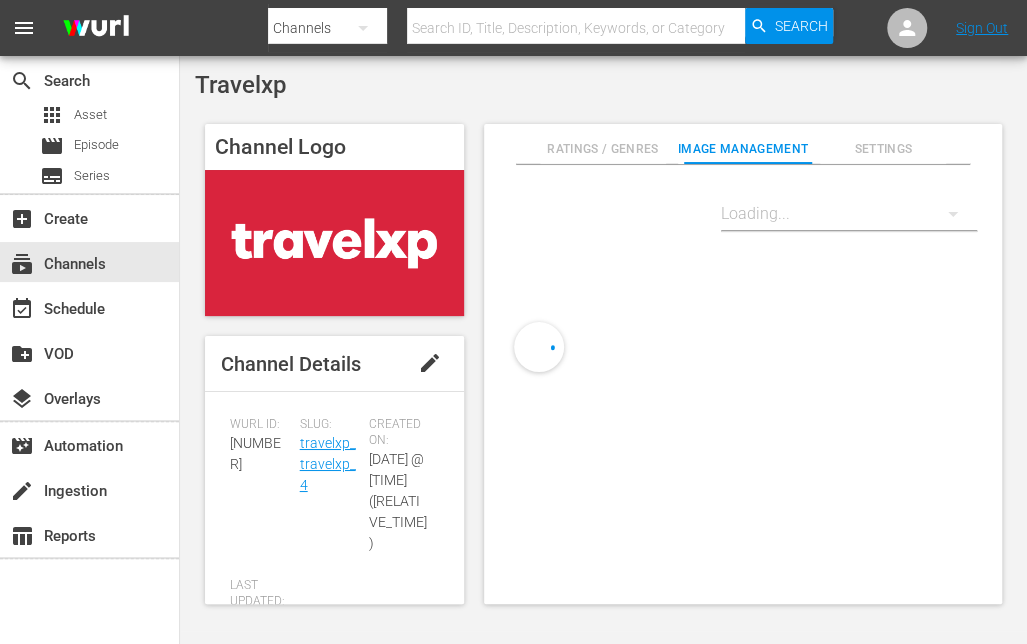 scroll, scrollTop: 0, scrollLeft: 0, axis: both 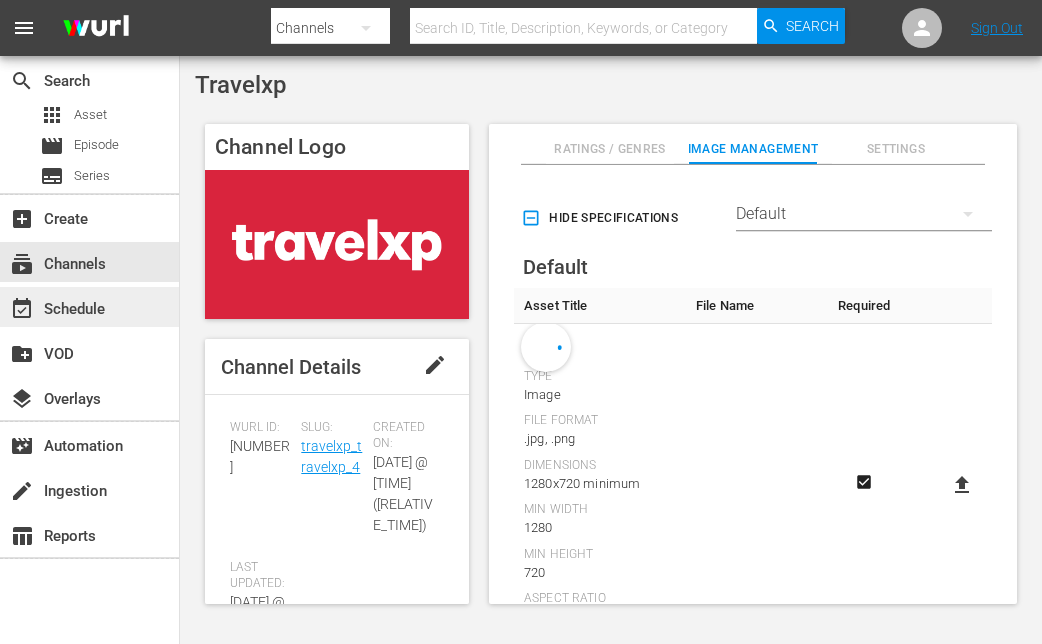 click on "event_available   Schedule" at bounding box center [56, 306] 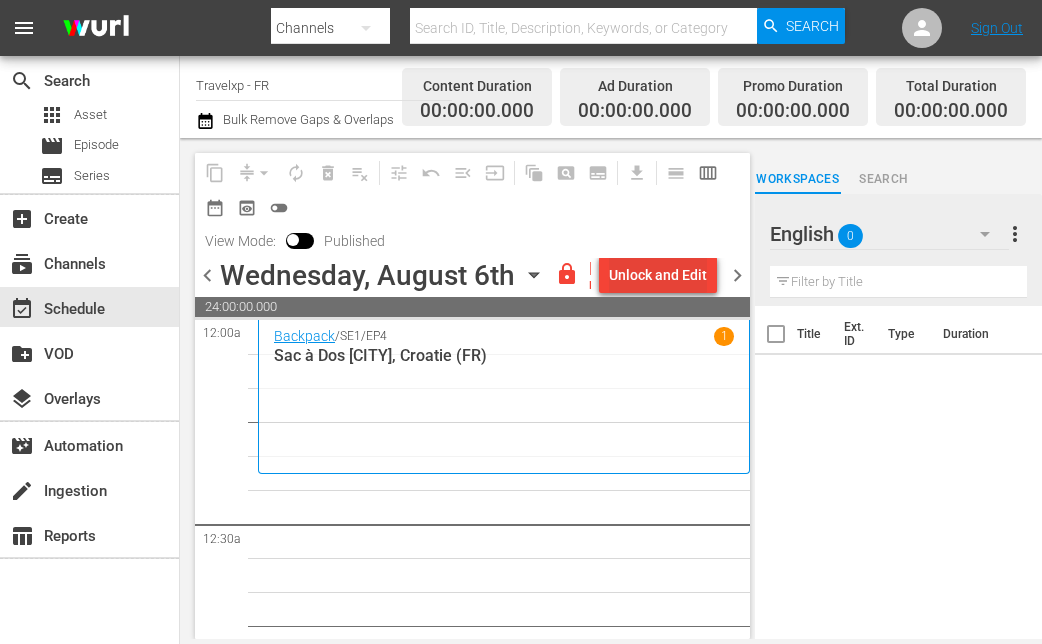 click on "Unlock and Edit" at bounding box center (658, 275) 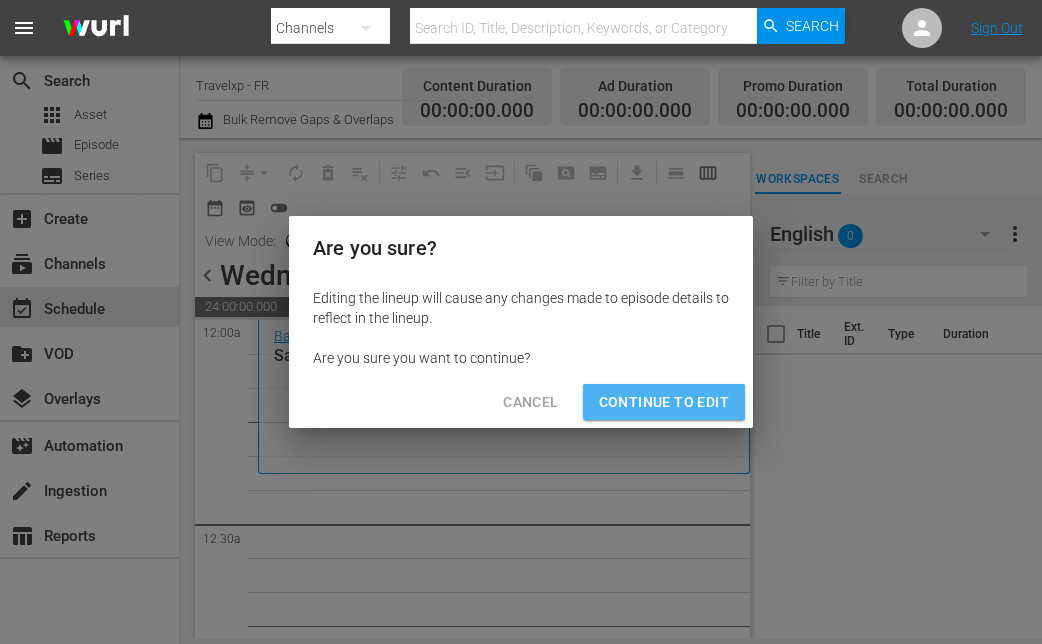 click on "Continue to Edit" at bounding box center [664, 402] 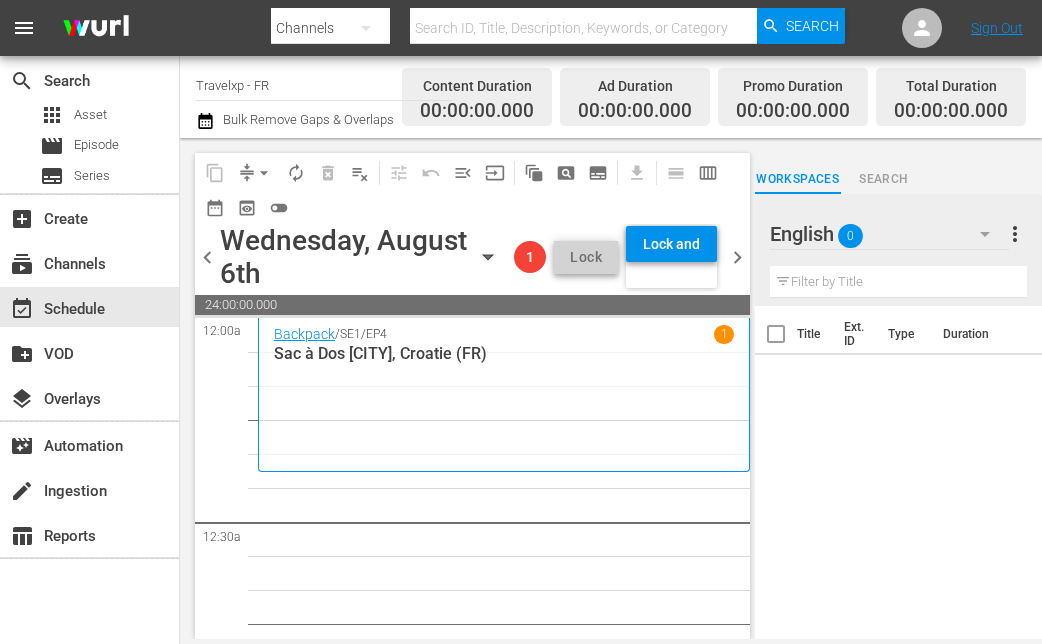 click 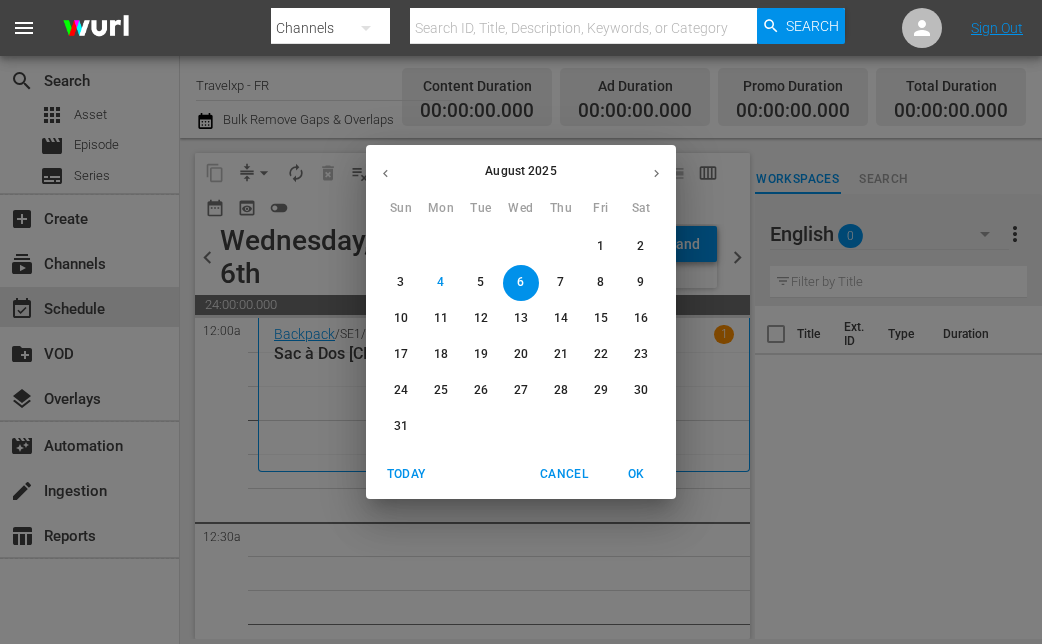 click 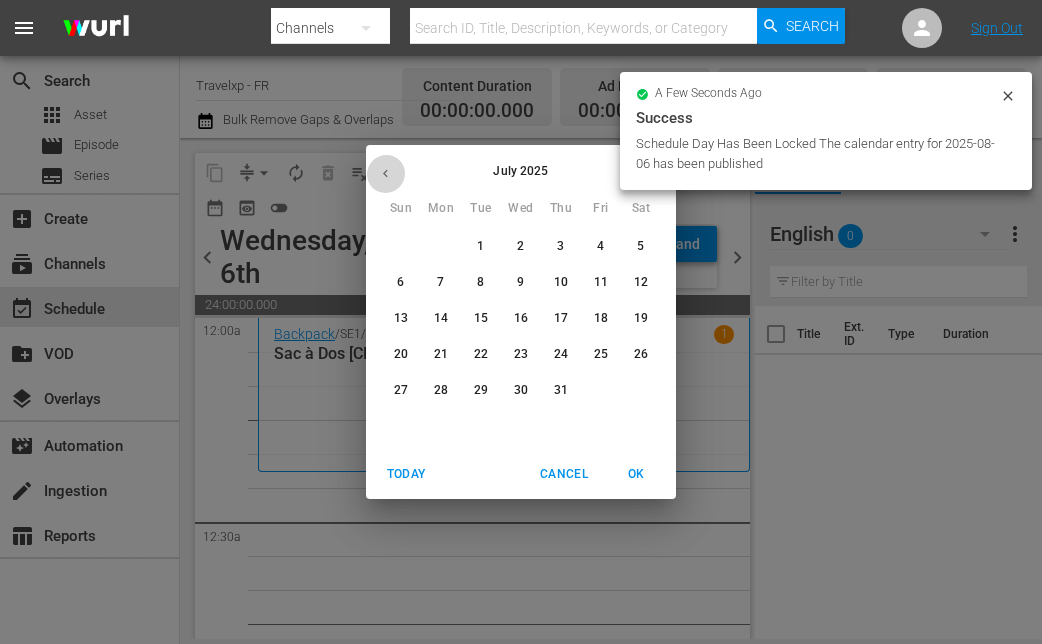 click 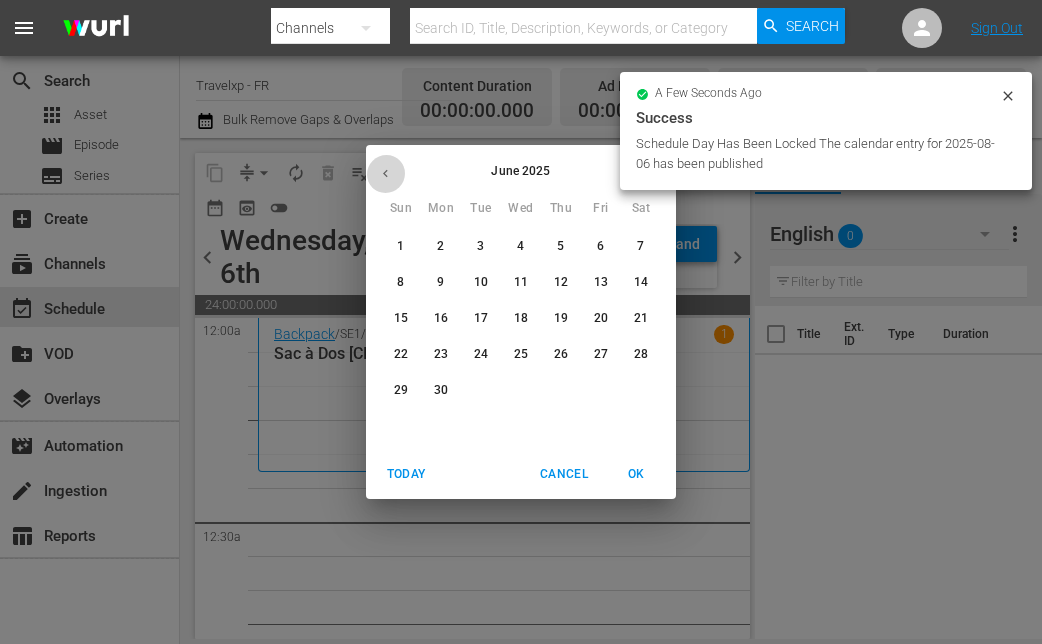 click 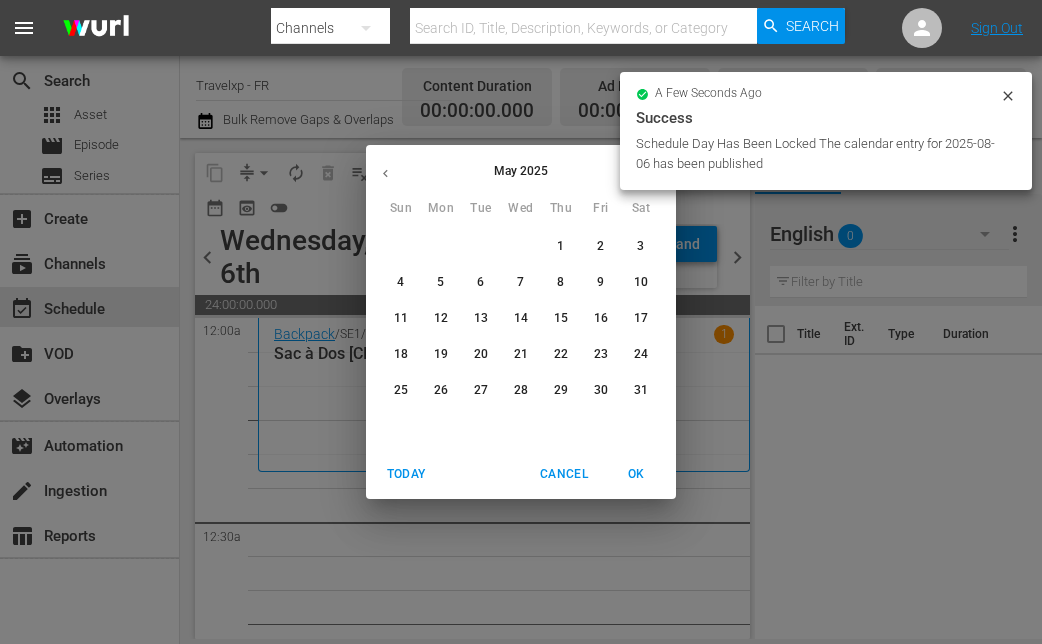 click 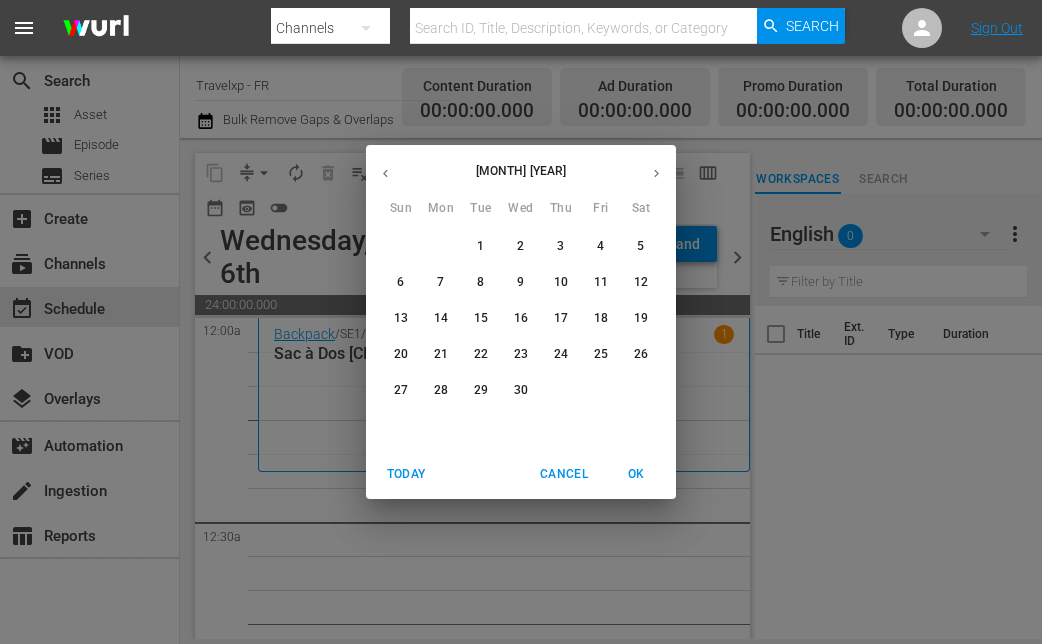 click 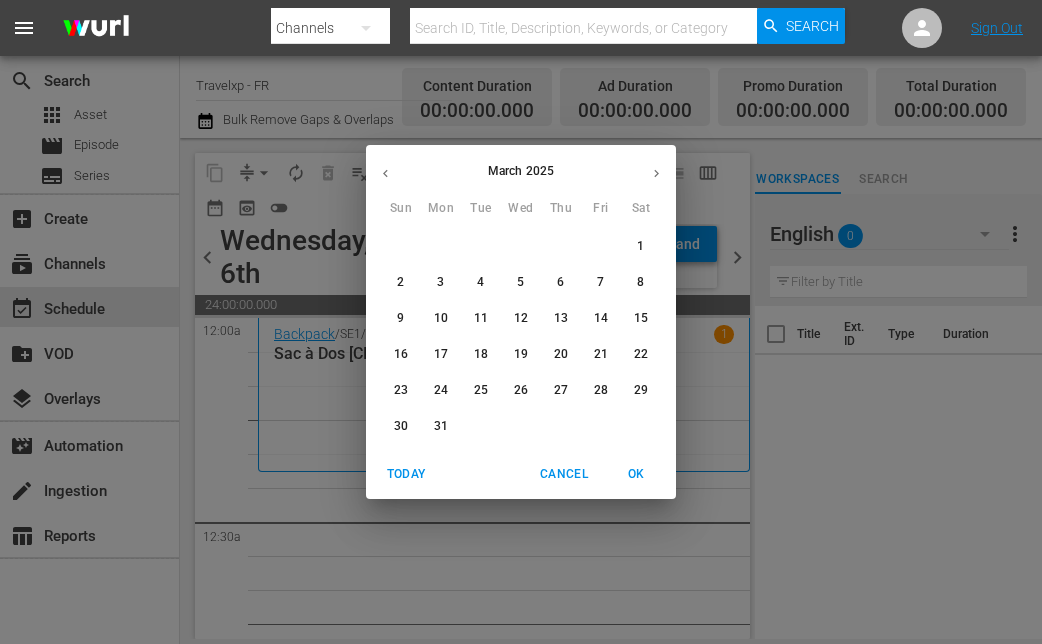 click on "6" at bounding box center (561, 282) 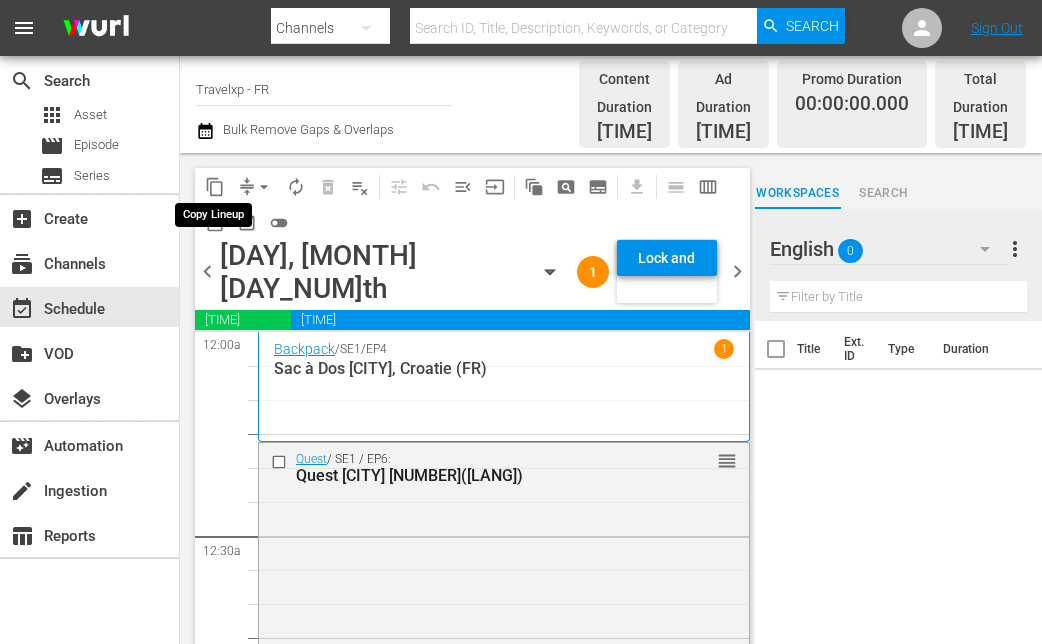 click on "content_copy" at bounding box center [215, 187] 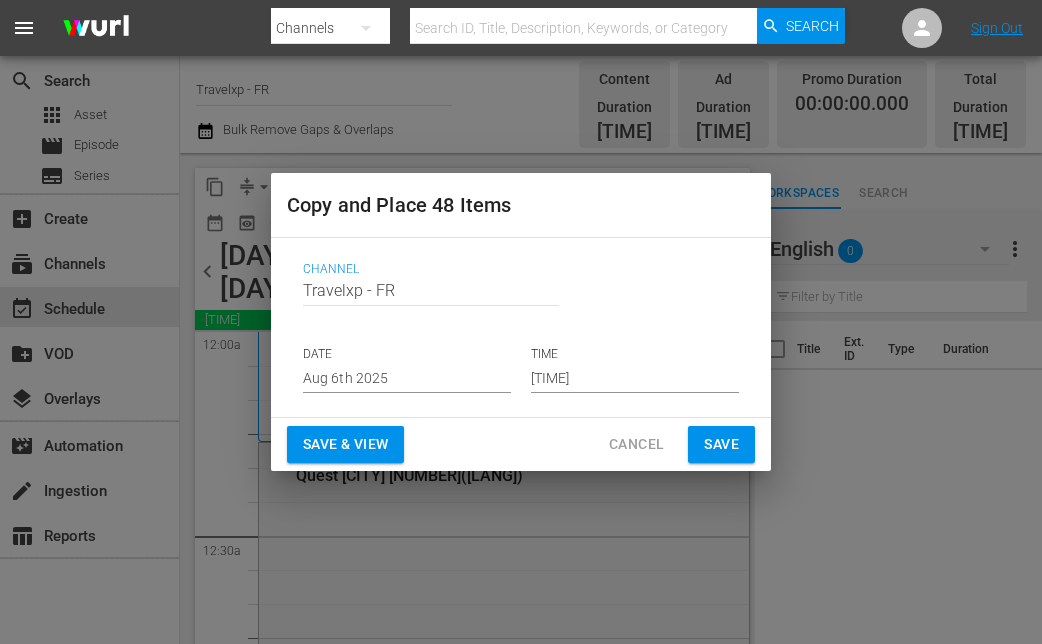 click on "Save & View" at bounding box center [345, 444] 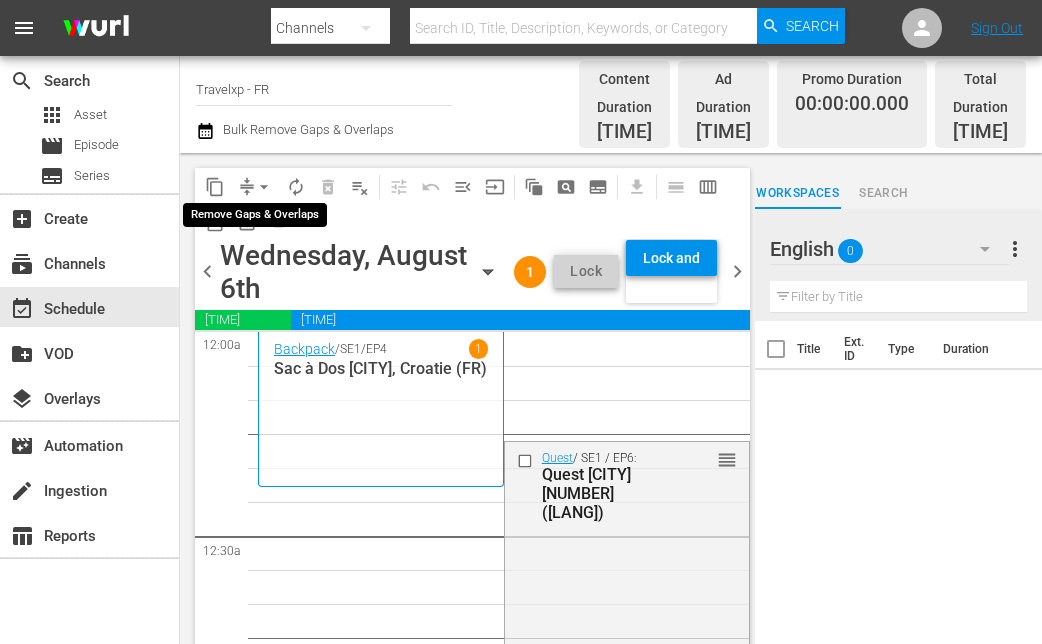 click on "arrow_drop_down" at bounding box center [264, 187] 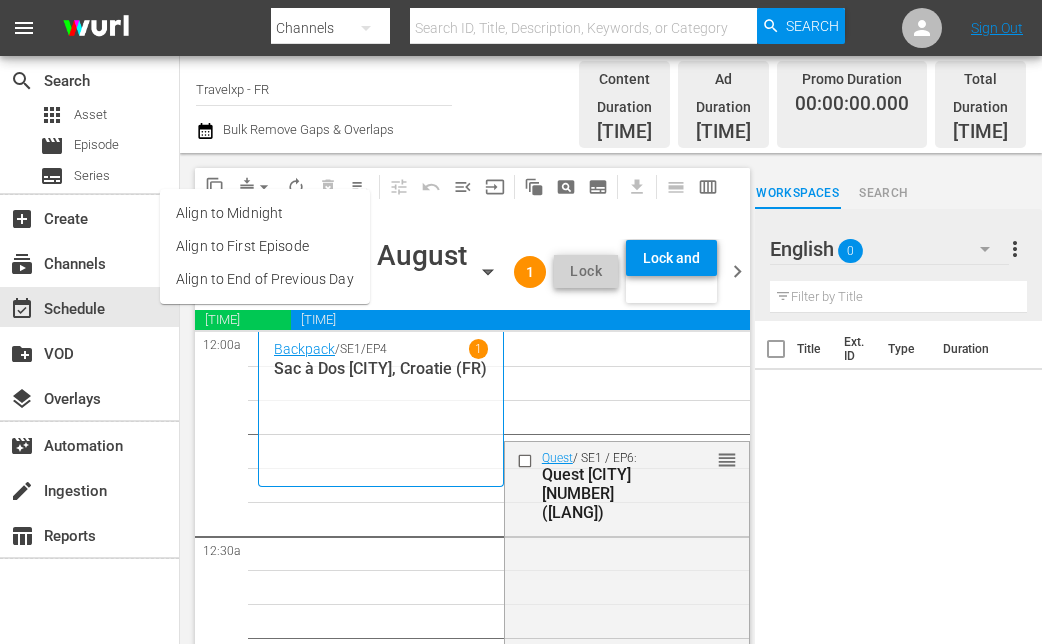 click on "Align to End of Previous Day" at bounding box center (265, 279) 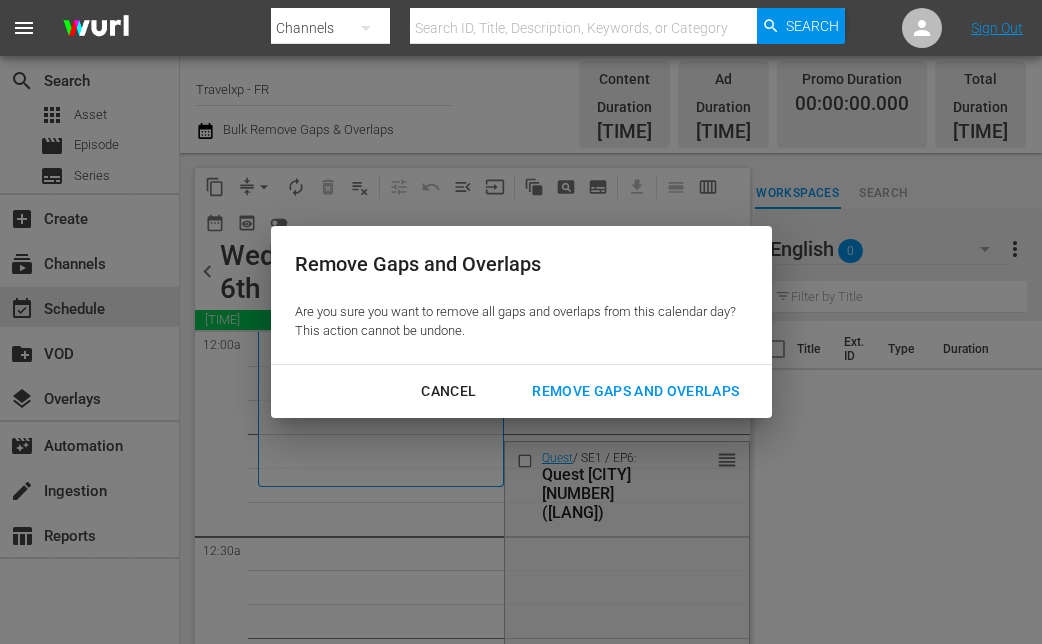 click on "Remove Gaps and Overlaps" at bounding box center [635, 391] 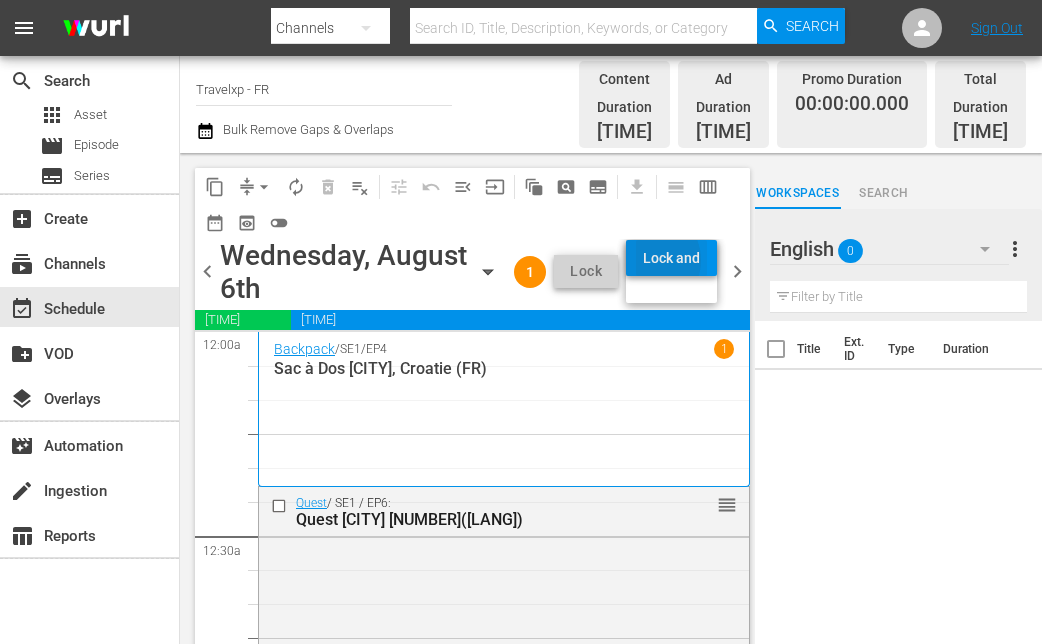 click on "Lock and Publish" at bounding box center [671, 258] 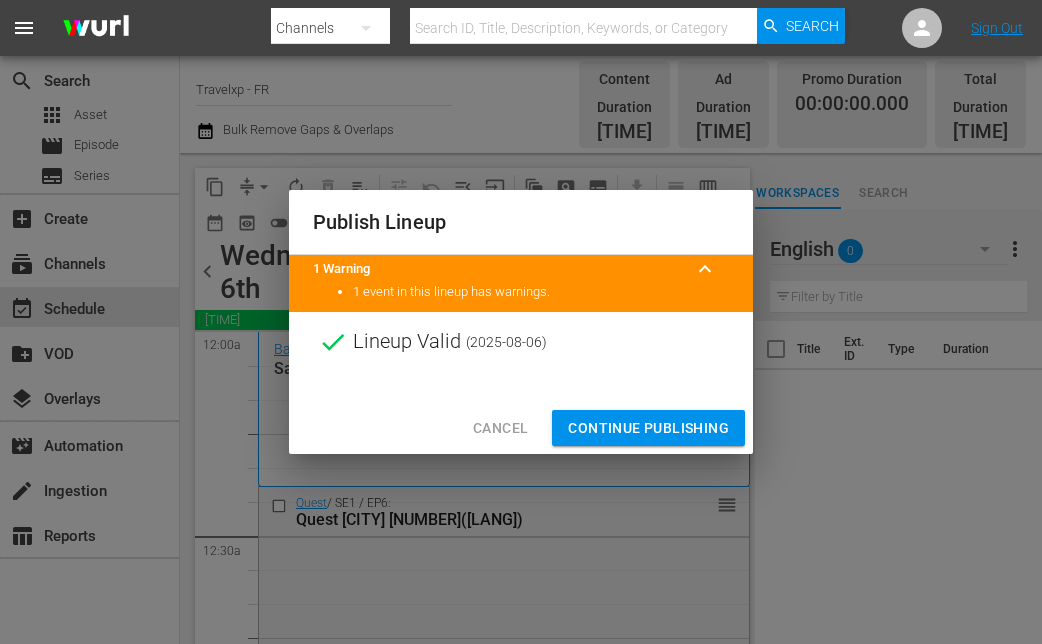 click on "Continue Publishing" at bounding box center (648, 428) 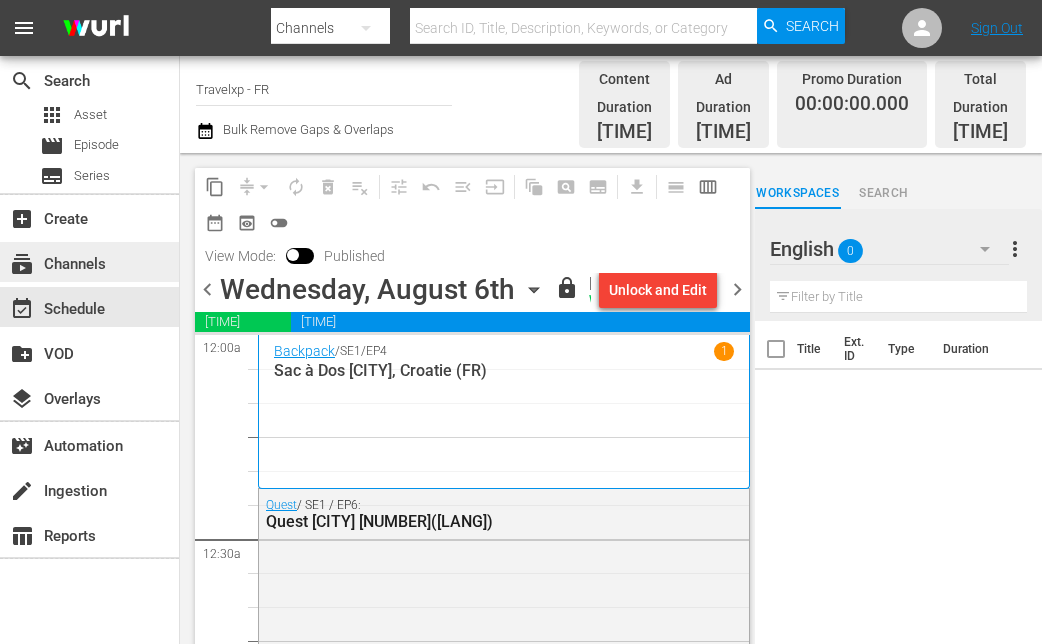 click on "subscriptions   Channels" at bounding box center (56, 261) 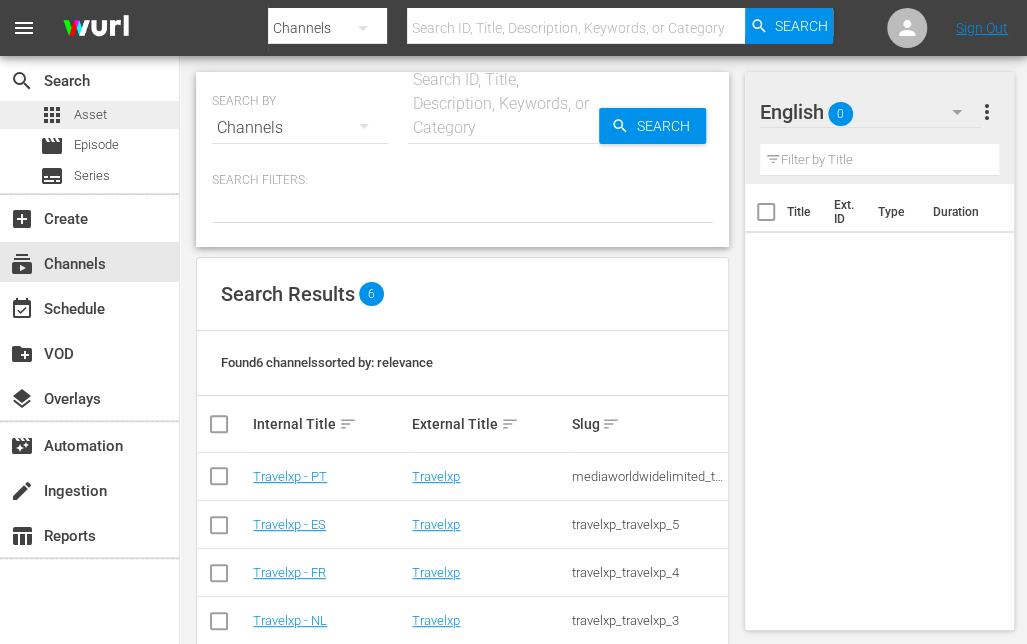 click on "Asset" at bounding box center (90, 115) 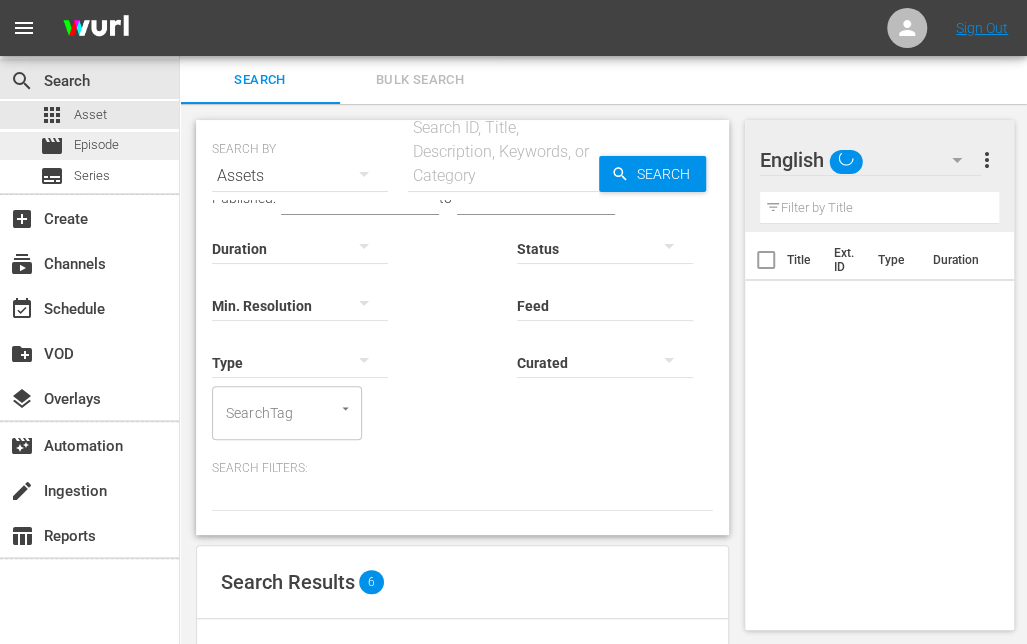 click on "movie Episode" at bounding box center (79, 146) 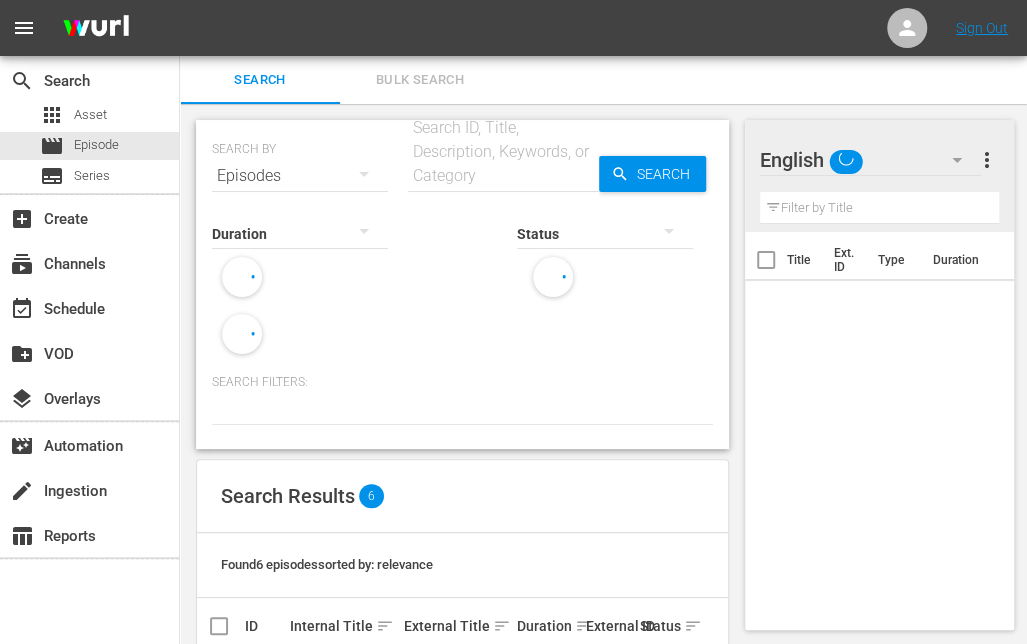 click at bounding box center [503, 176] 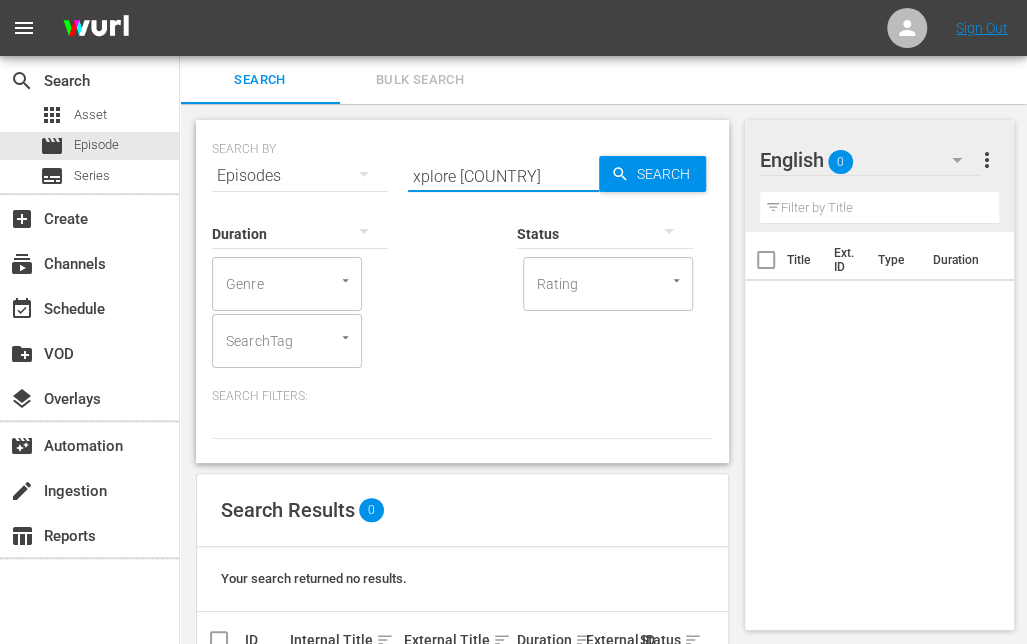 click on "xplore [COUNTRY]" at bounding box center (503, 176) 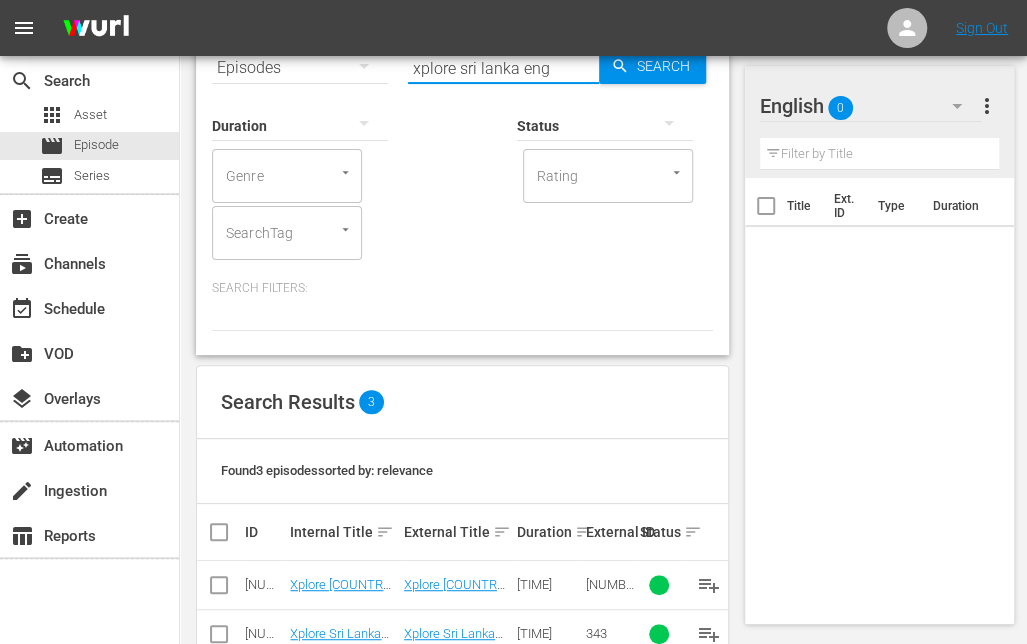 scroll, scrollTop: 206, scrollLeft: 0, axis: vertical 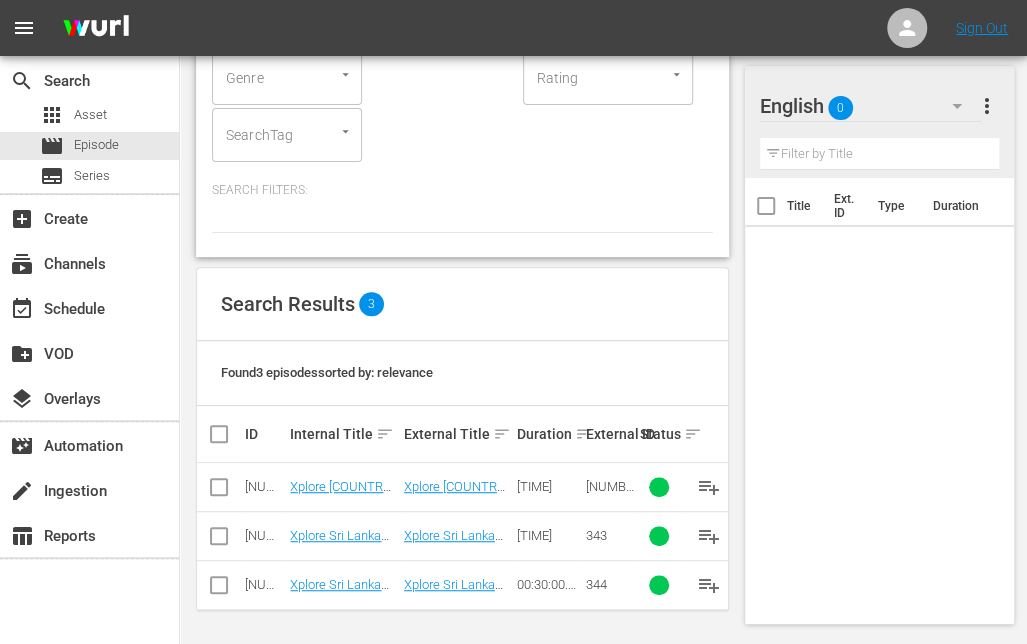 type on "xplore sri lanka eng" 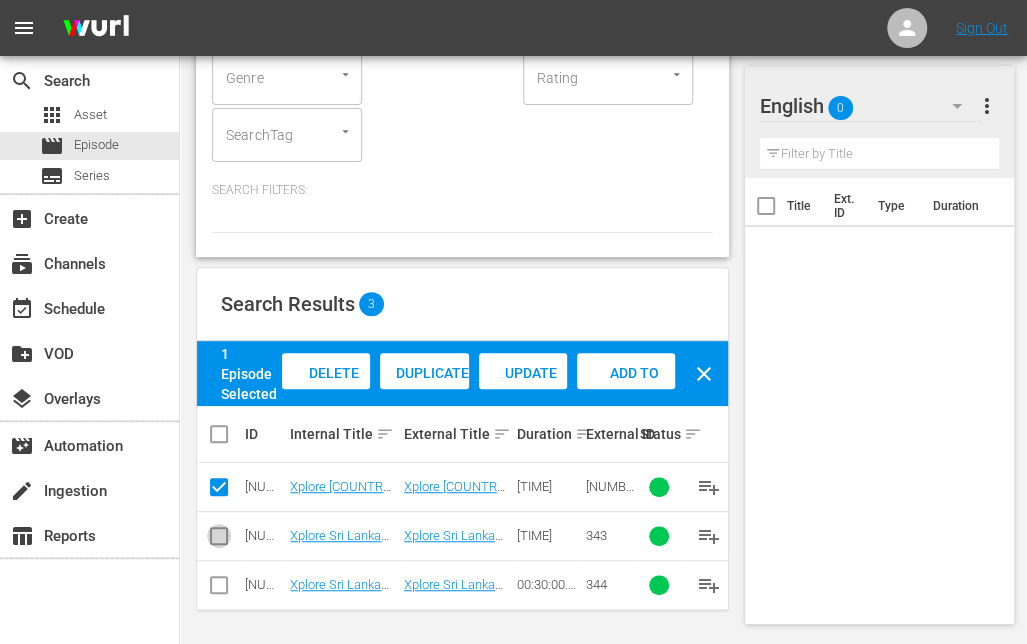 click at bounding box center [219, 540] 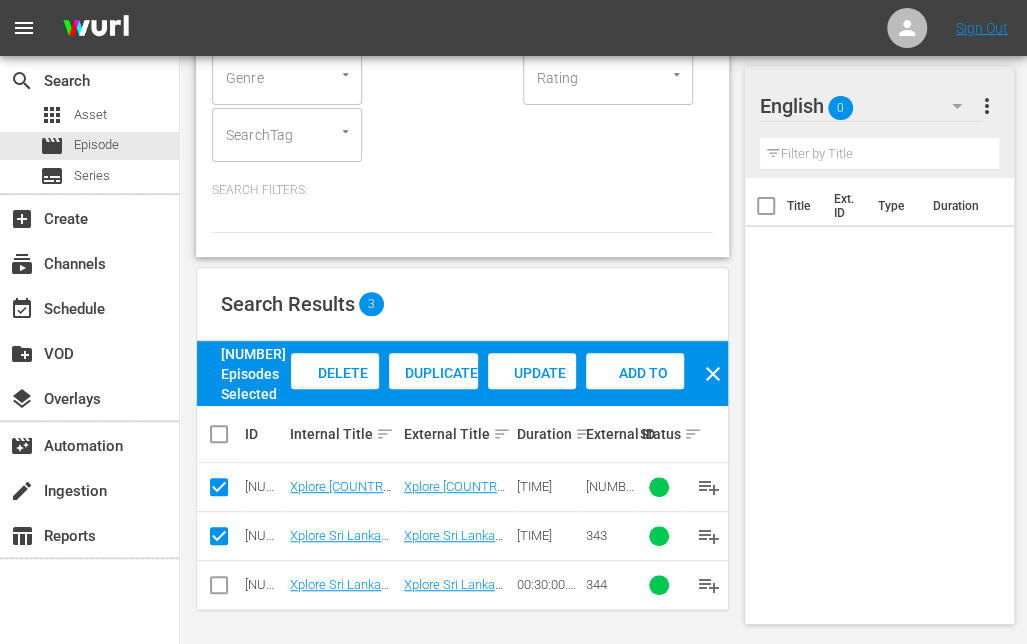 click at bounding box center (219, 589) 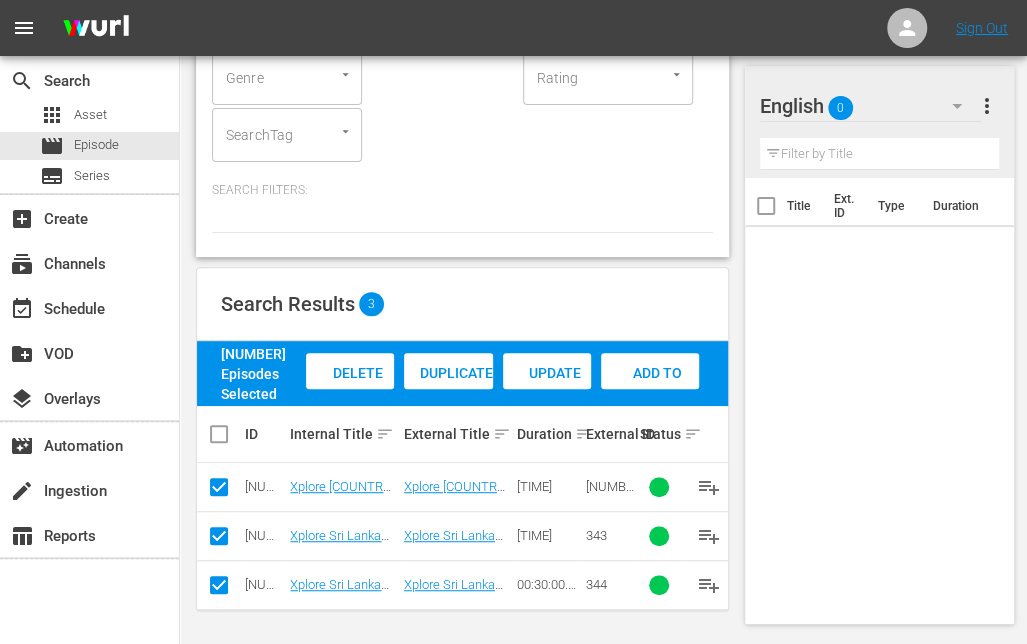 click on "Add to Workspace" at bounding box center [650, 392] 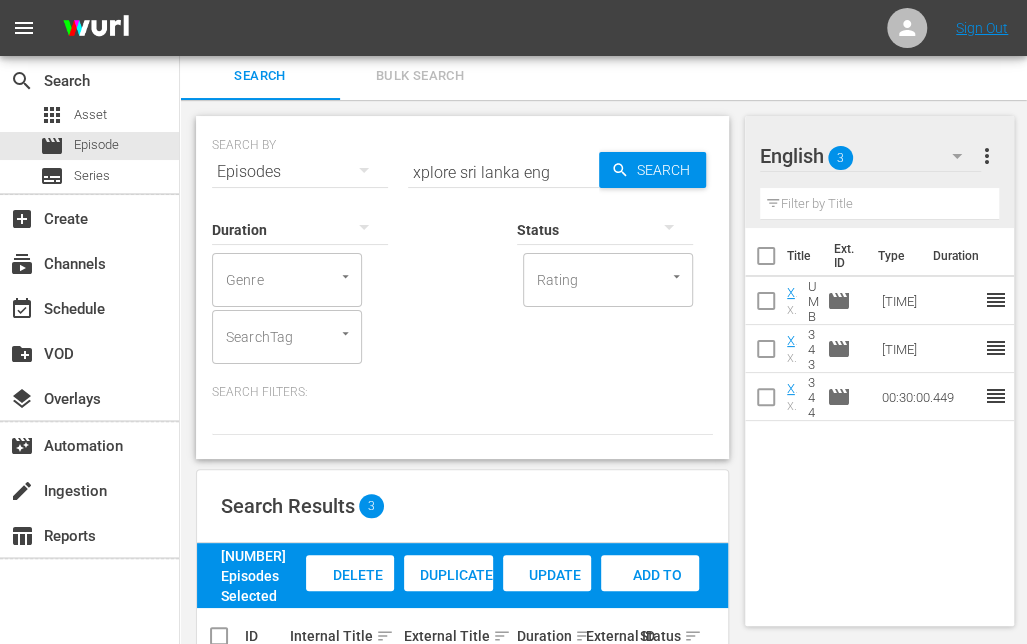 scroll, scrollTop: 0, scrollLeft: 0, axis: both 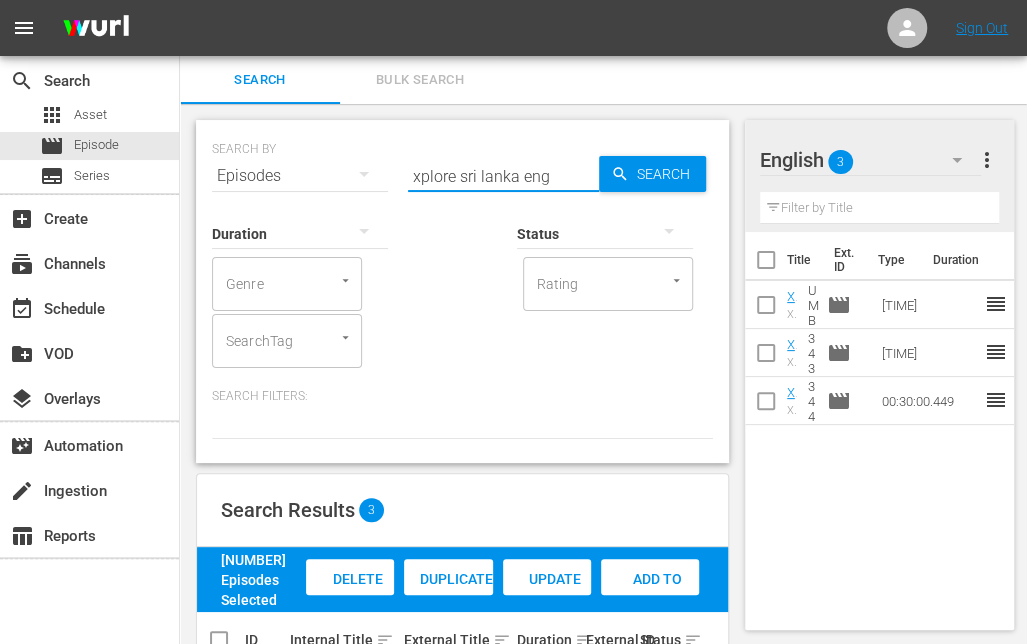 click on "xplore sri lanka eng" at bounding box center (503, 176) 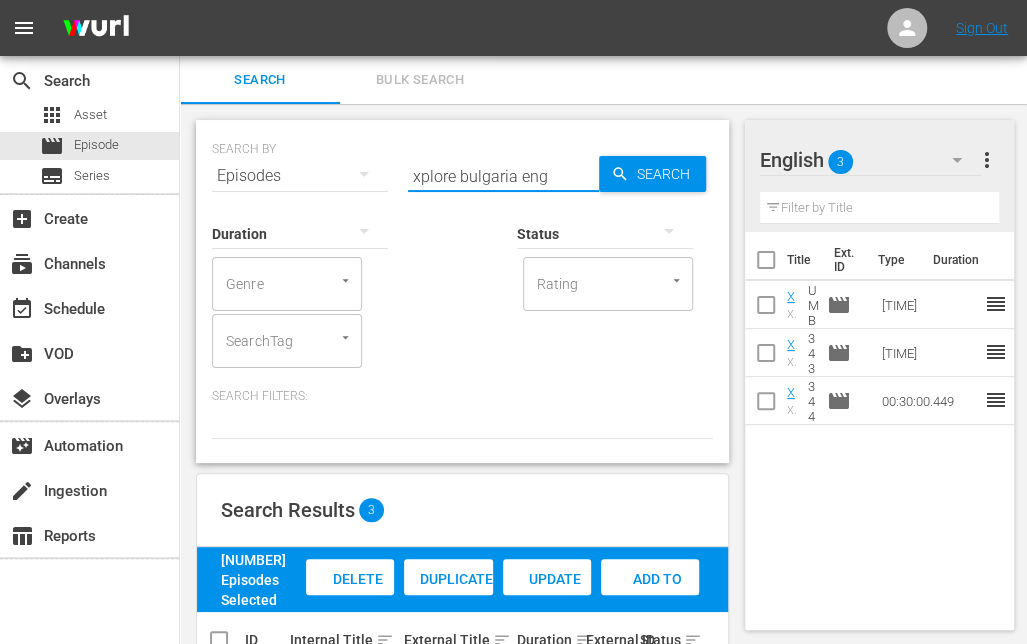 type on "xplore bulgaria eng" 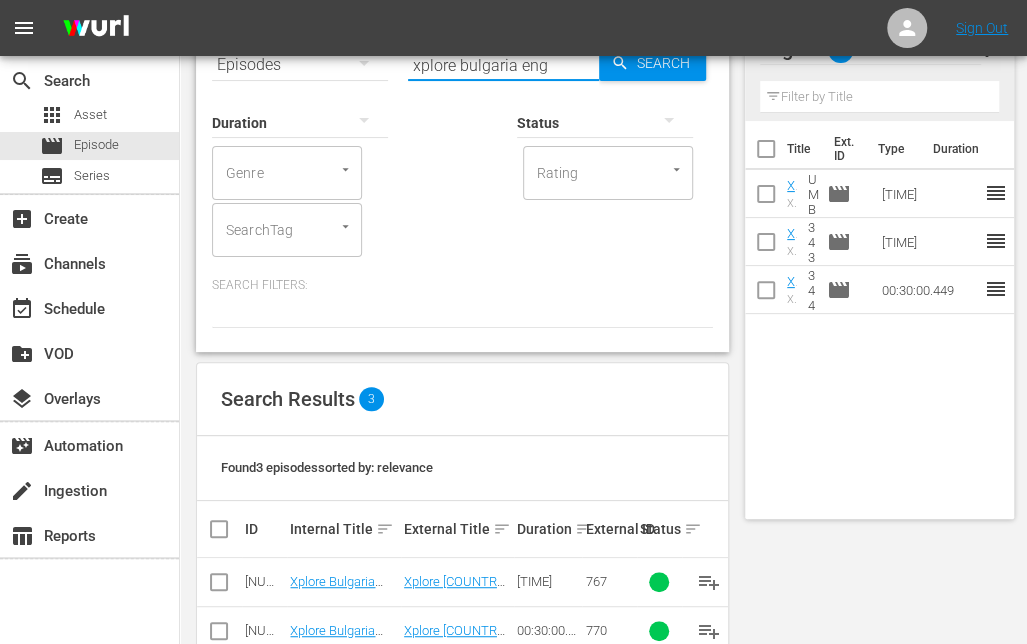 scroll, scrollTop: 206, scrollLeft: 0, axis: vertical 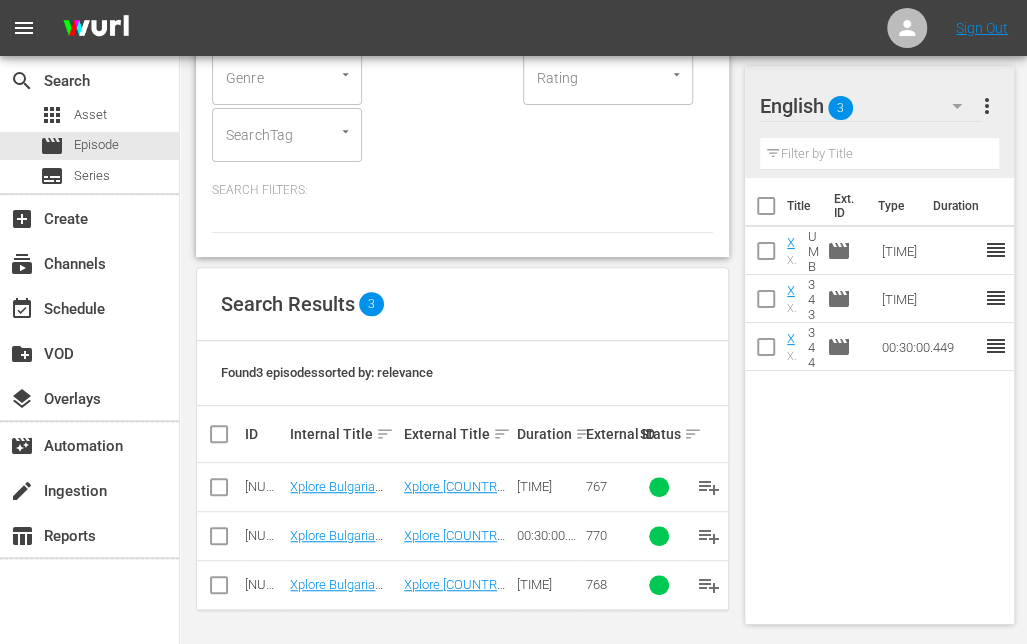 click at bounding box center [219, 491] 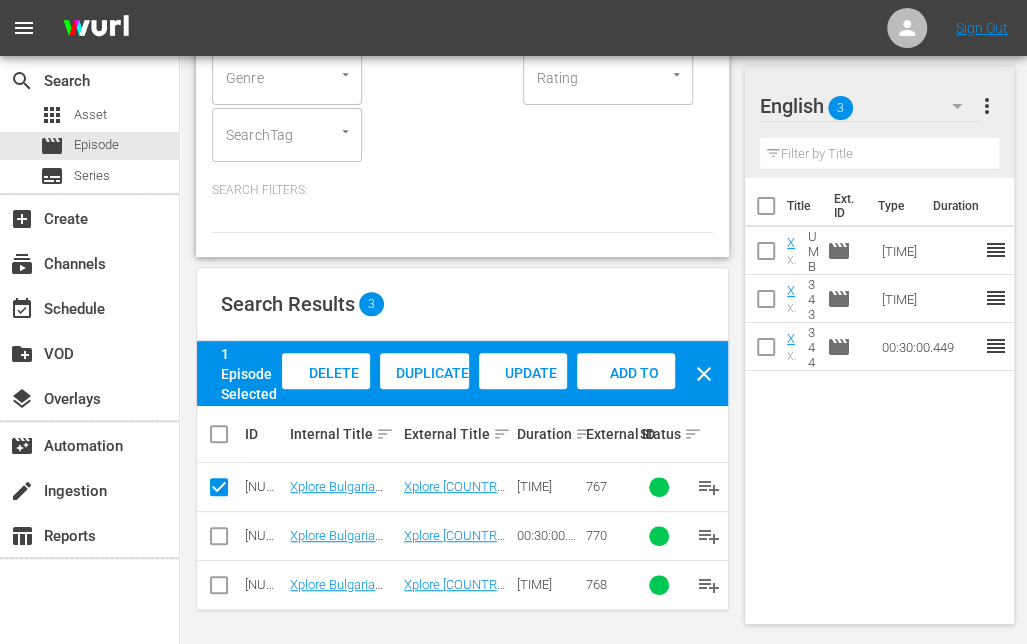 click at bounding box center [219, 540] 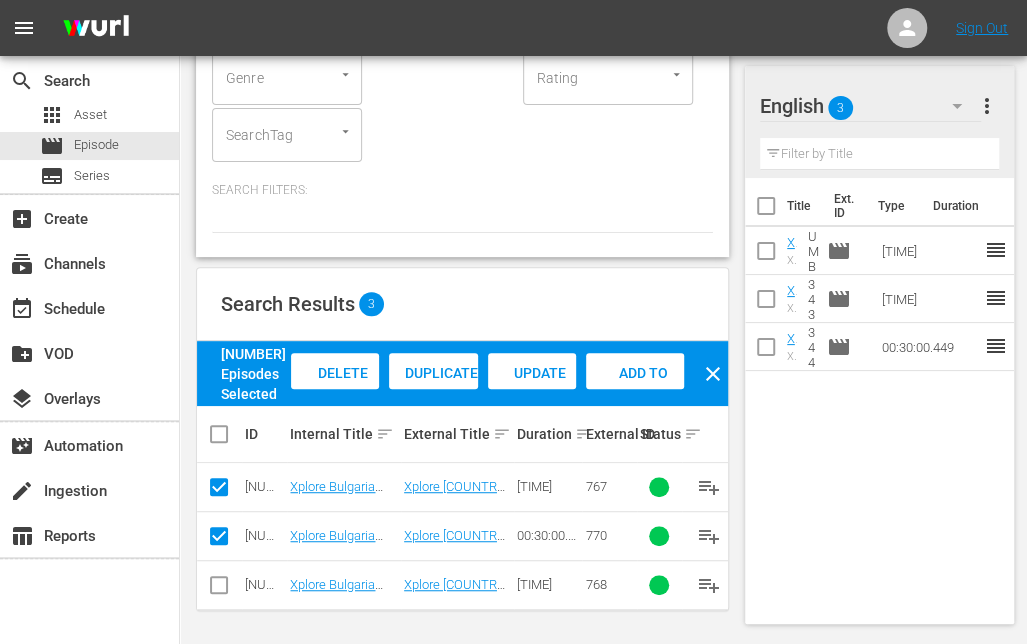click at bounding box center [219, 589] 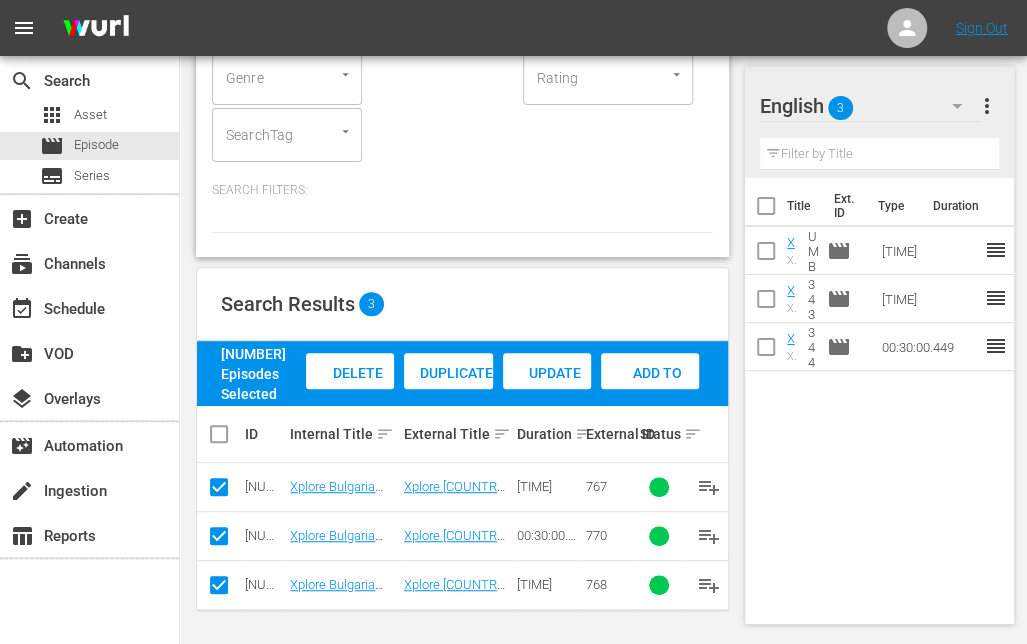 click on "Add to Workspace" at bounding box center (650, 392) 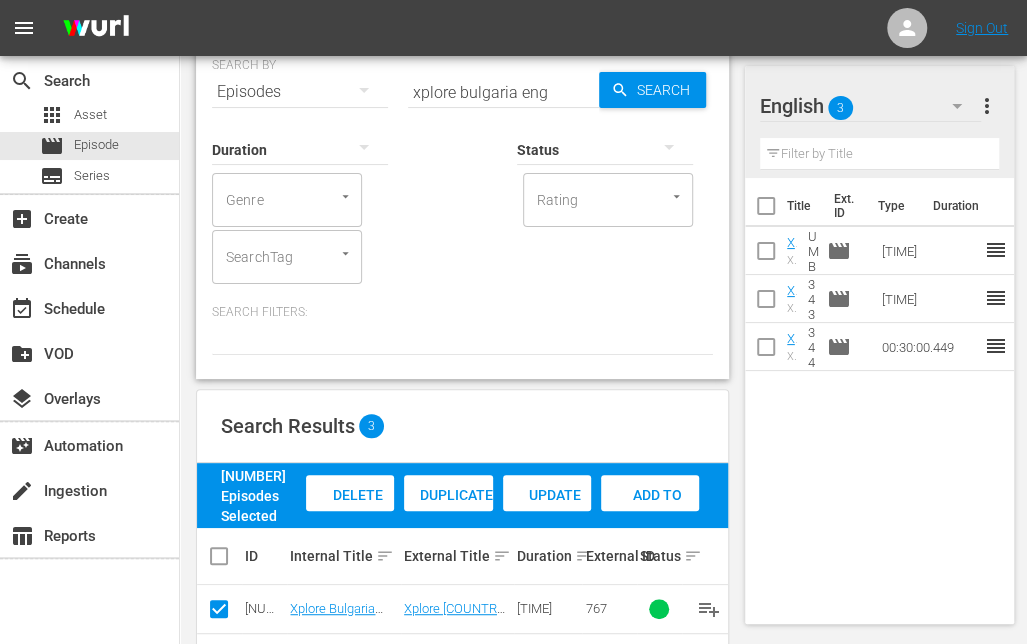 scroll, scrollTop: 0, scrollLeft: 0, axis: both 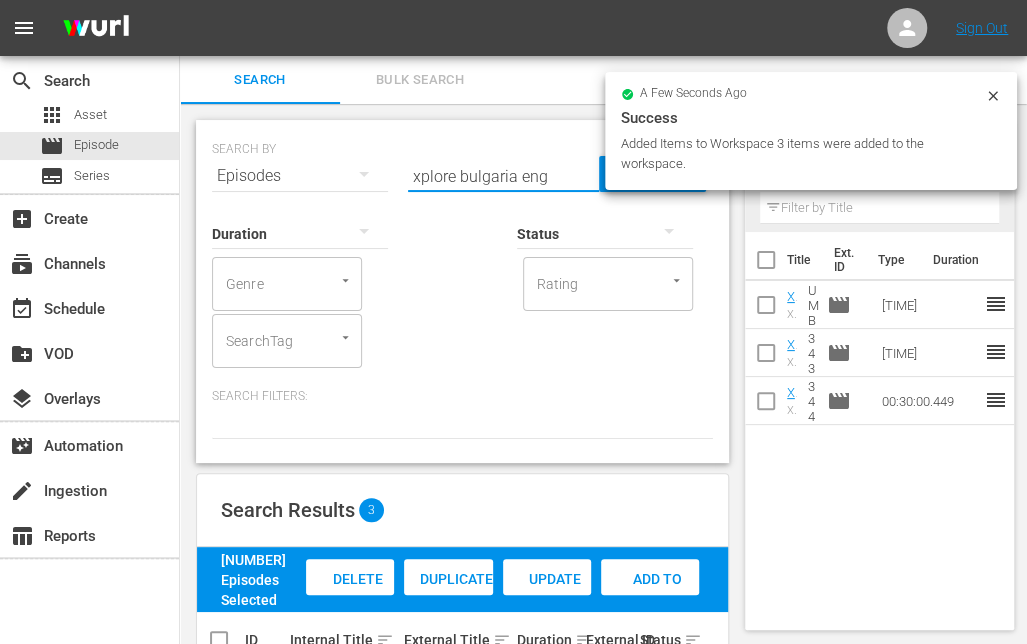 drag, startPoint x: 516, startPoint y: 172, endPoint x: 336, endPoint y: 162, distance: 180.27756 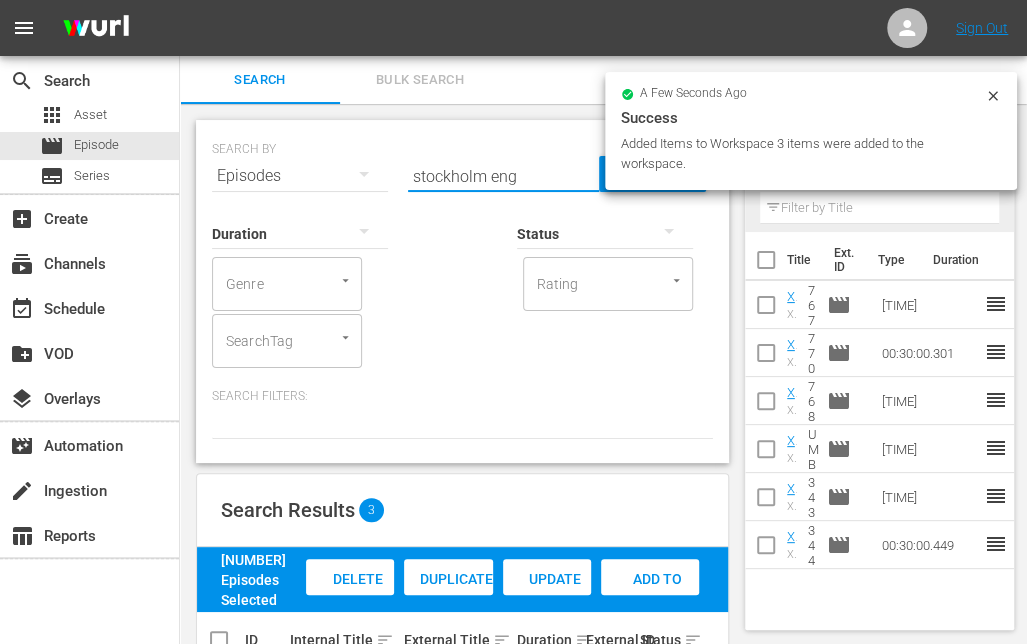 type on "stockholm eng" 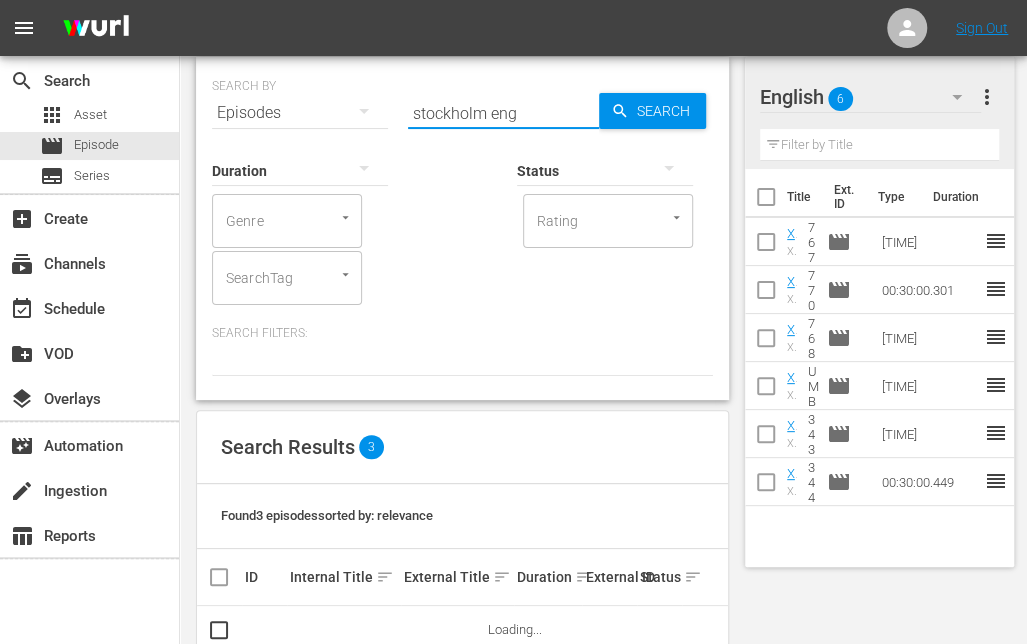 scroll, scrollTop: 108, scrollLeft: 0, axis: vertical 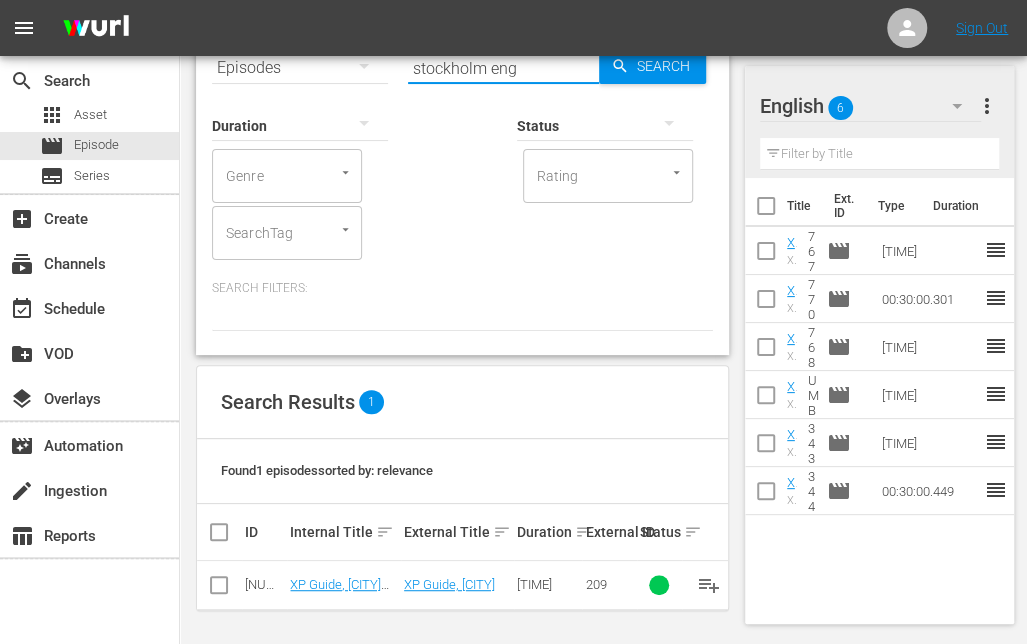 click at bounding box center [219, 589] 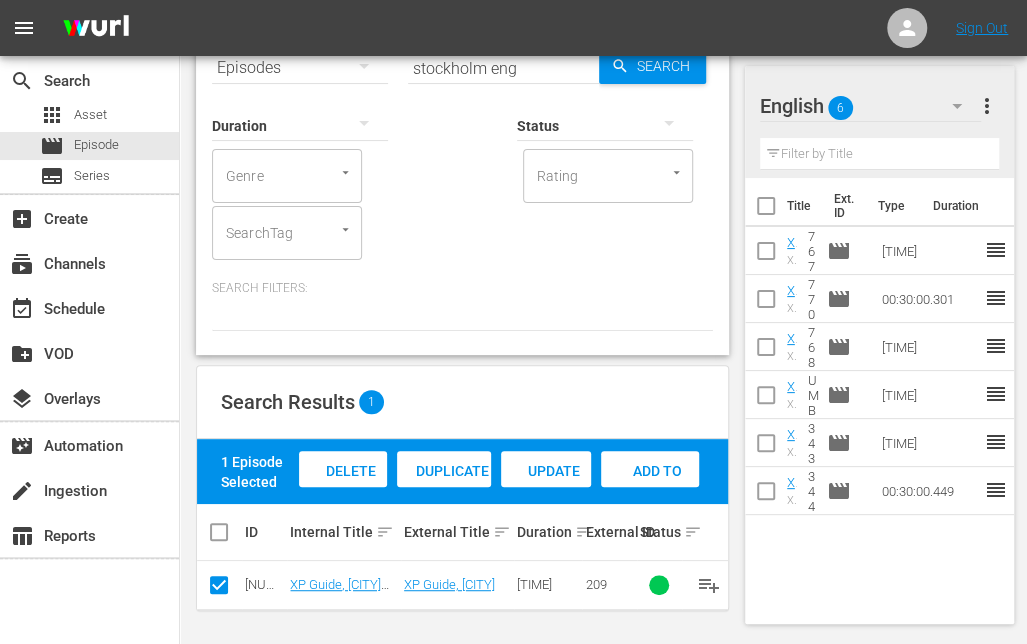 click on "Add to Workspace" at bounding box center (650, 490) 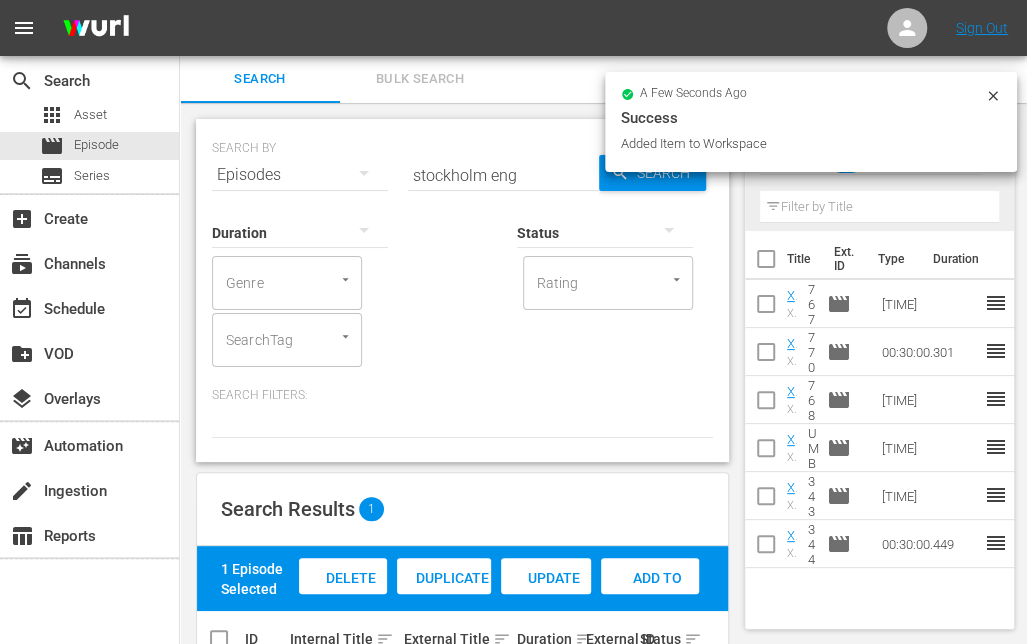 scroll, scrollTop: 0, scrollLeft: 0, axis: both 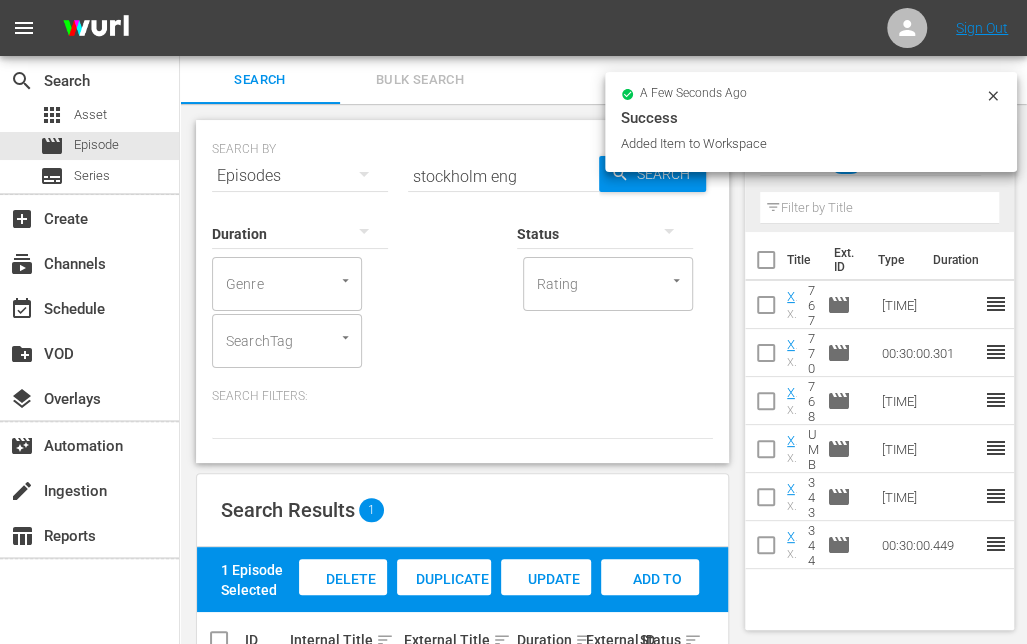 click on "stockholm eng" at bounding box center (503, 176) 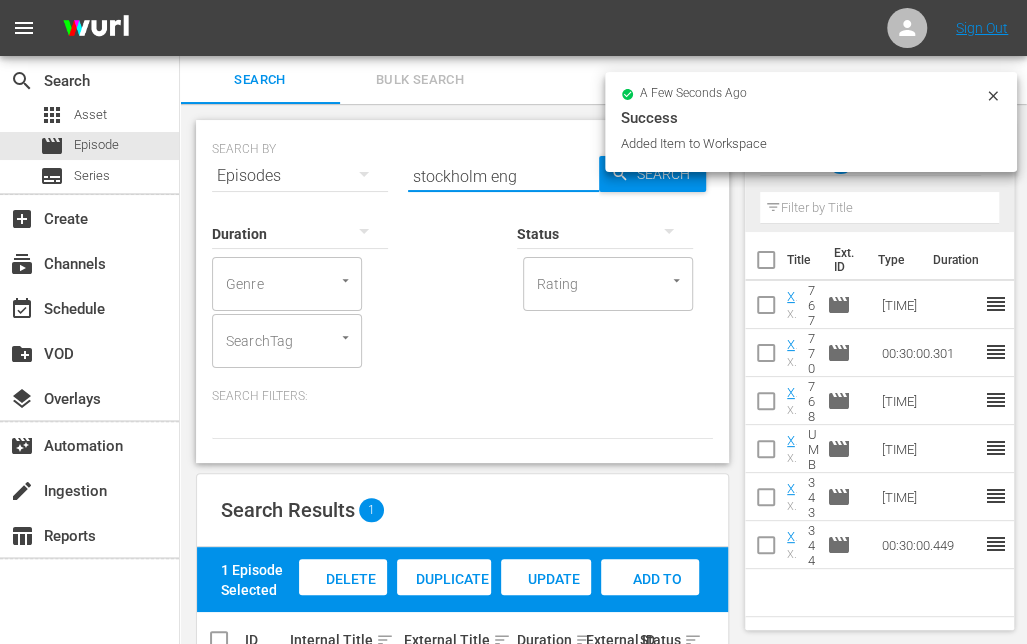 click on "stockholm eng" at bounding box center [503, 176] 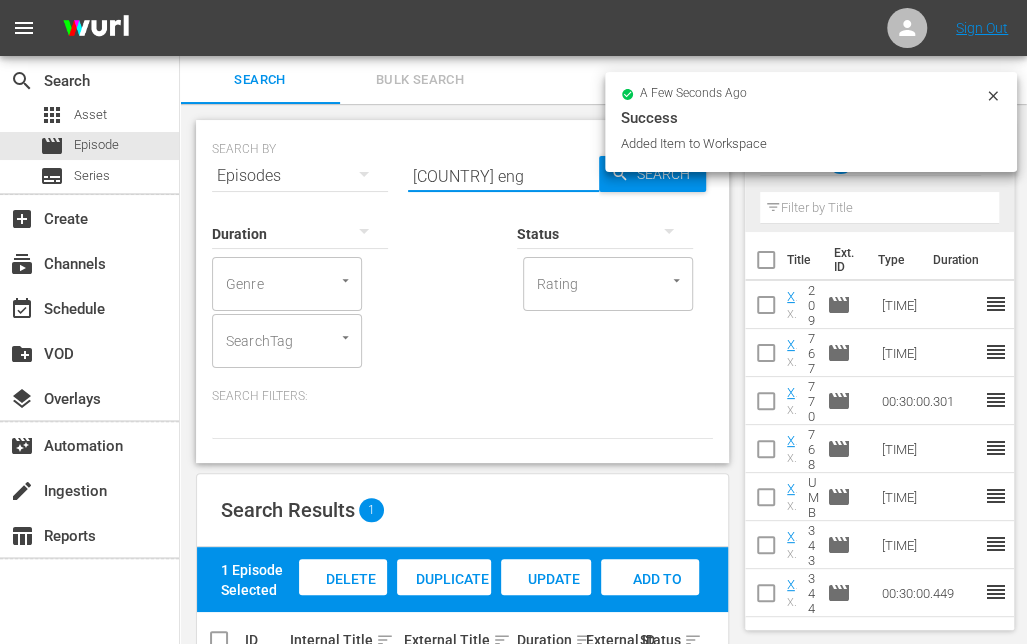 type on "[COUNTRY] eng" 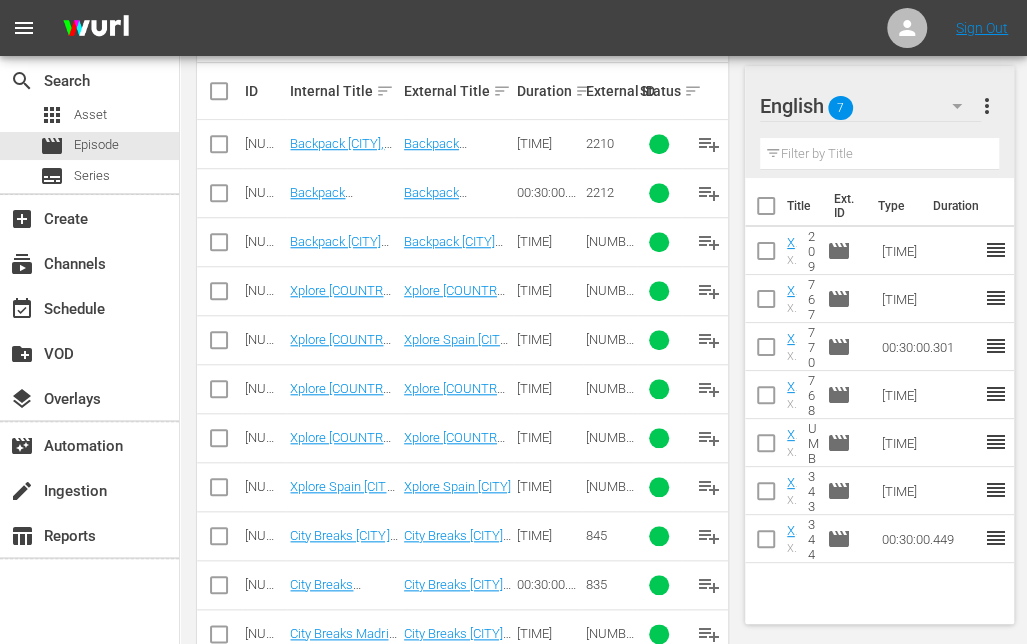 scroll, scrollTop: 508, scrollLeft: 0, axis: vertical 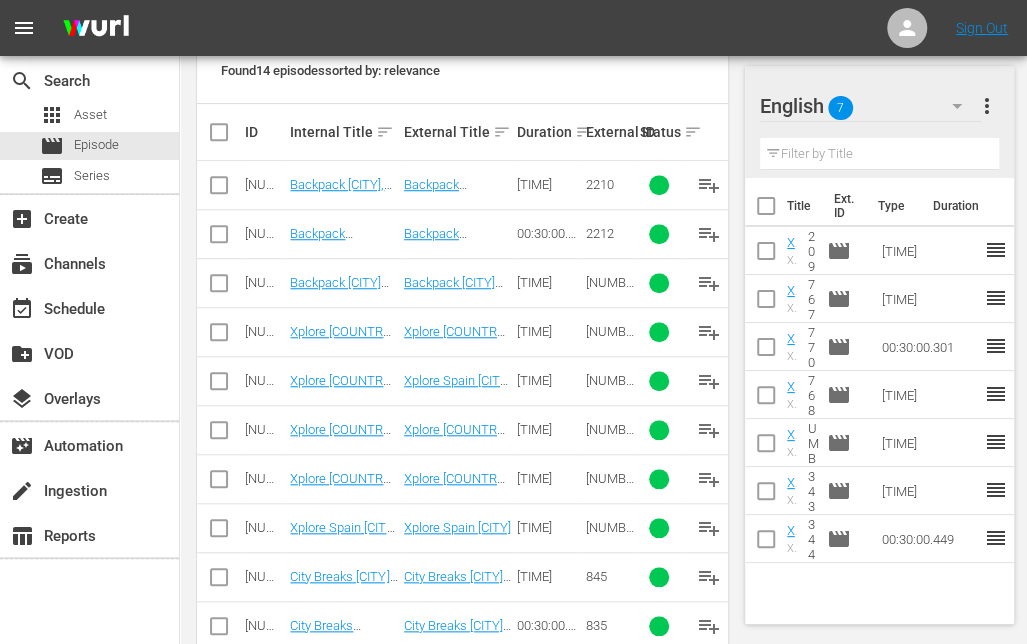 click at bounding box center (219, 189) 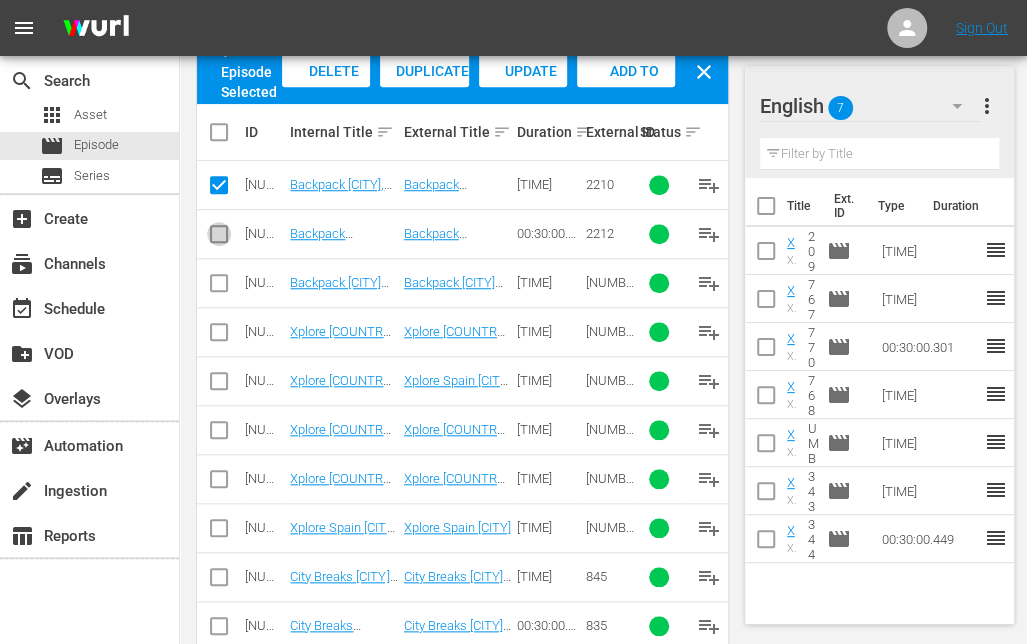 drag, startPoint x: 222, startPoint y: 231, endPoint x: 218, endPoint y: 288, distance: 57.14018 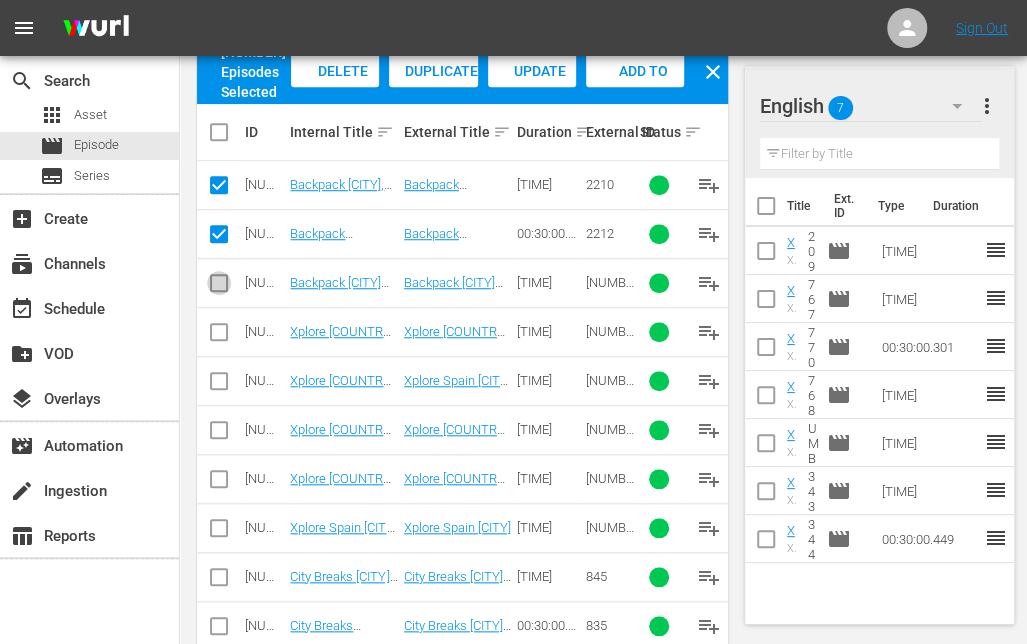 click at bounding box center [219, 287] 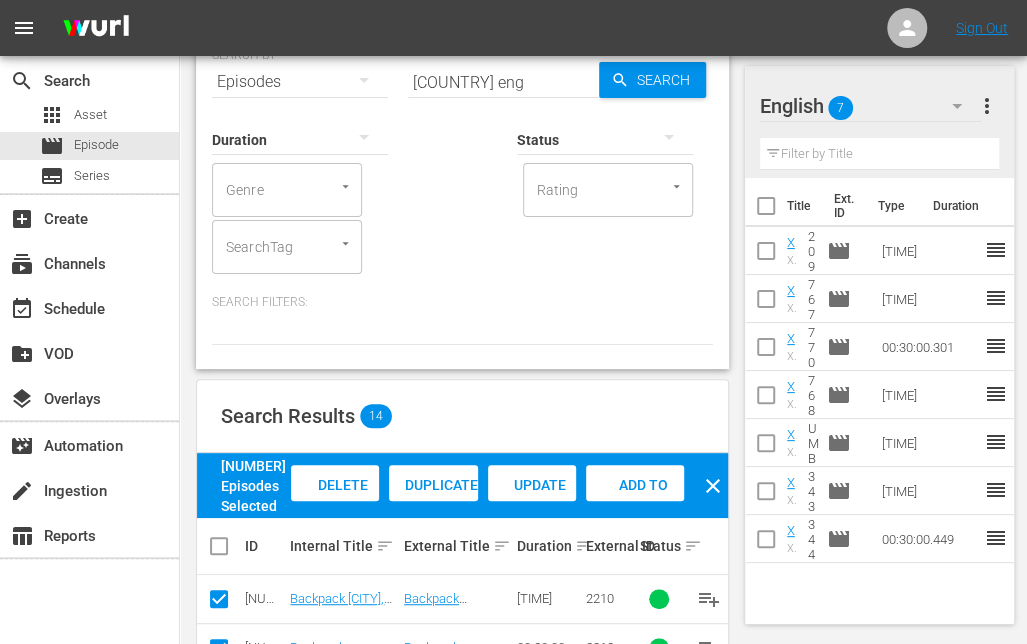 scroll, scrollTop: 0, scrollLeft: 0, axis: both 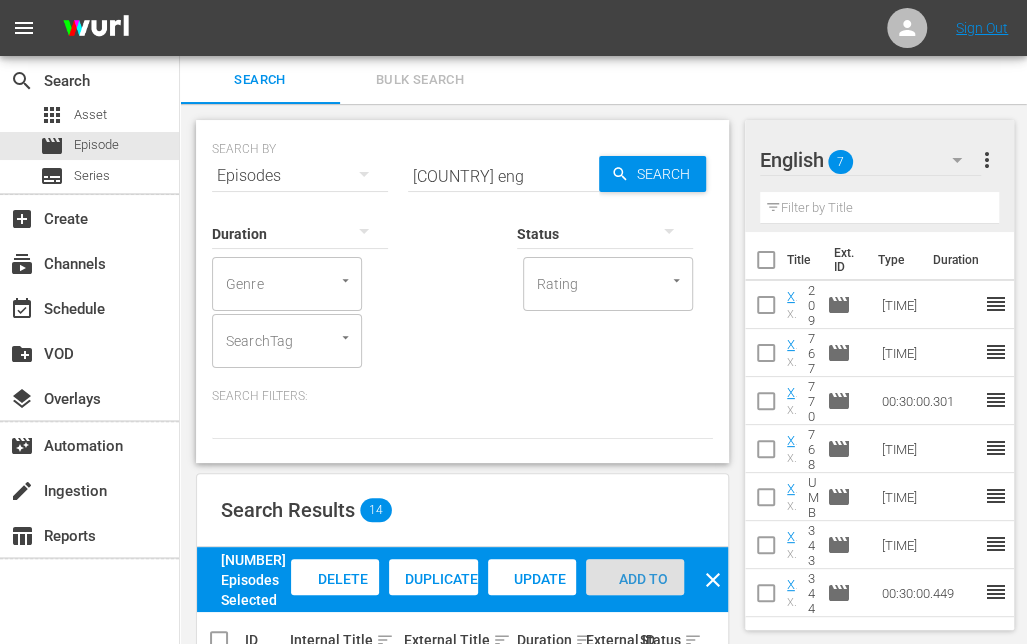 click on "Add to Workspace" at bounding box center (635, 598) 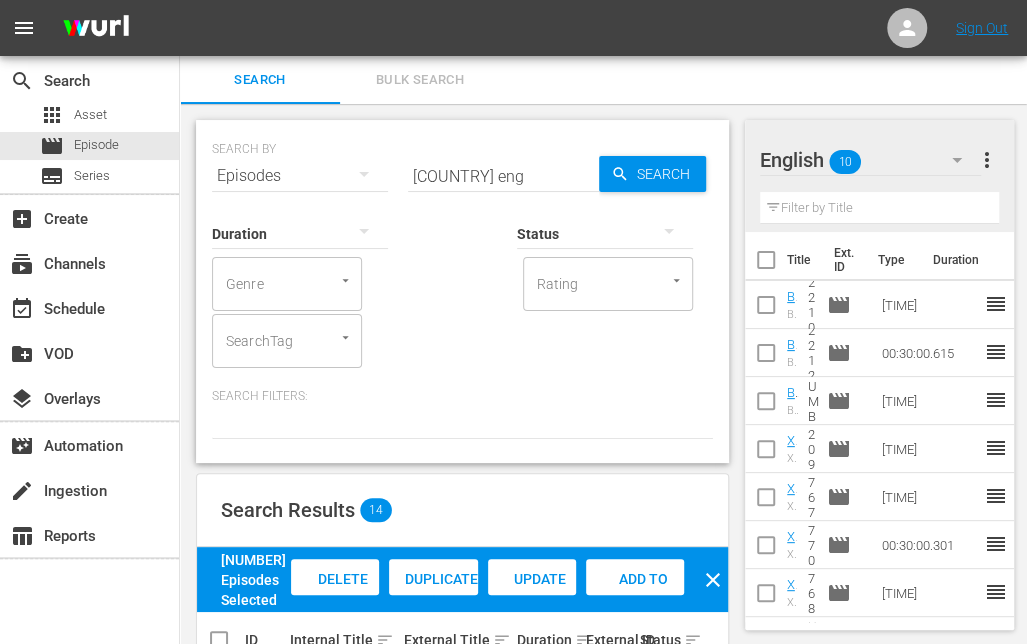 click on "[COUNTRY] eng" at bounding box center (503, 176) 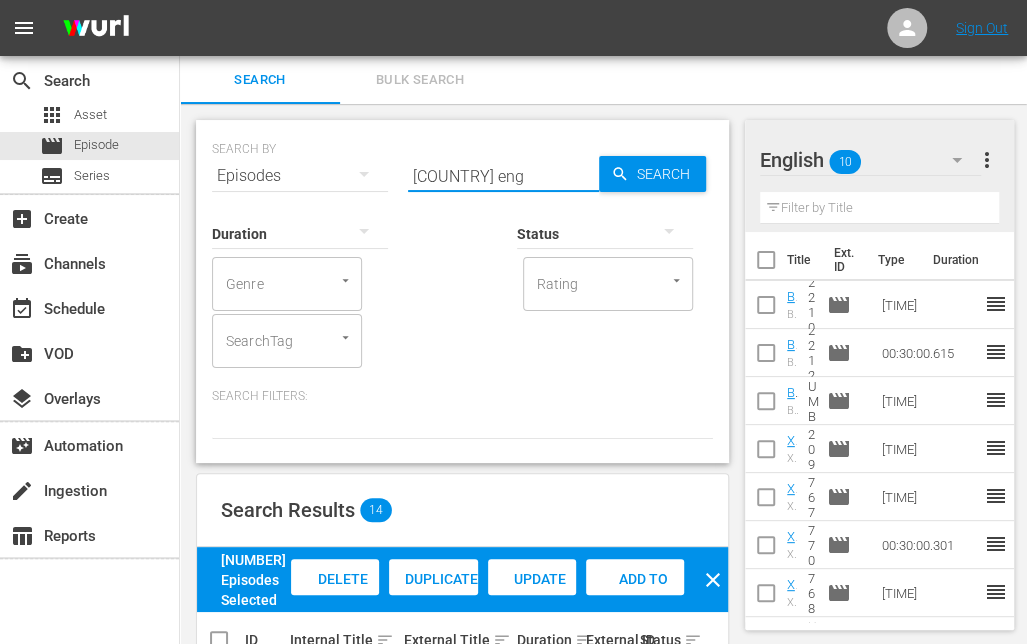click on "[COUNTRY] eng" at bounding box center [503, 176] 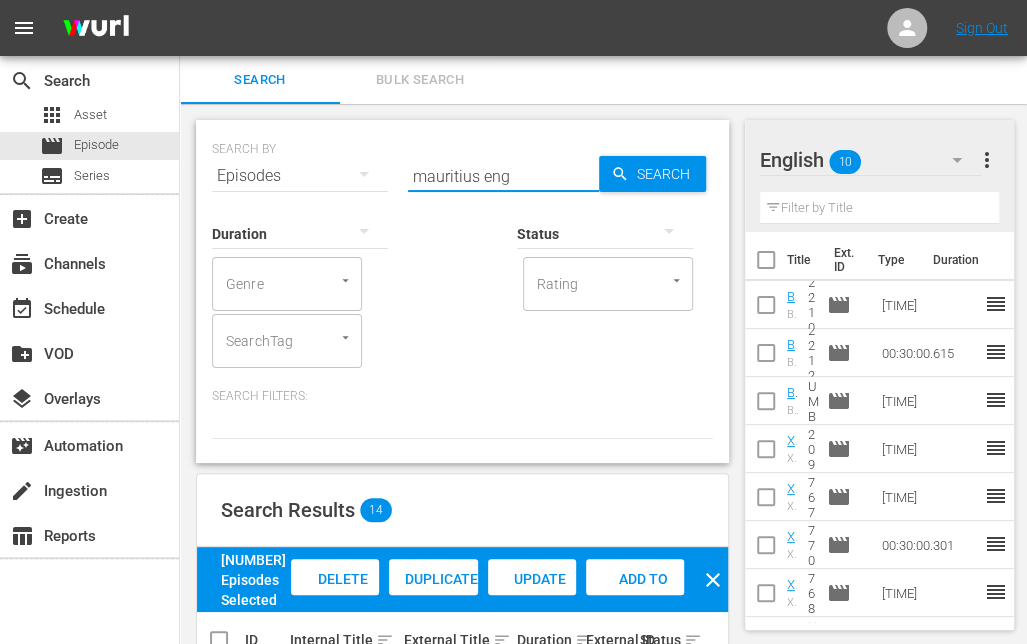 type on "mauritius eng" 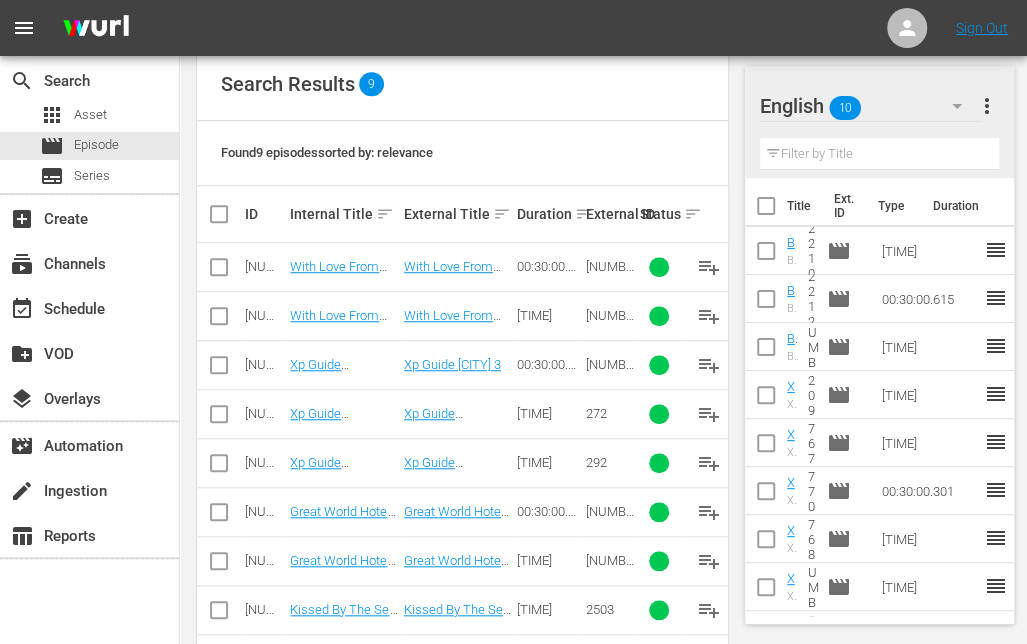 scroll, scrollTop: 498, scrollLeft: 0, axis: vertical 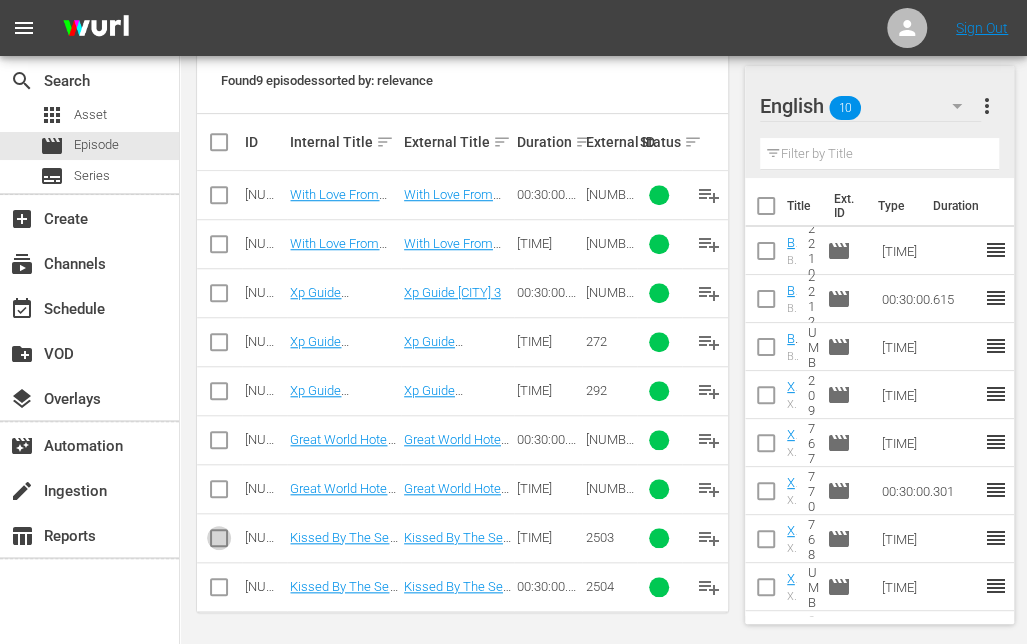 click at bounding box center [219, 542] 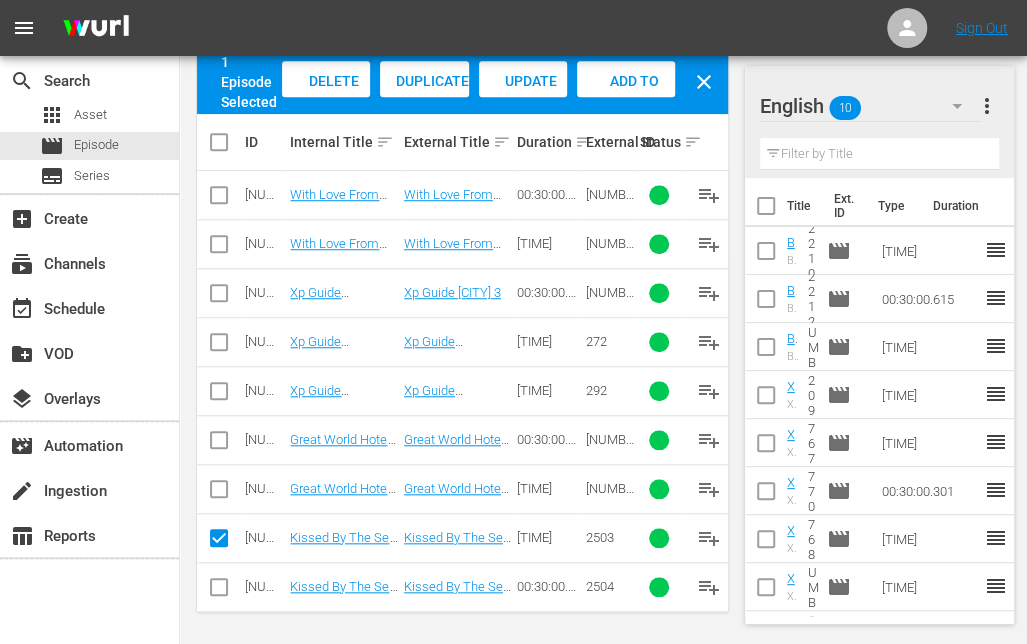 click at bounding box center [219, 591] 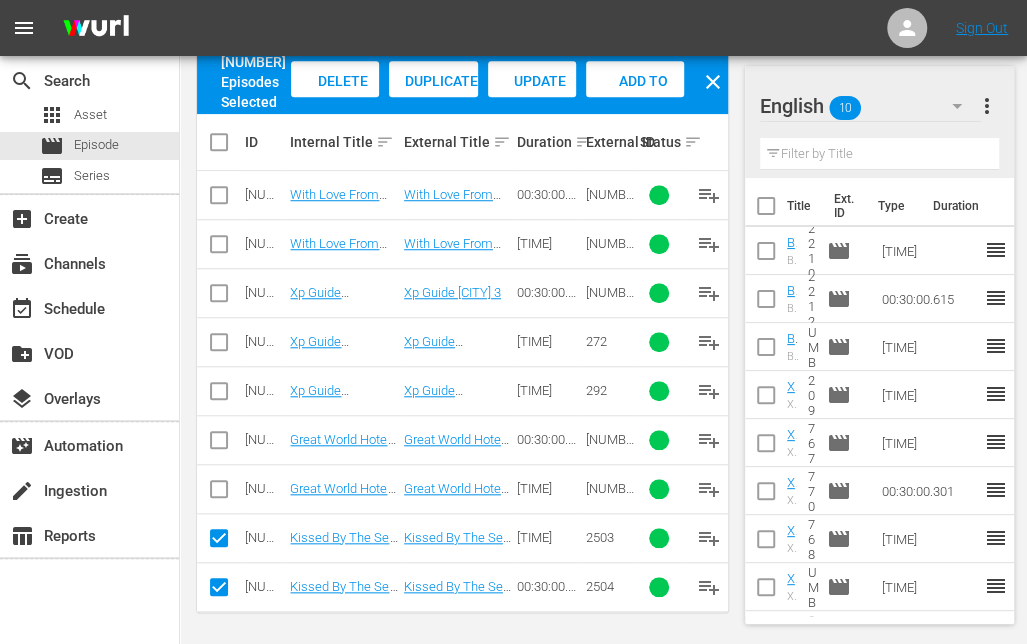 click on "Add to Workspace" at bounding box center (635, 100) 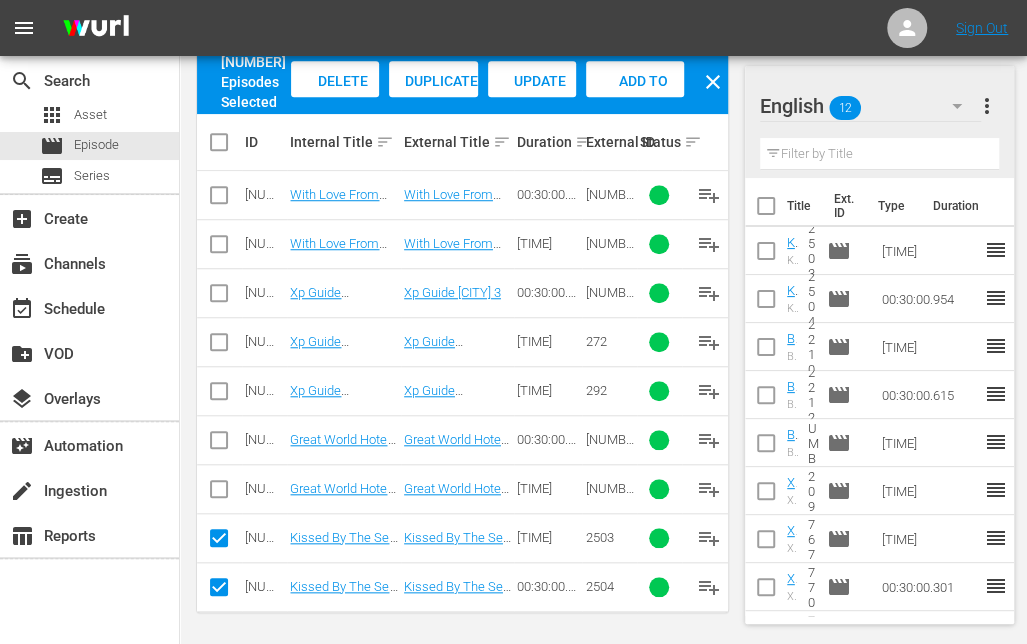 scroll, scrollTop: 0, scrollLeft: 0, axis: both 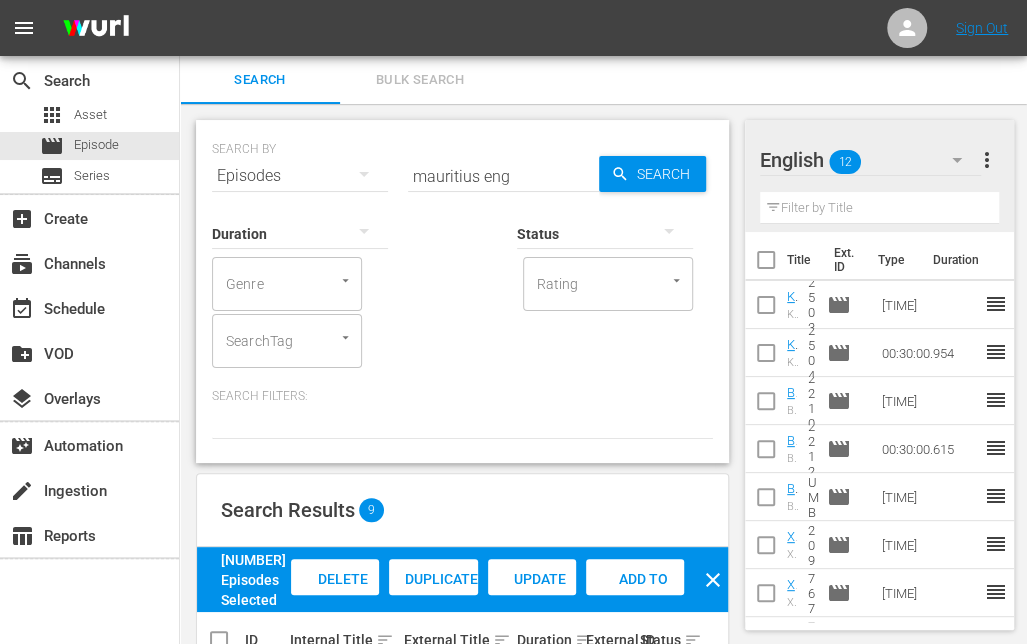 click on "mauritius eng" at bounding box center [503, 176] 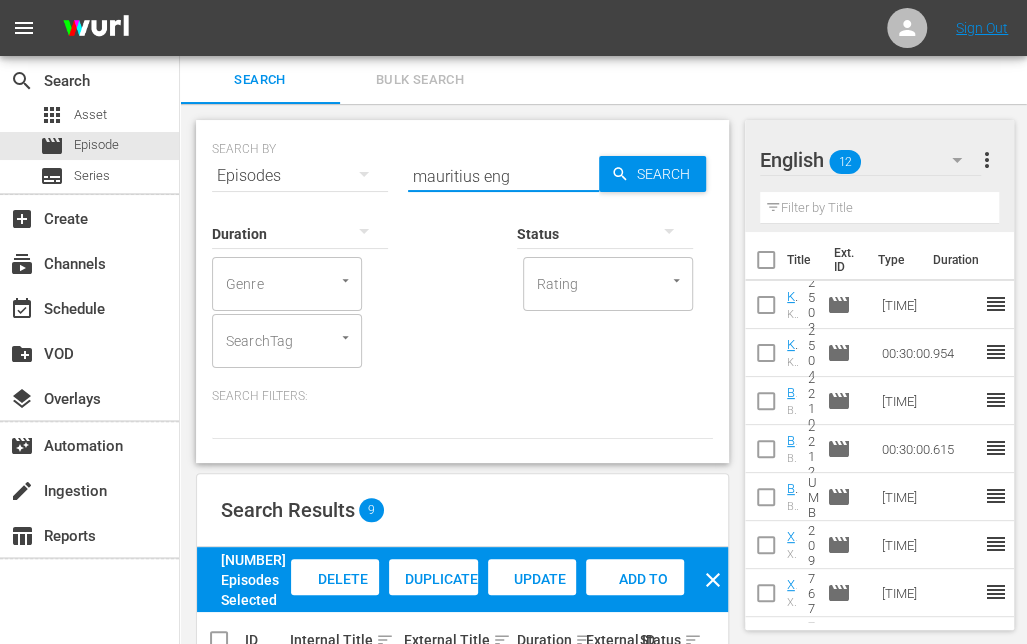 click on "mauritius eng" at bounding box center [503, 176] 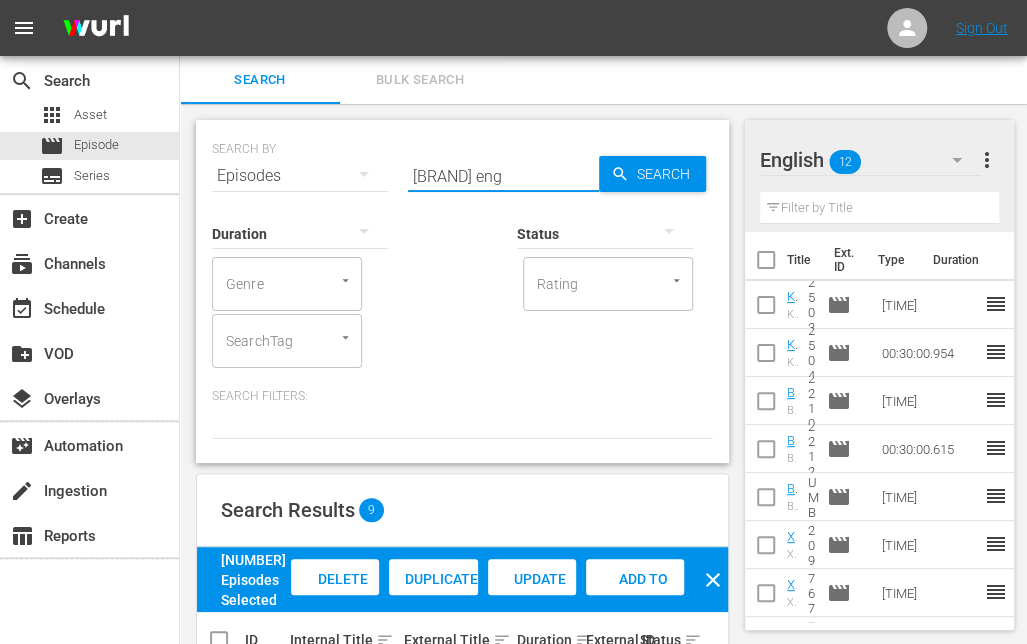 type on "[BRAND] eng" 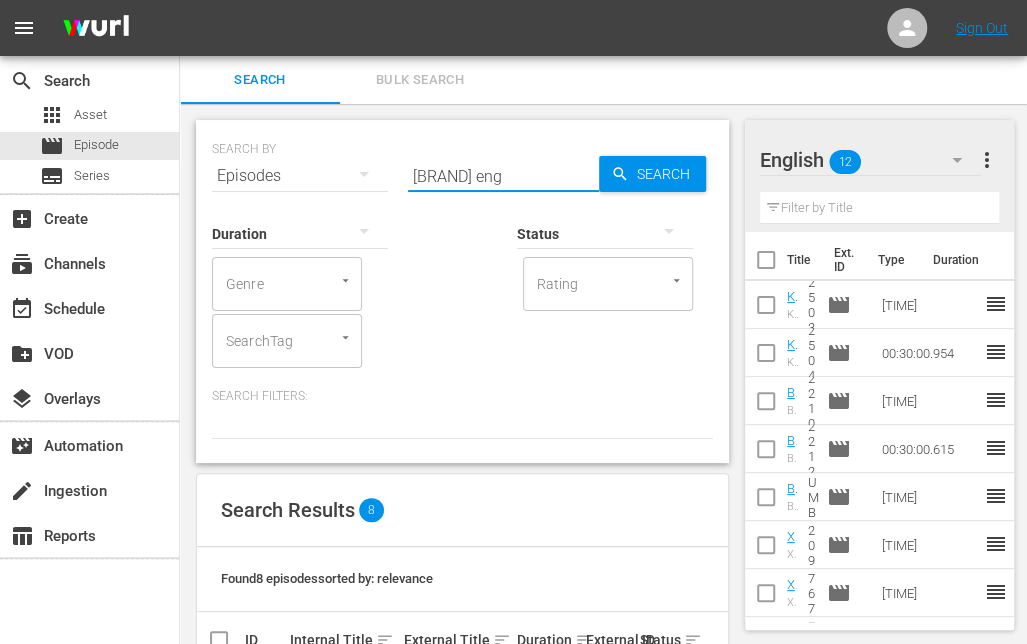 scroll, scrollTop: 450, scrollLeft: 0, axis: vertical 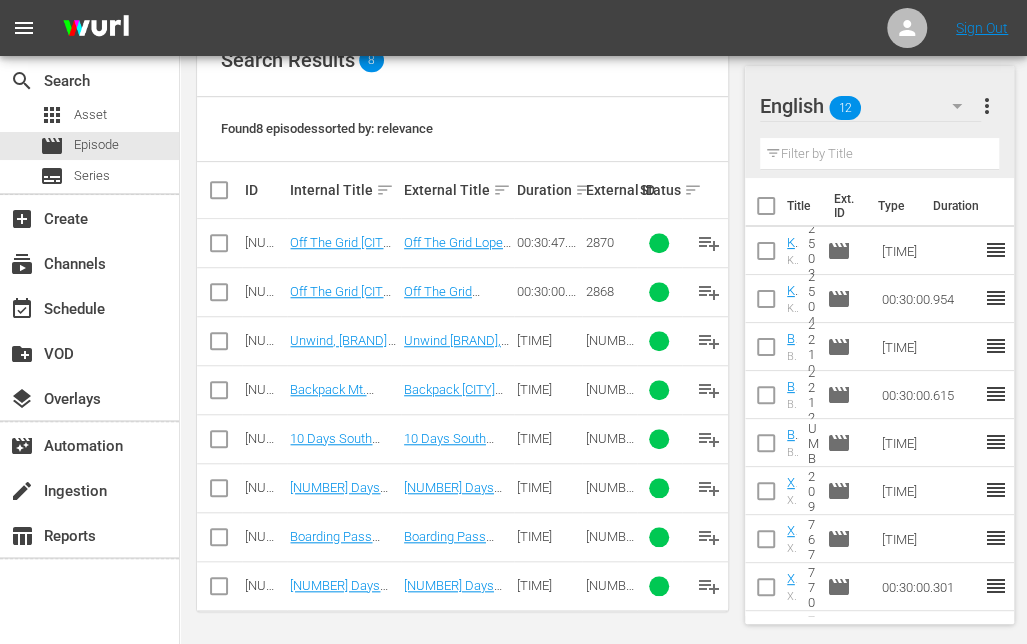 click at bounding box center [219, 345] 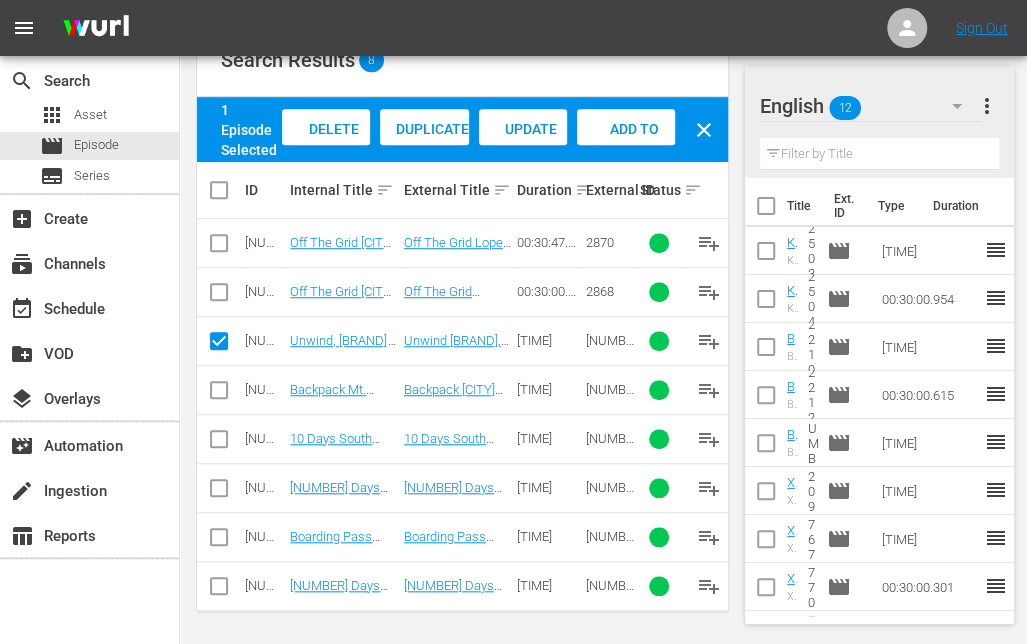 click on "Add to Workspace" at bounding box center [626, 148] 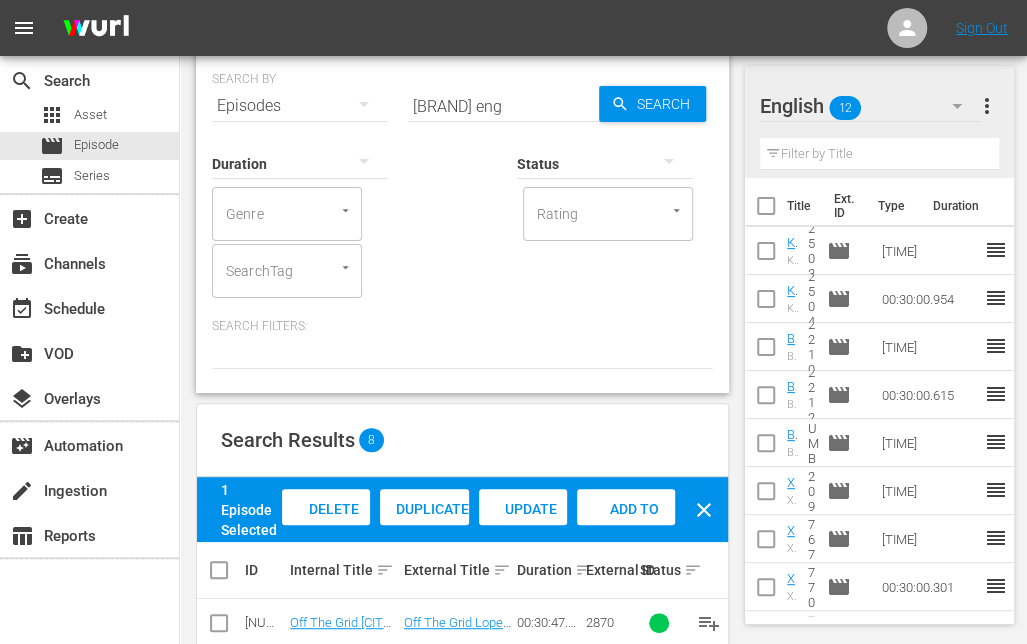 scroll, scrollTop: 50, scrollLeft: 0, axis: vertical 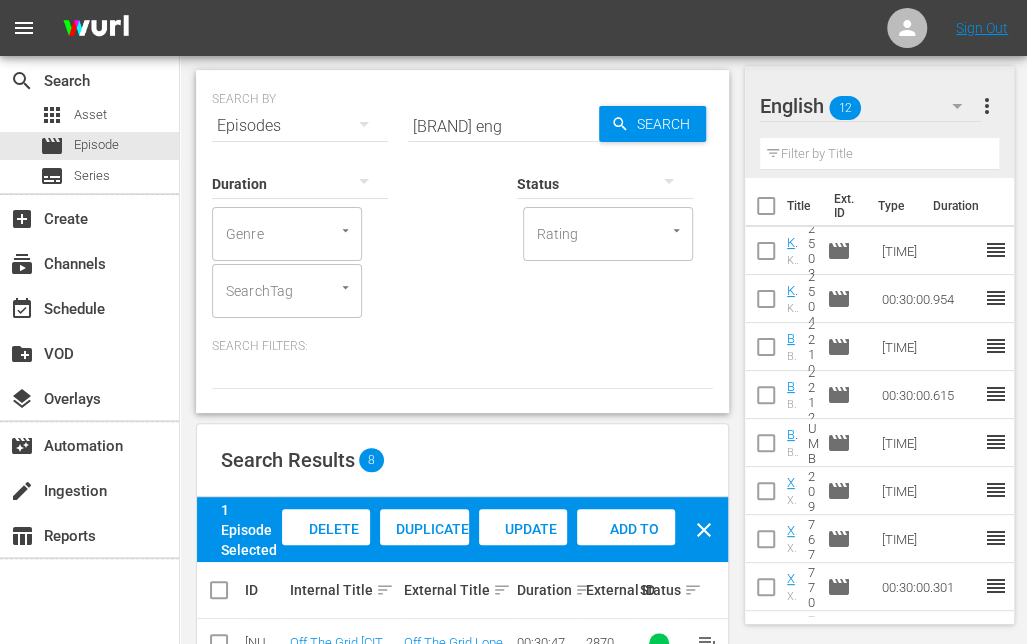 click on "[BRAND] eng" at bounding box center (503, 126) 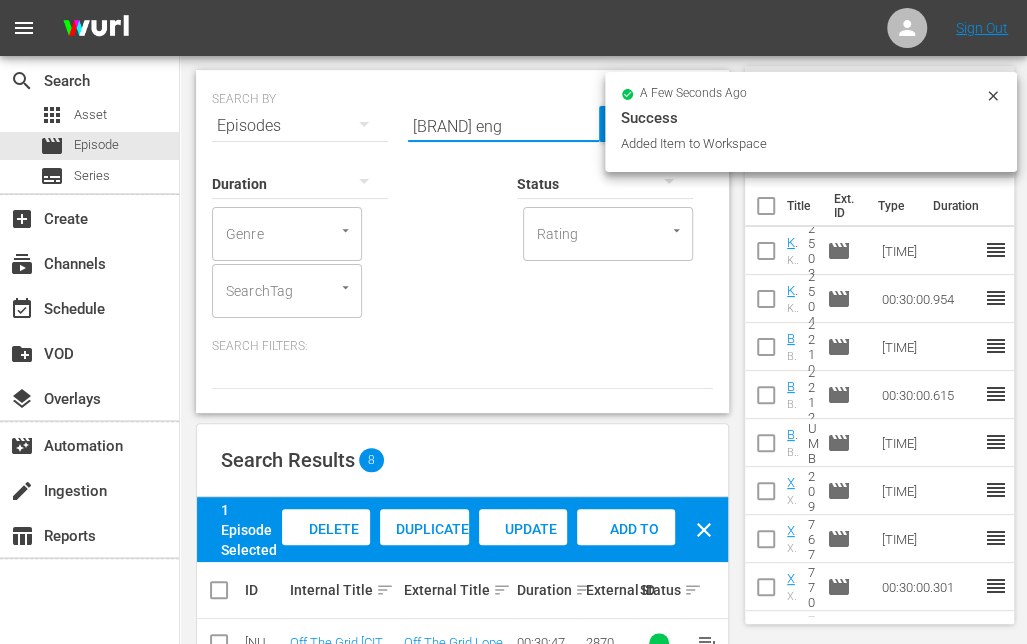 click on "[BRAND] eng" at bounding box center [503, 126] 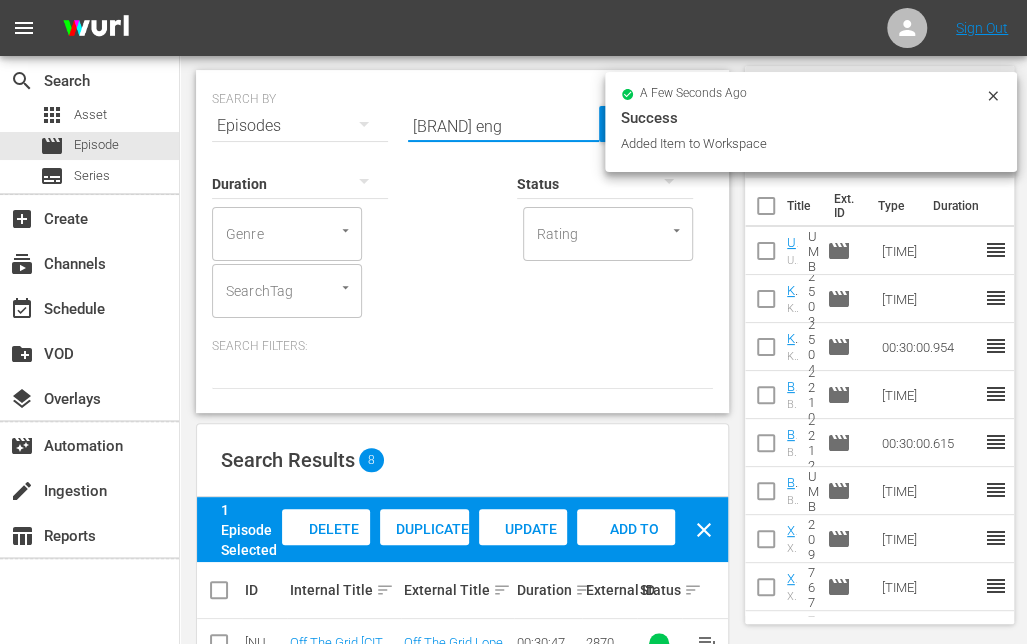 type on "[BRAND] eng" 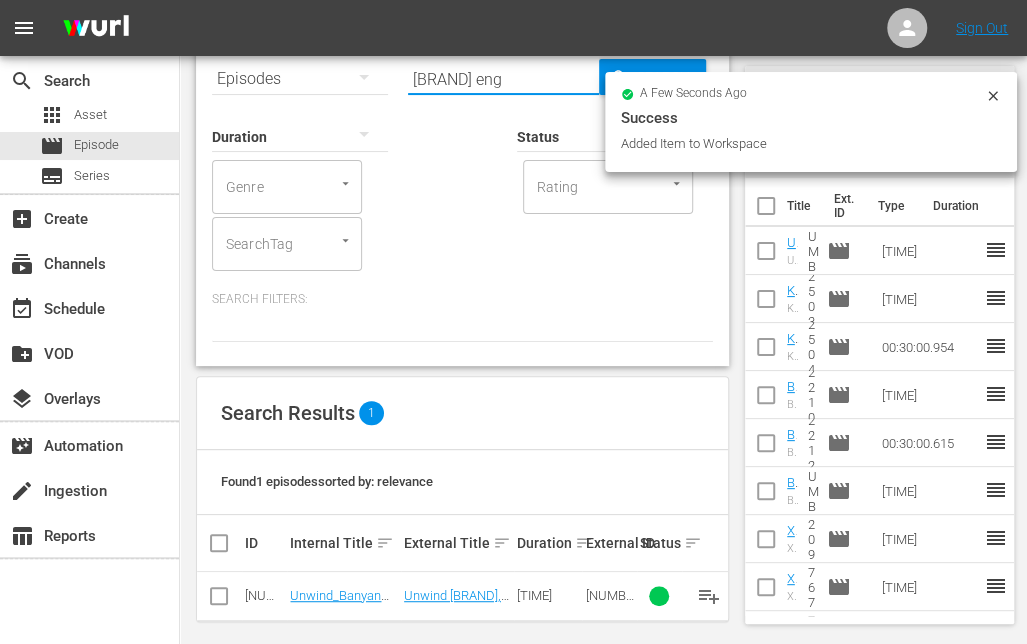 scroll, scrollTop: 109, scrollLeft: 0, axis: vertical 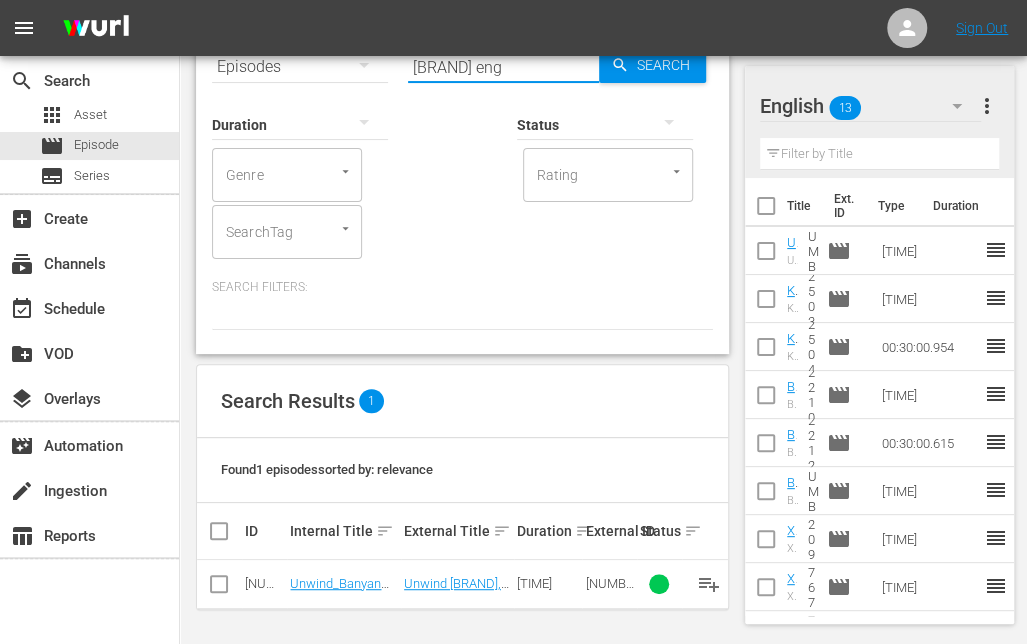 click at bounding box center (219, 588) 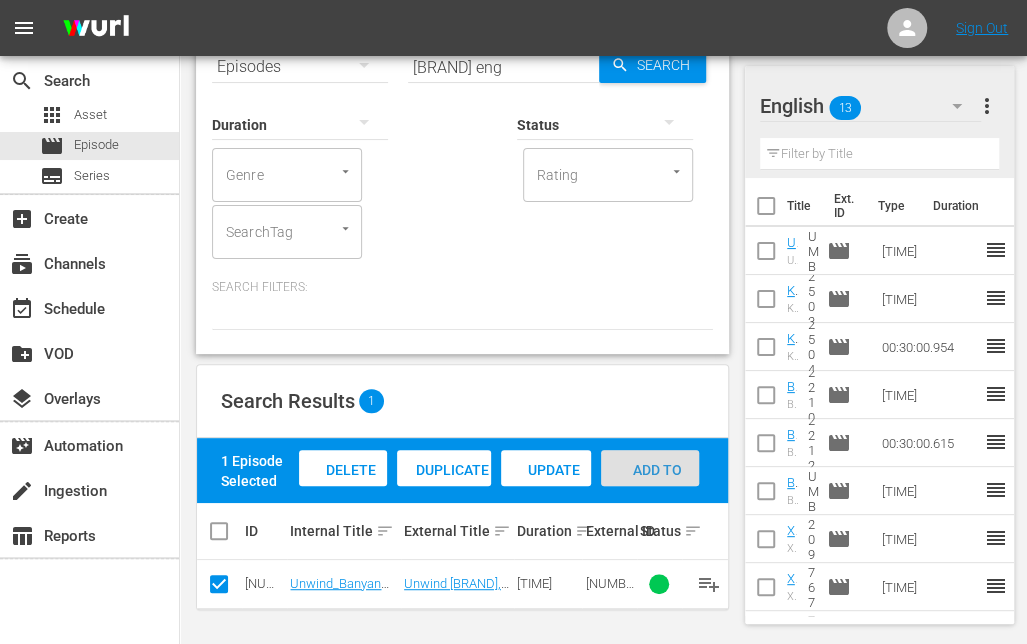 click on "Add to Workspace" at bounding box center [650, 489] 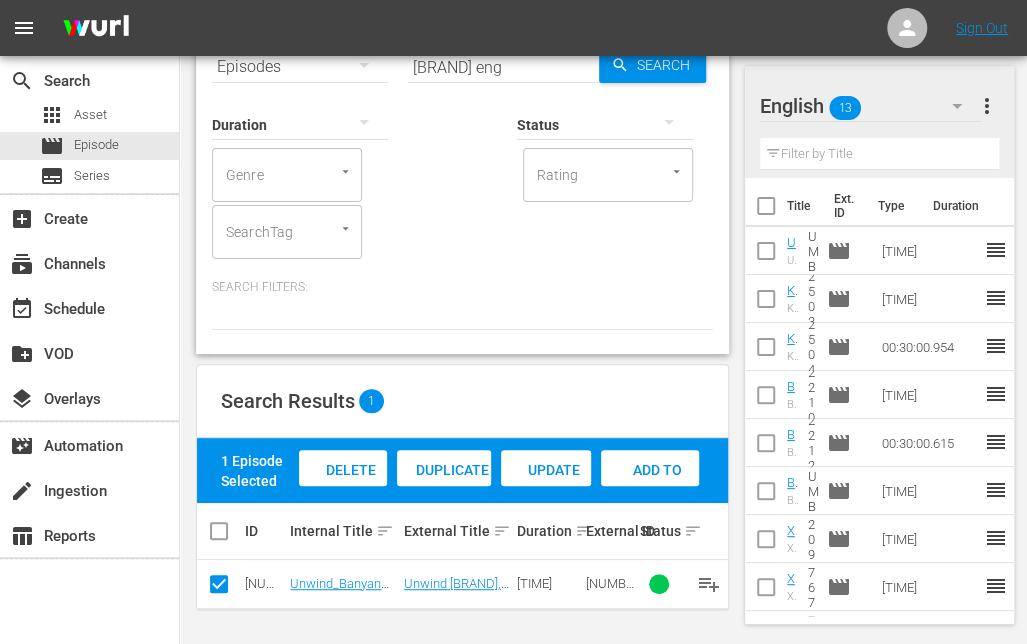 scroll, scrollTop: 0, scrollLeft: 0, axis: both 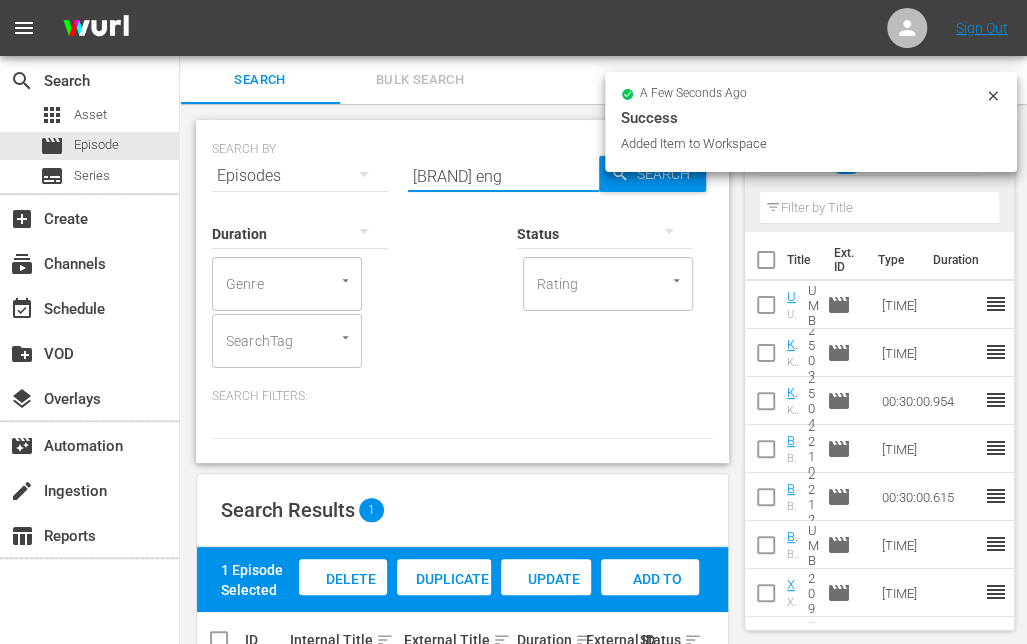 click on "[BRAND] eng" at bounding box center [503, 176] 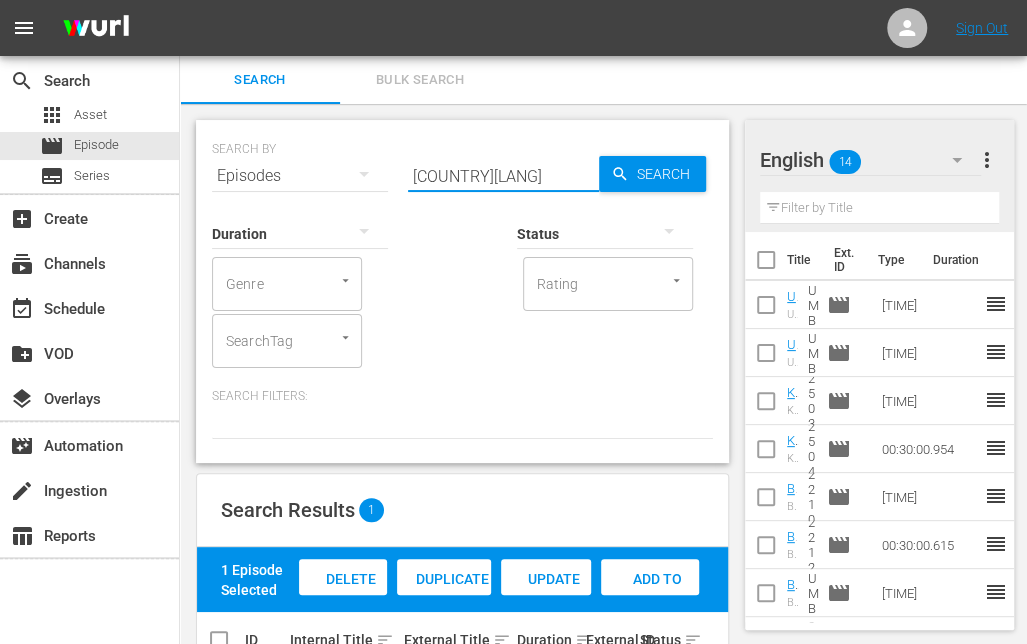 type on "[COUNTRY][LANG]" 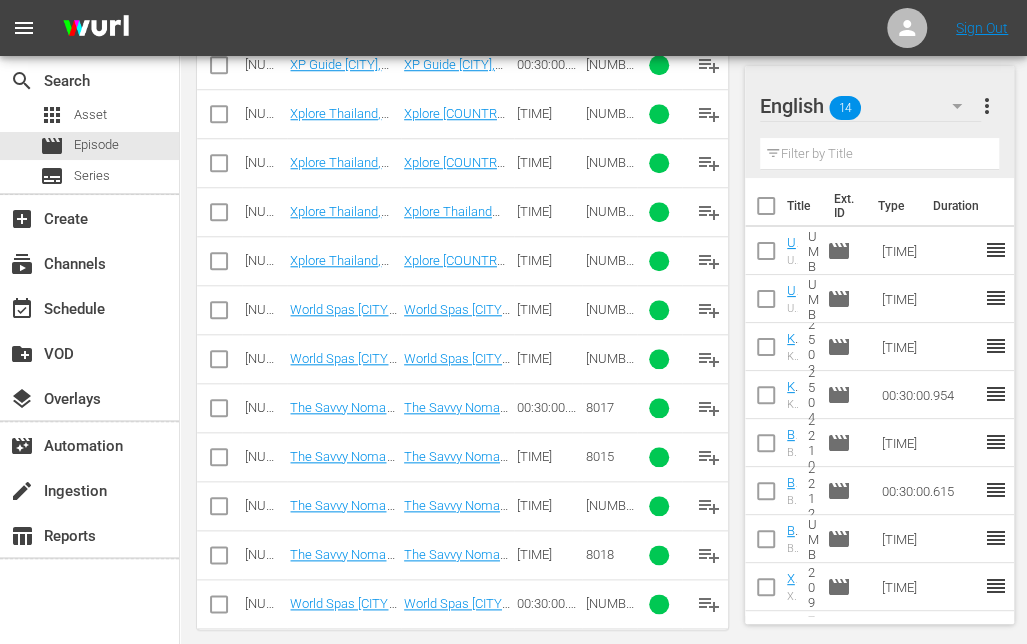 scroll, scrollTop: 644, scrollLeft: 0, axis: vertical 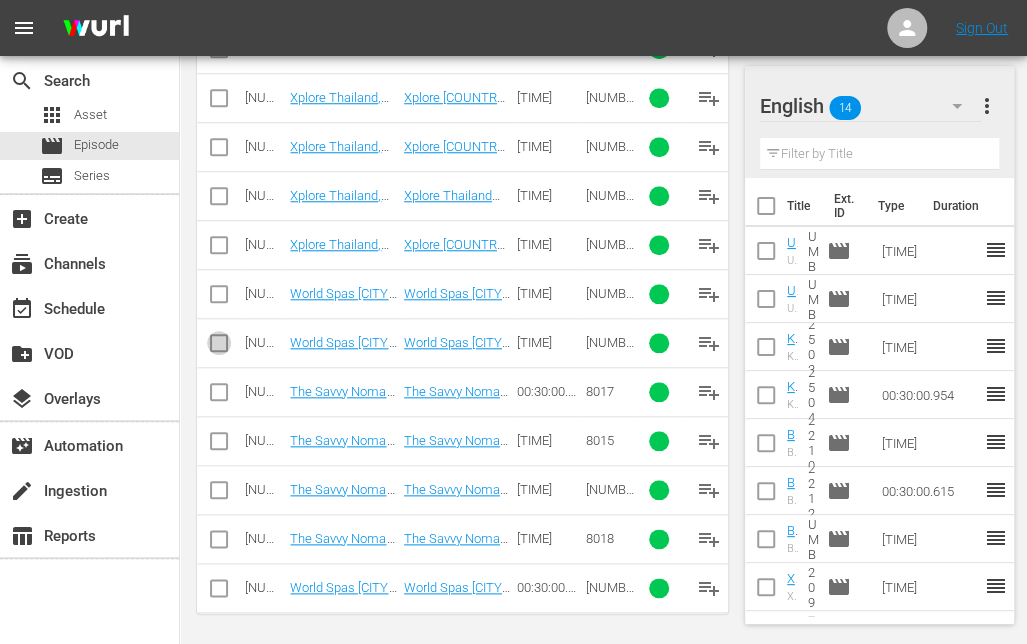 click at bounding box center (219, 347) 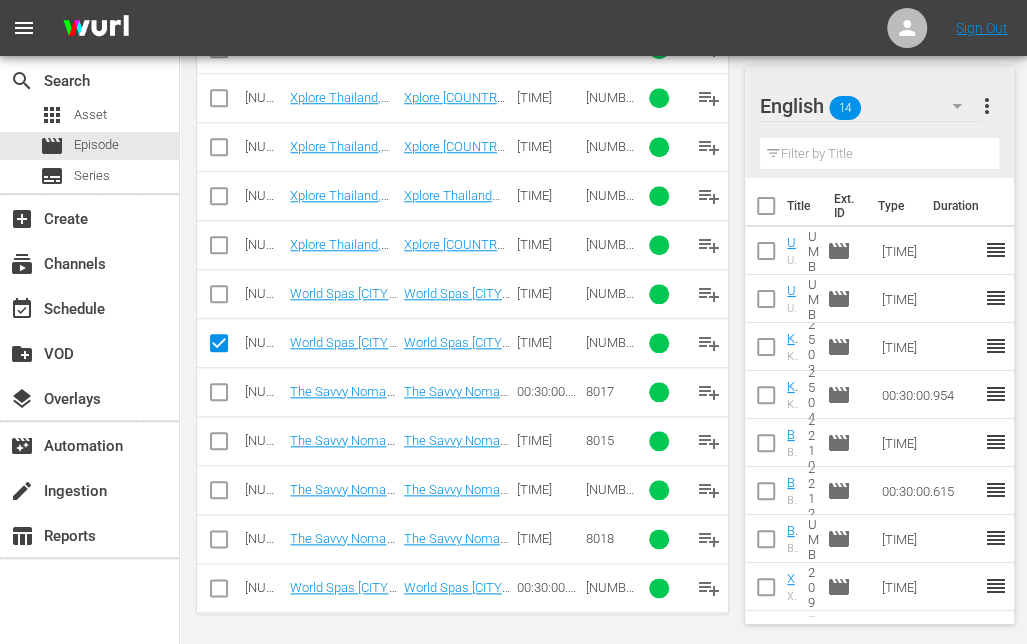 drag, startPoint x: 218, startPoint y: 394, endPoint x: 216, endPoint y: 443, distance: 49.0408 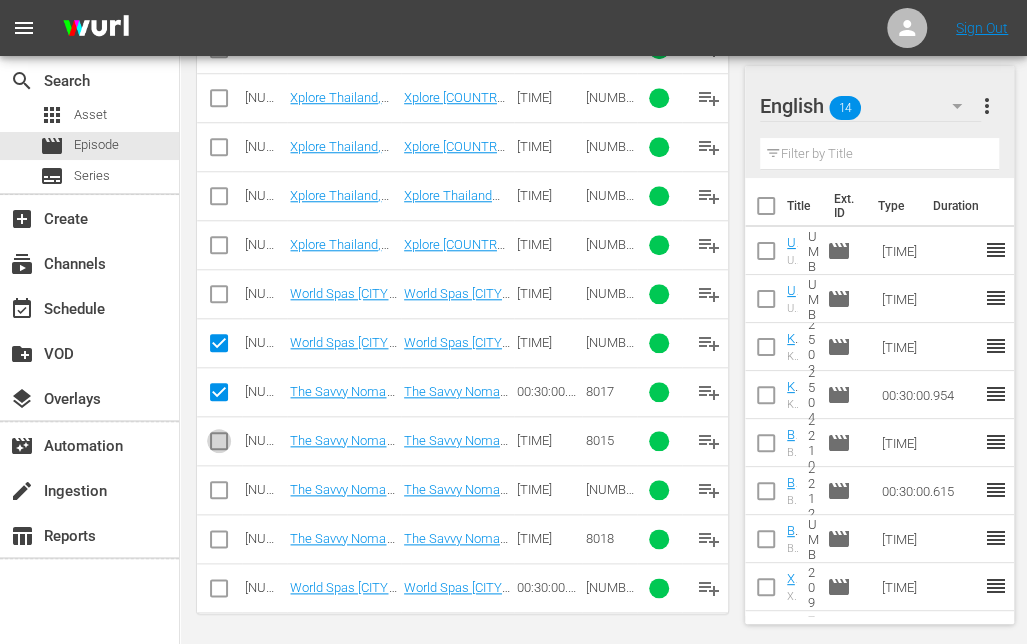 click at bounding box center (219, 445) 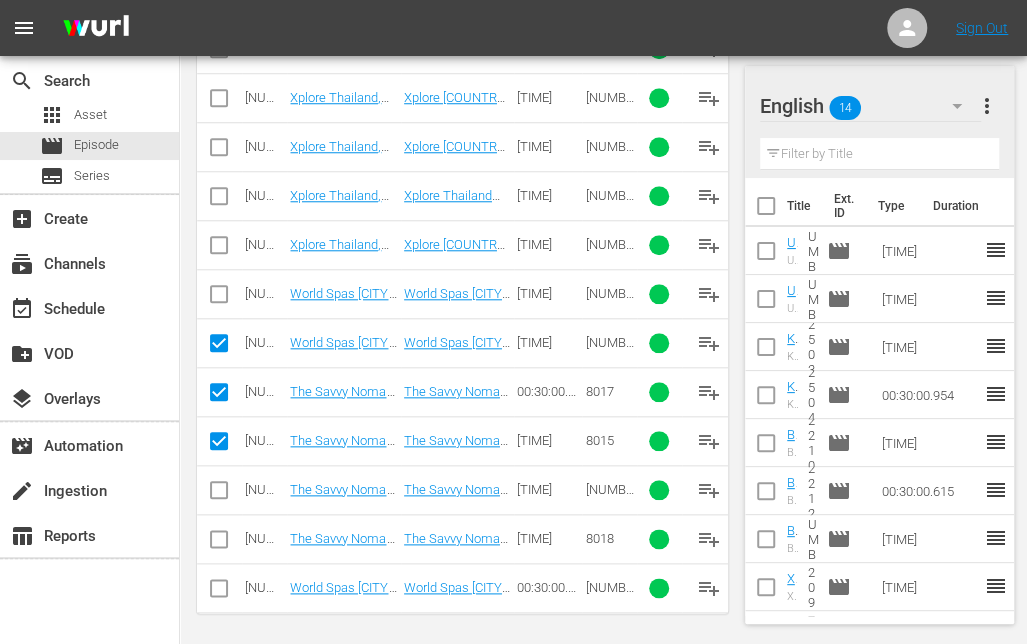 click at bounding box center (219, 494) 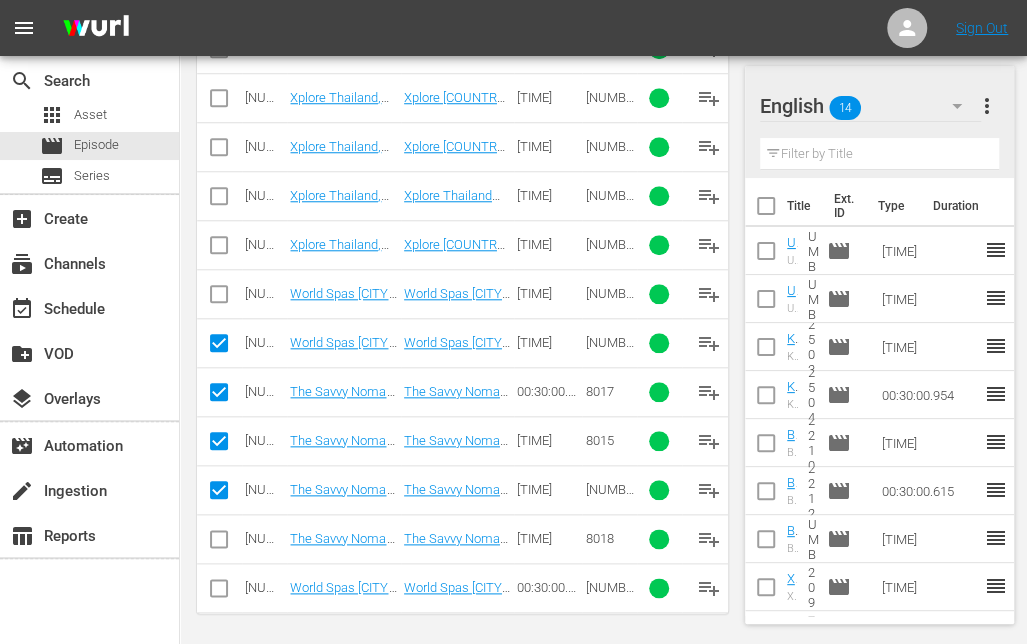 click at bounding box center (219, 543) 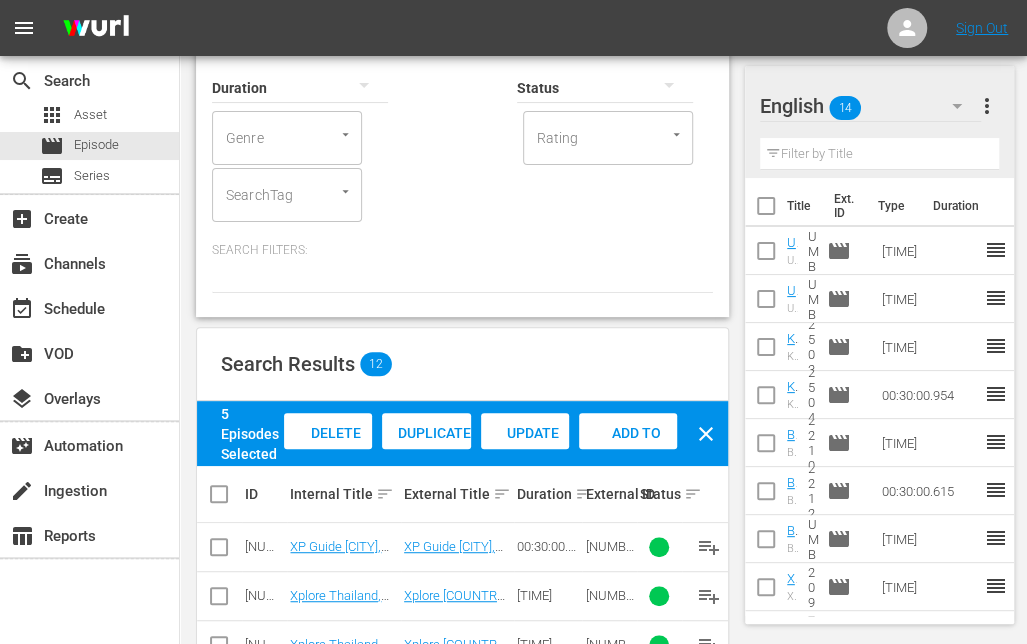 scroll, scrollTop: 144, scrollLeft: 0, axis: vertical 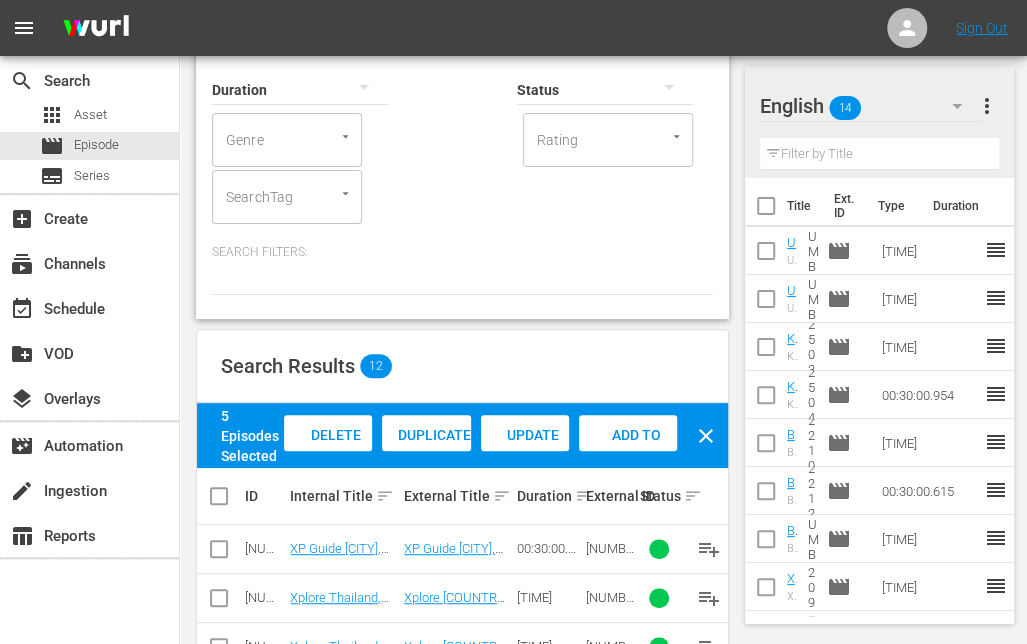 click on "Add to Workspace" at bounding box center [628, 454] 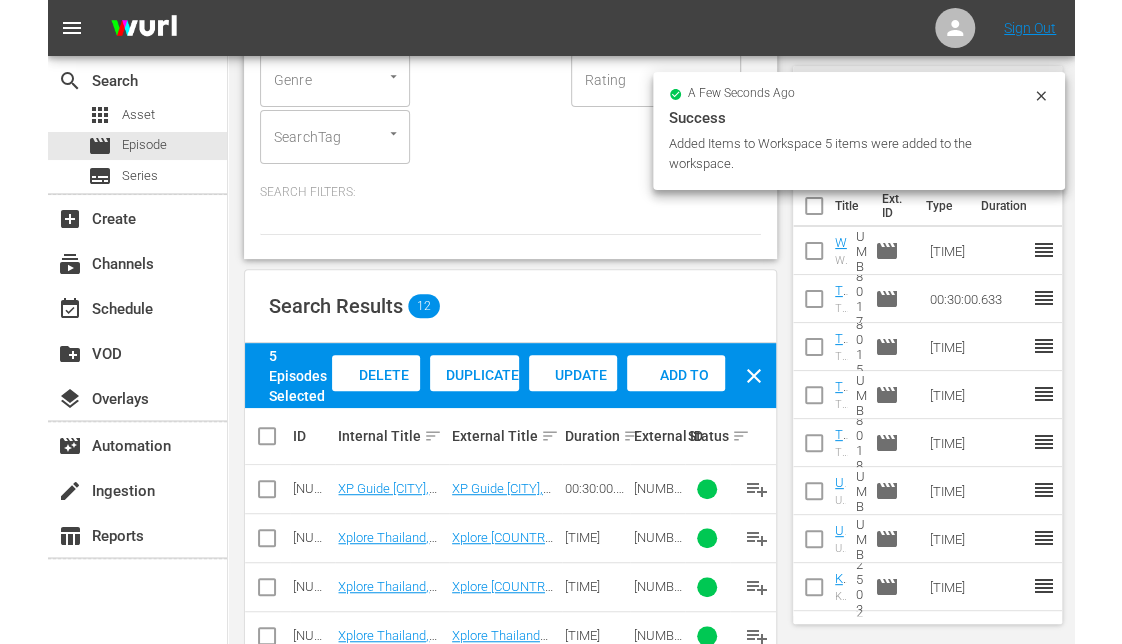 scroll, scrollTop: 644, scrollLeft: 0, axis: vertical 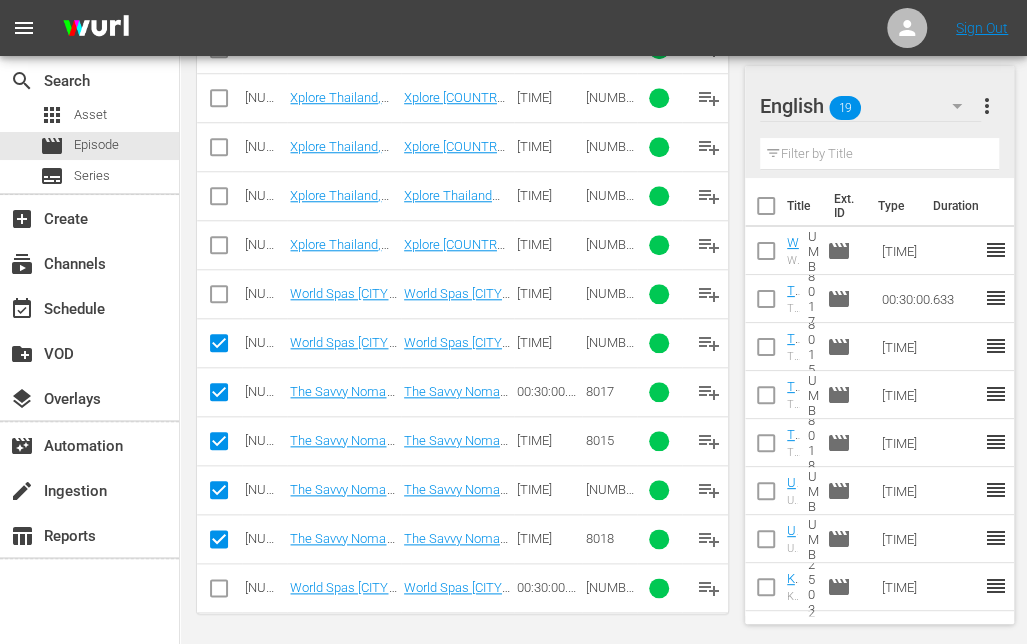 click on "reorder" at bounding box center [996, 250] 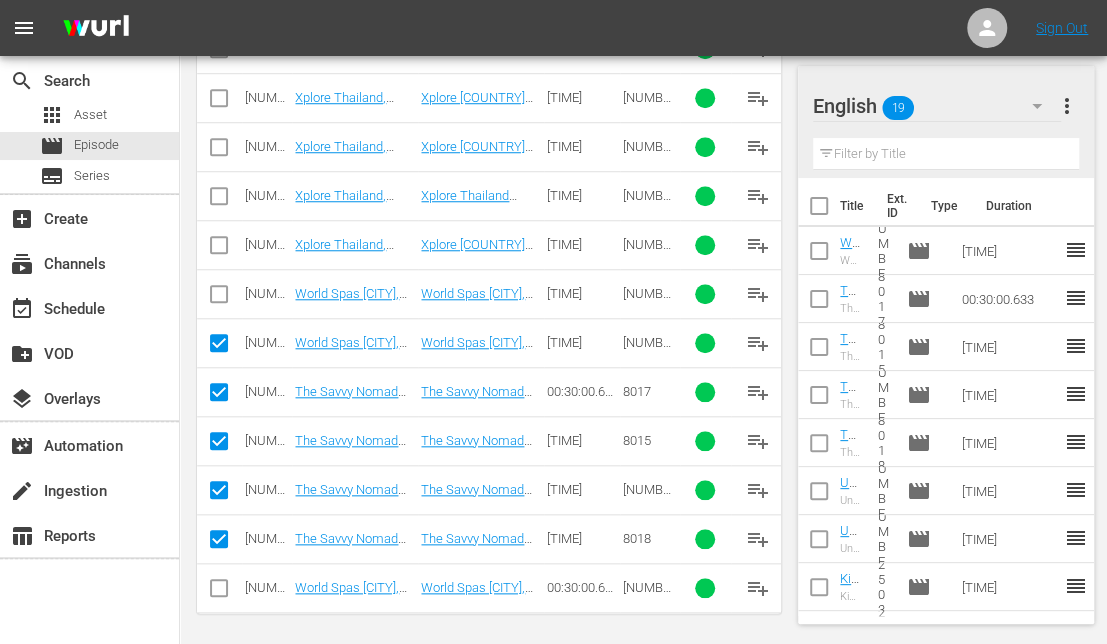 click on "reorder" at bounding box center [1076, 250] 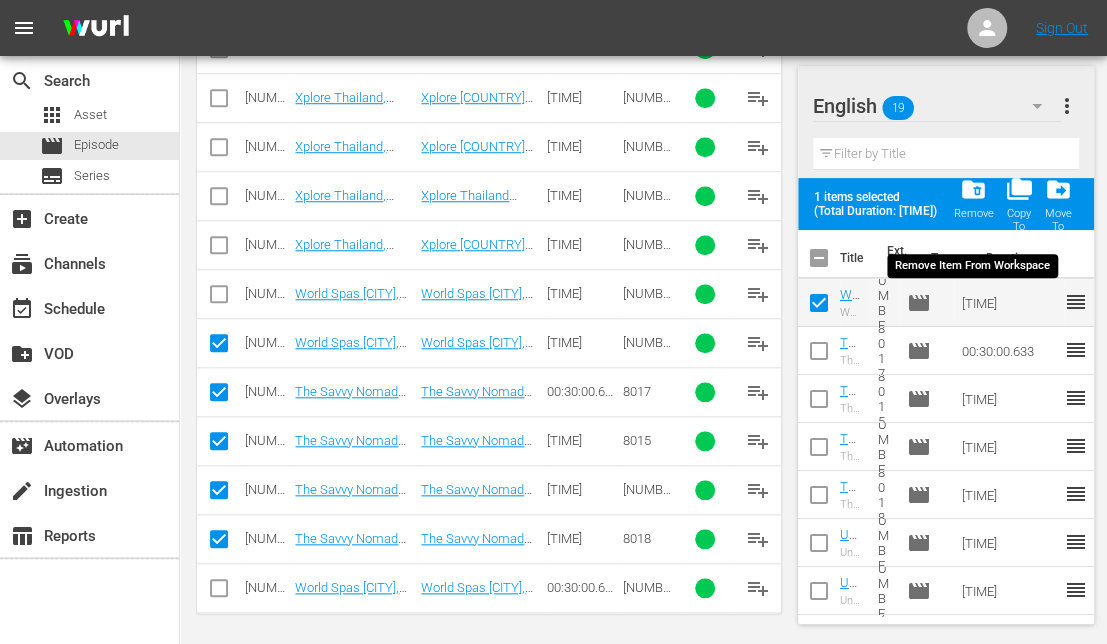 click on "folder_delete" at bounding box center [973, 189] 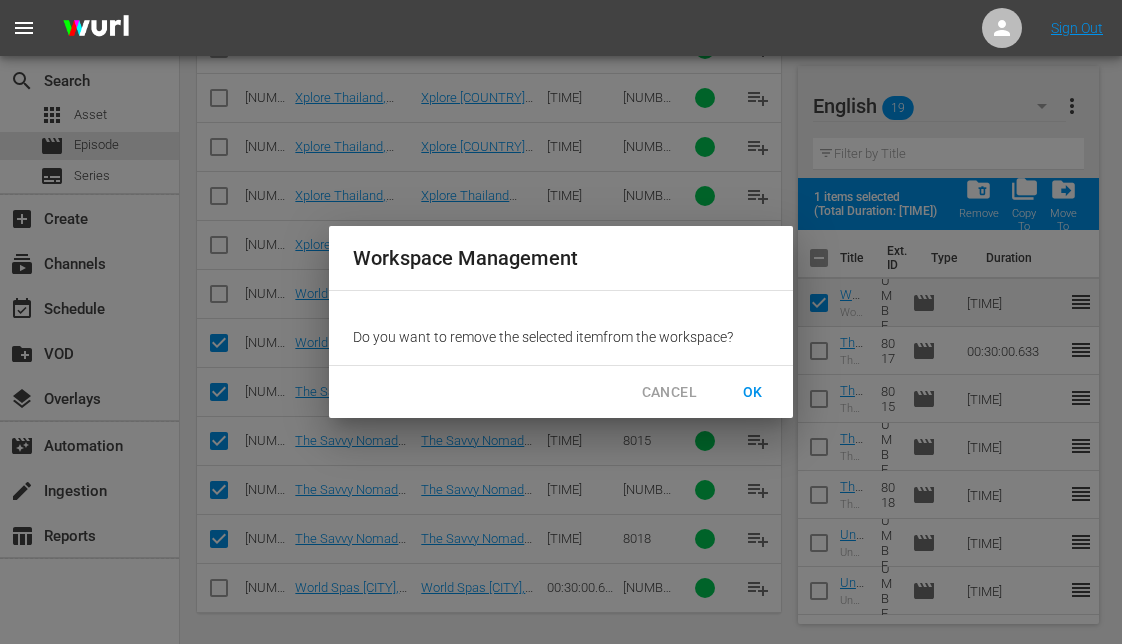 click on "OK" at bounding box center (753, 392) 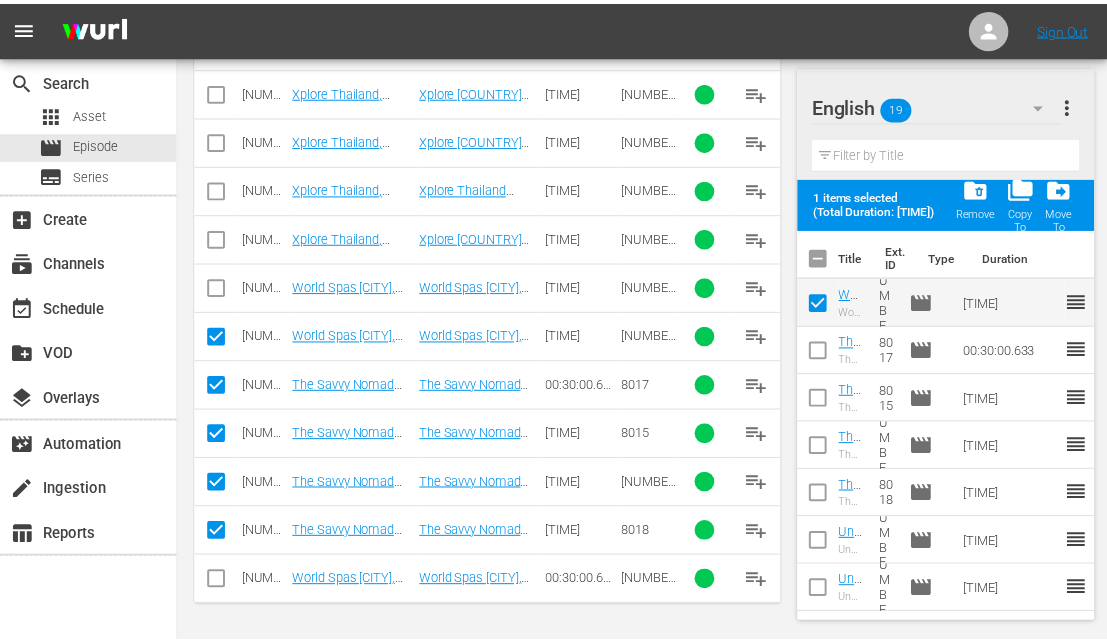 scroll, scrollTop: 590, scrollLeft: 0, axis: vertical 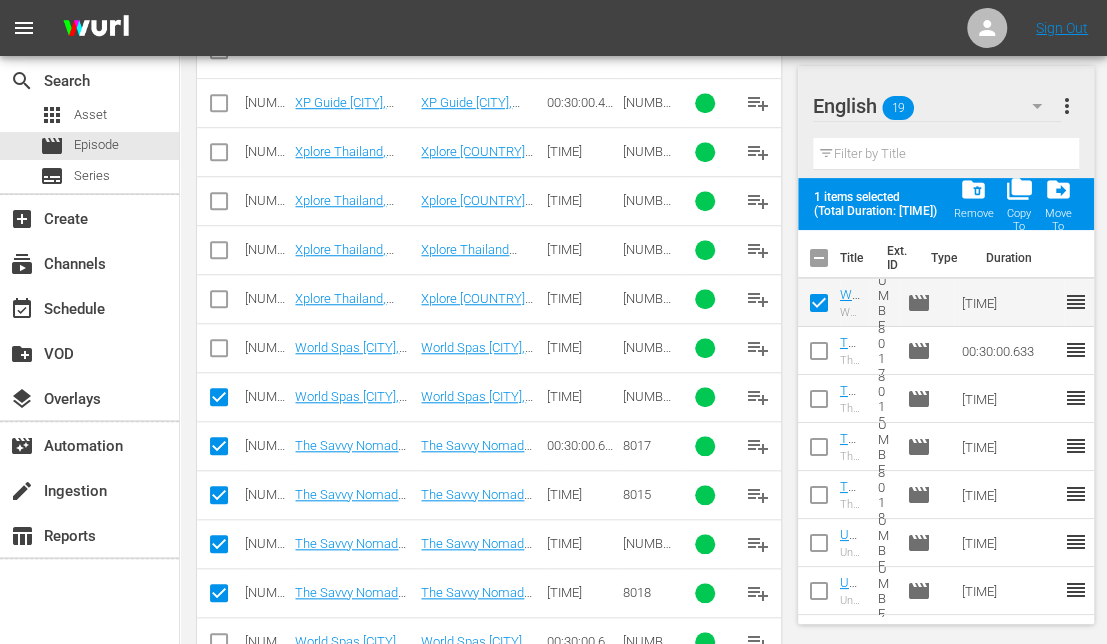 checkbox on "false" 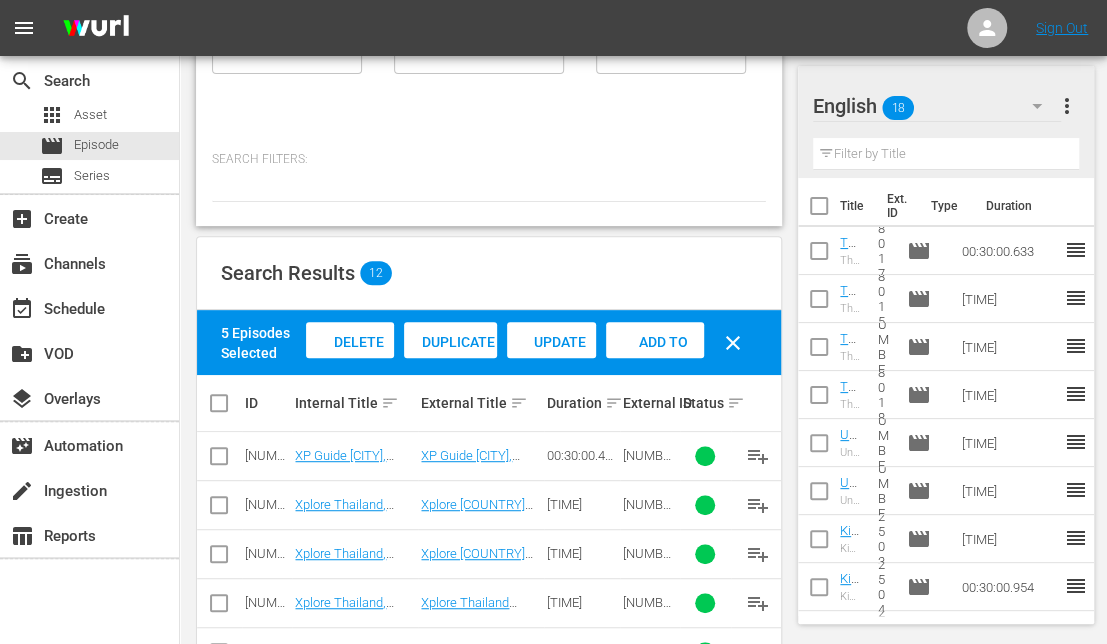 scroll, scrollTop: 90, scrollLeft: 0, axis: vertical 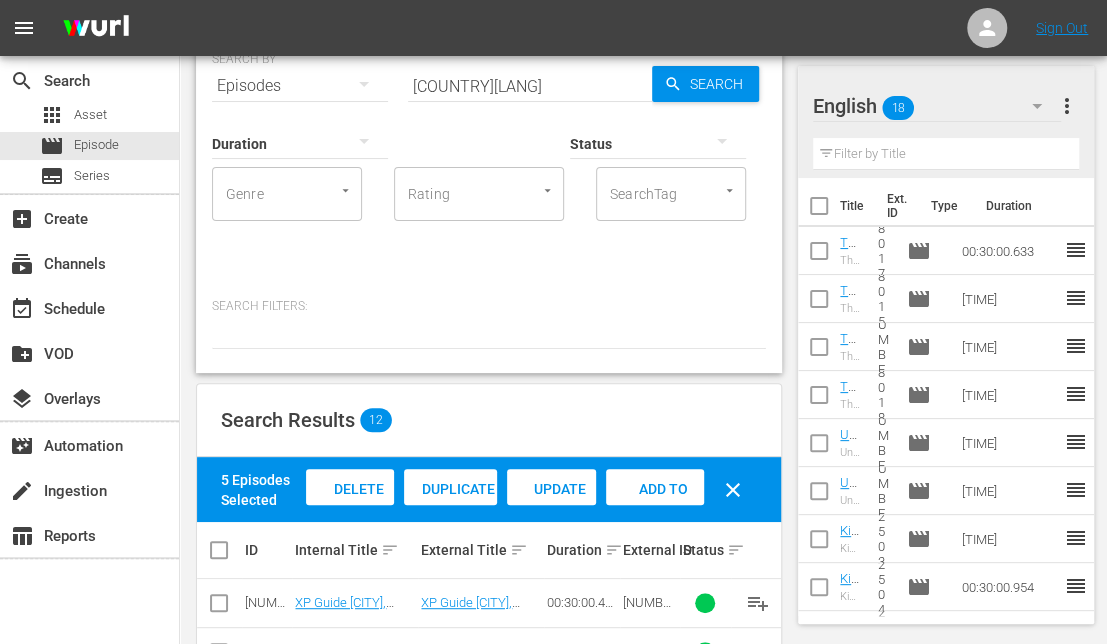 click on "[COUNTRY][LANG]" at bounding box center (530, 86) 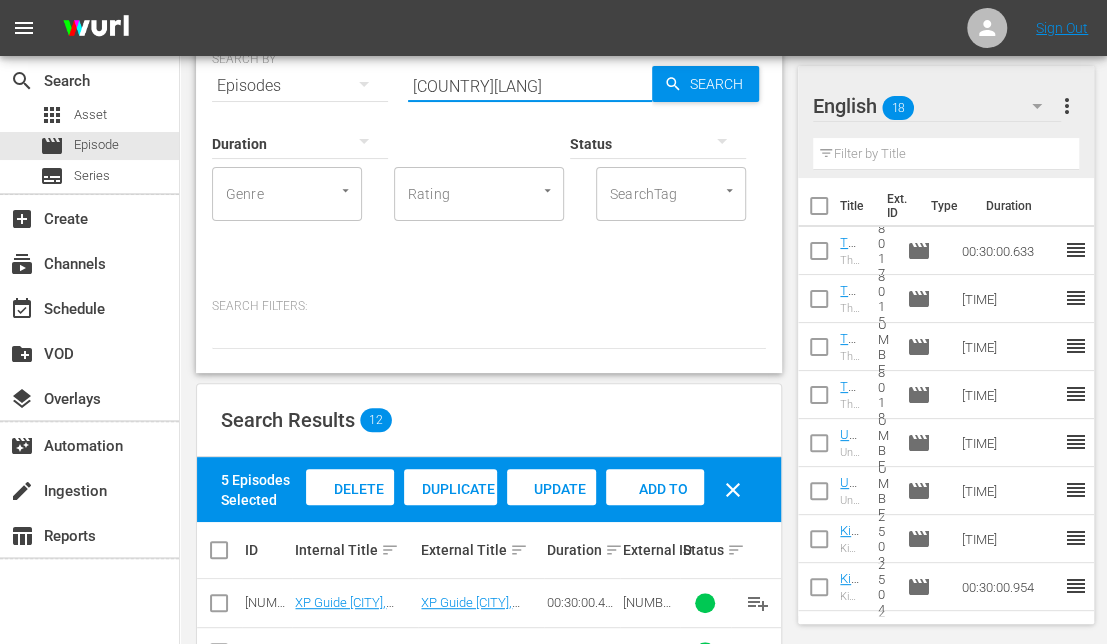 click on "[COUNTRY][LANG]" at bounding box center [530, 86] 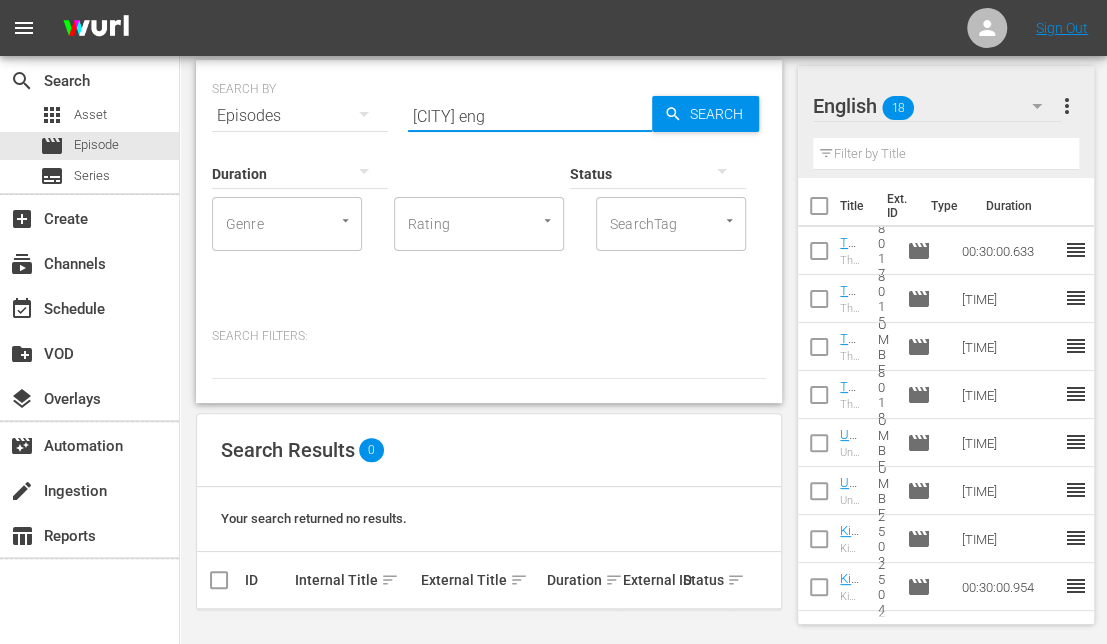 type on "[CITY] eng" 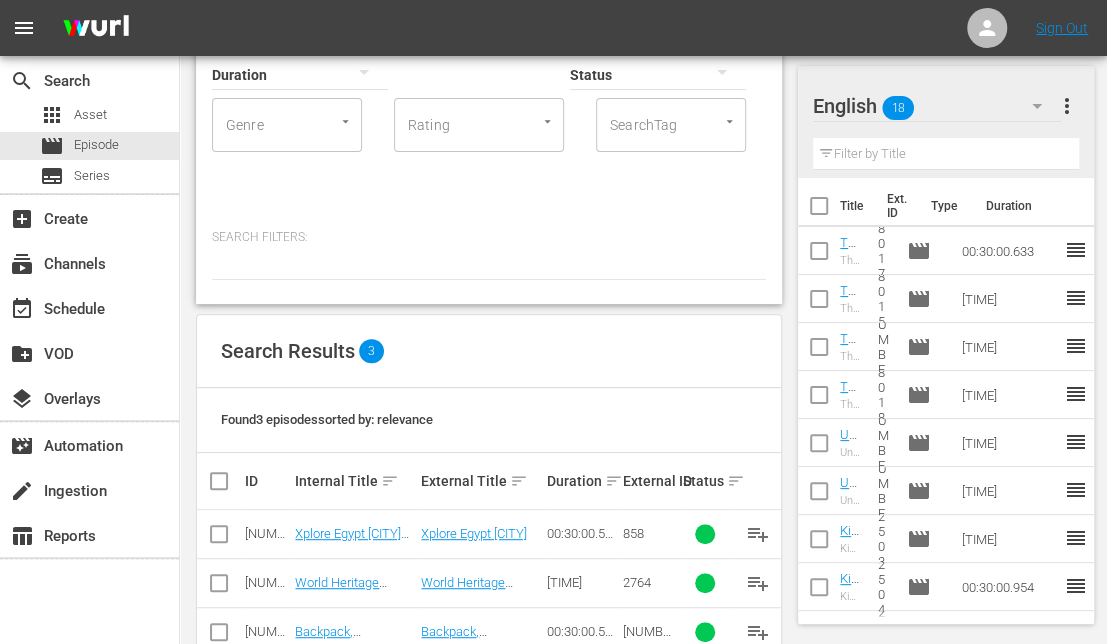 scroll, scrollTop: 206, scrollLeft: 0, axis: vertical 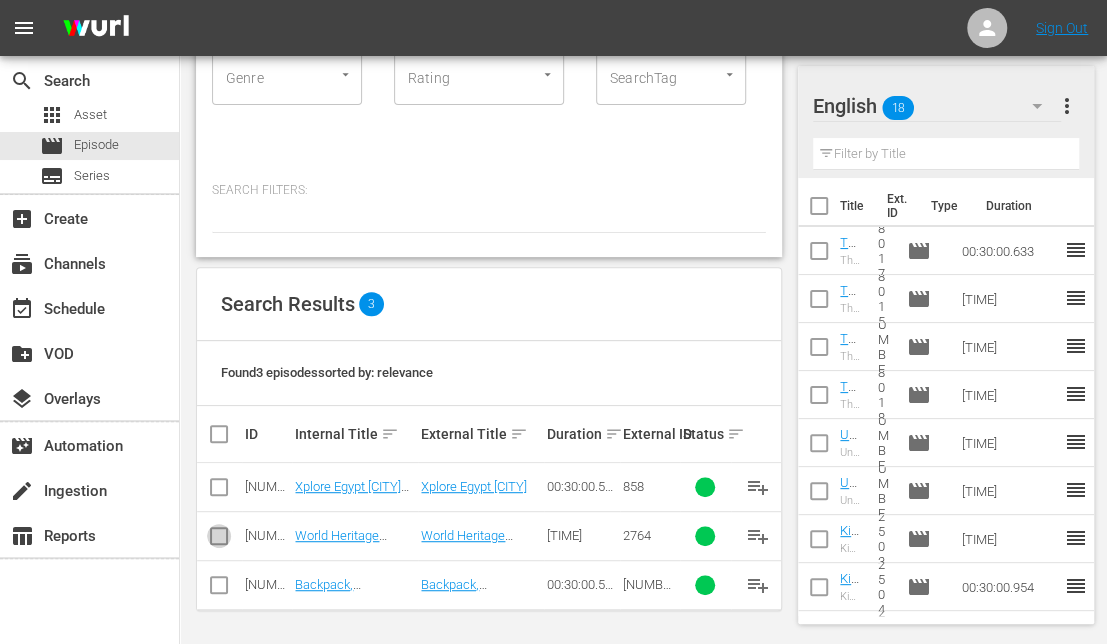 click at bounding box center (219, 540) 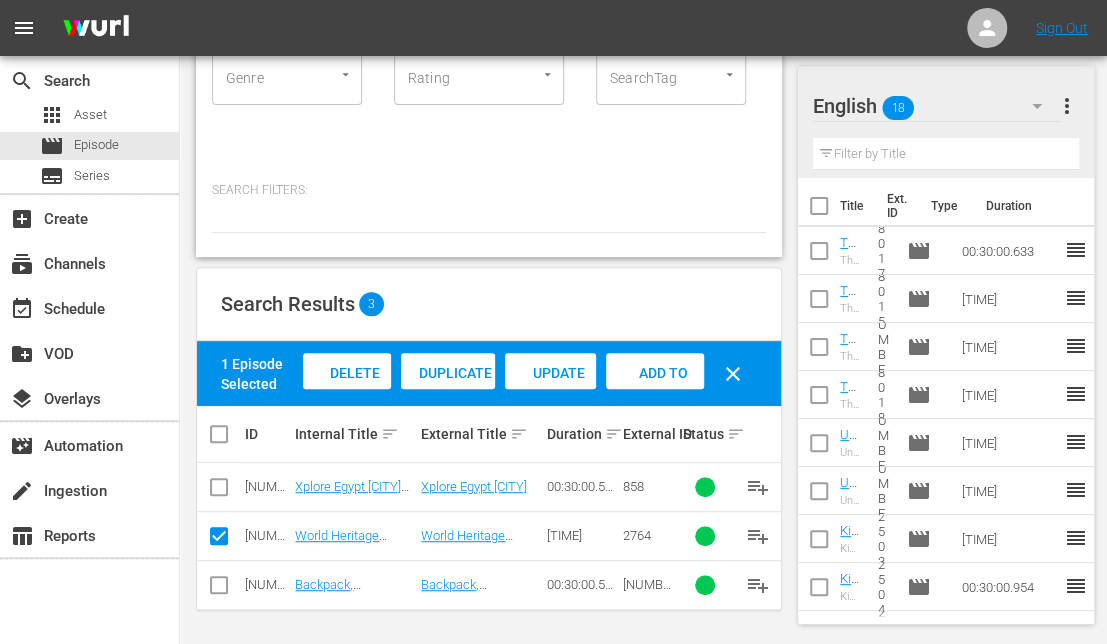 click on "Add to Workspace" at bounding box center [655, 392] 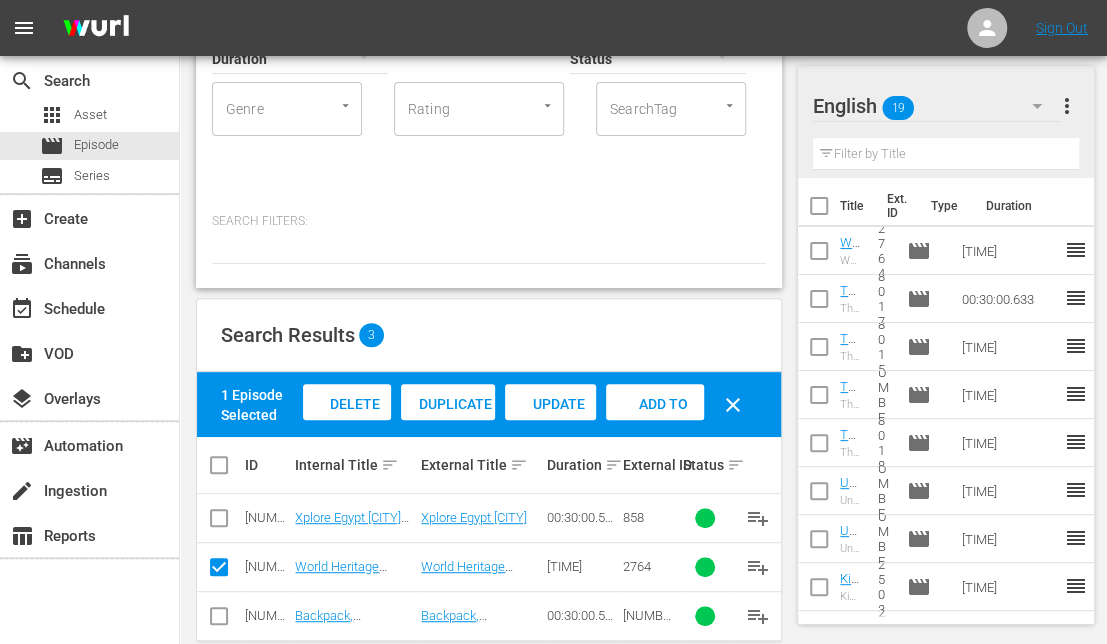 scroll, scrollTop: 0, scrollLeft: 0, axis: both 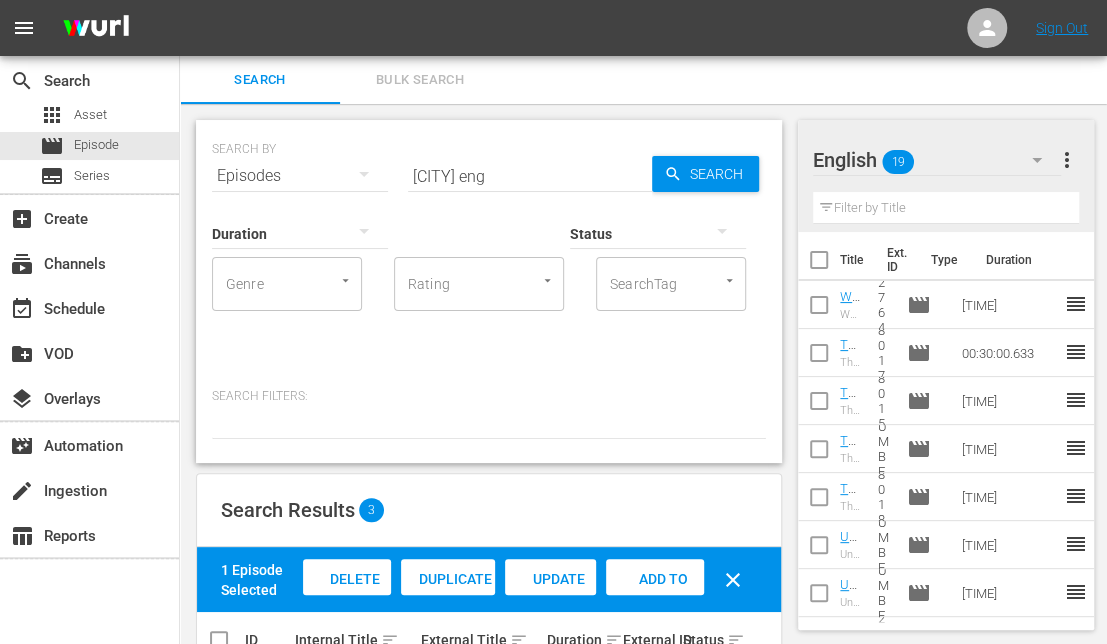 click on "[CITY] eng" at bounding box center (530, 176) 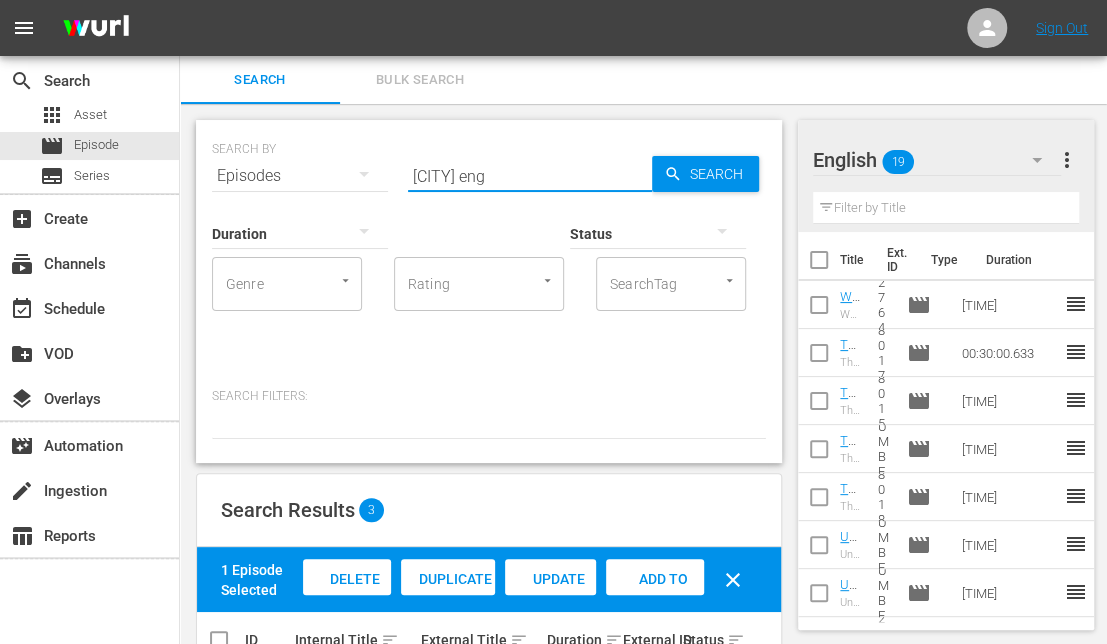 click on "[CITY] eng" at bounding box center [530, 176] 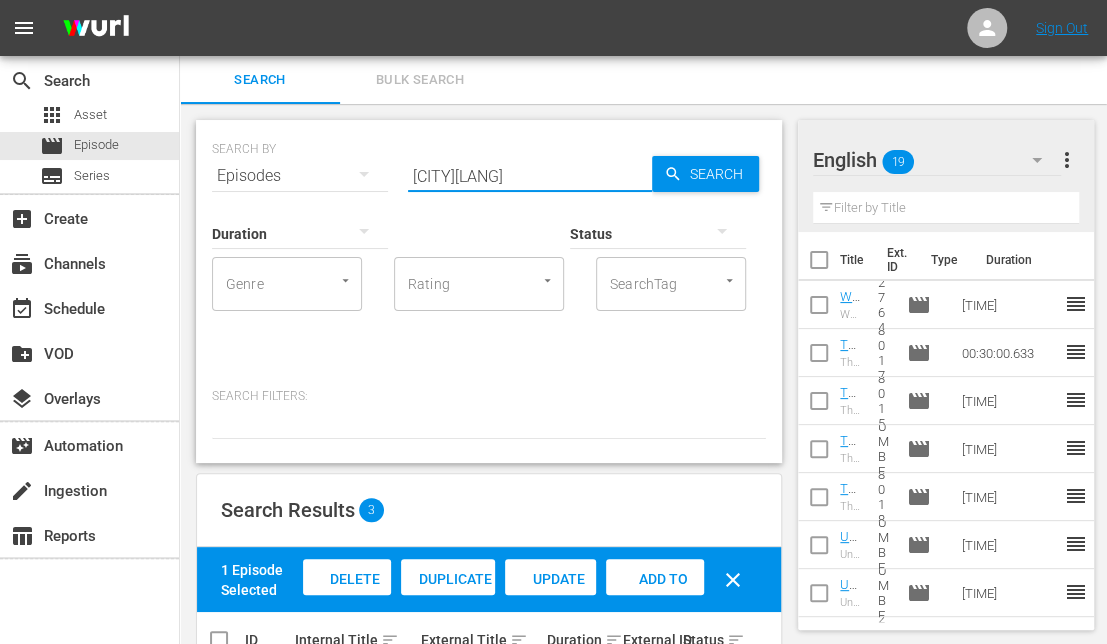 type on "[CITY][LANG]" 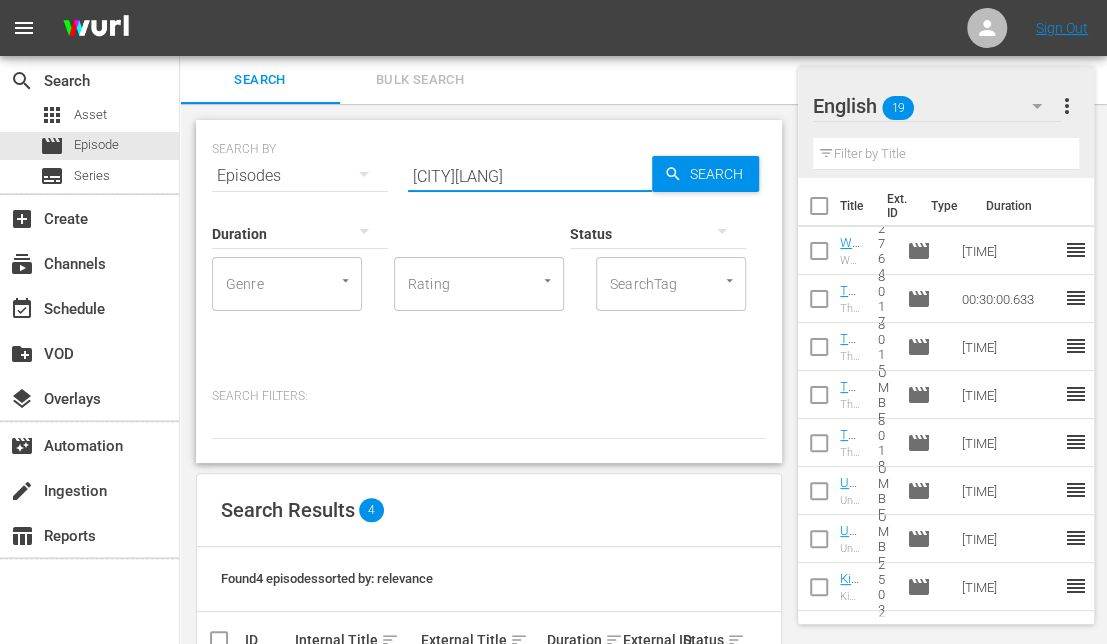 scroll, scrollTop: 255, scrollLeft: 0, axis: vertical 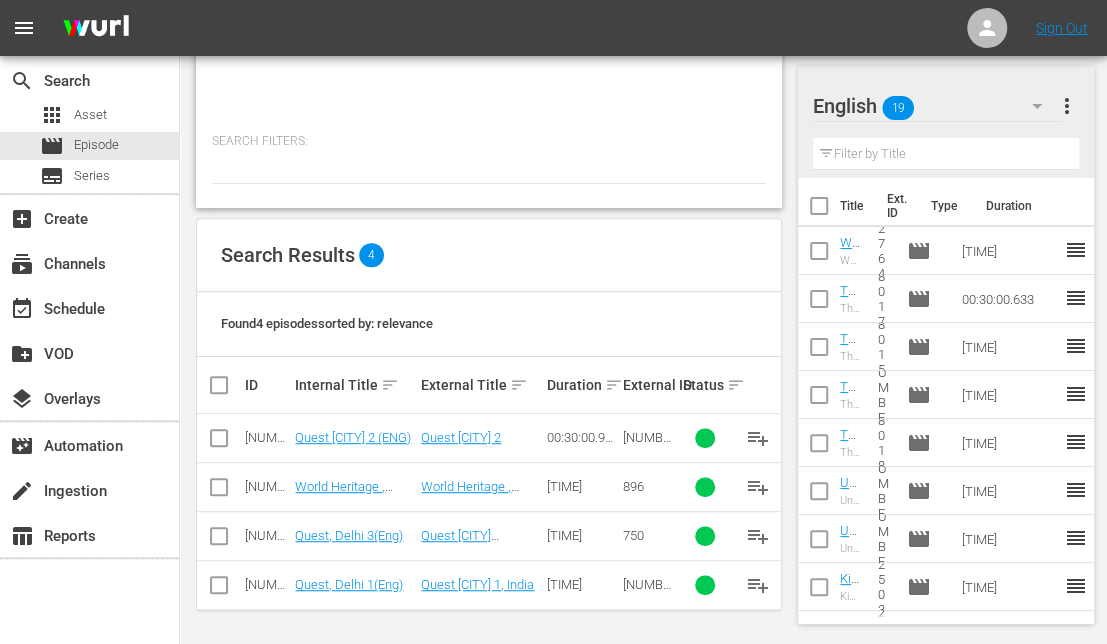 click at bounding box center (219, 491) 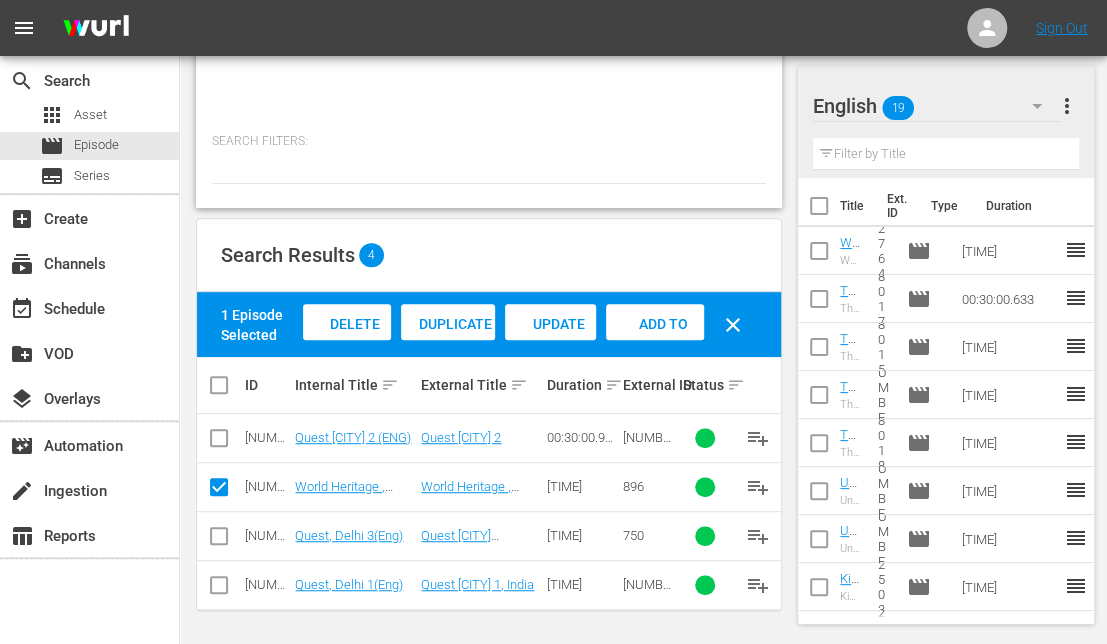 click on "Add to Workspace" at bounding box center (655, 343) 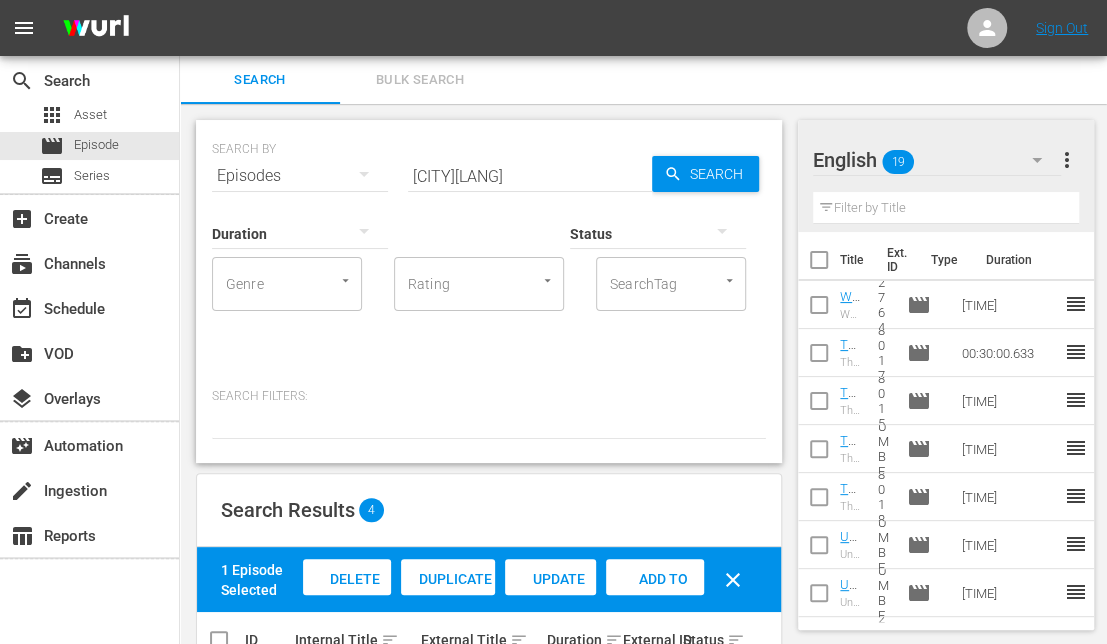 click on "[CITY][LANG]" at bounding box center (530, 176) 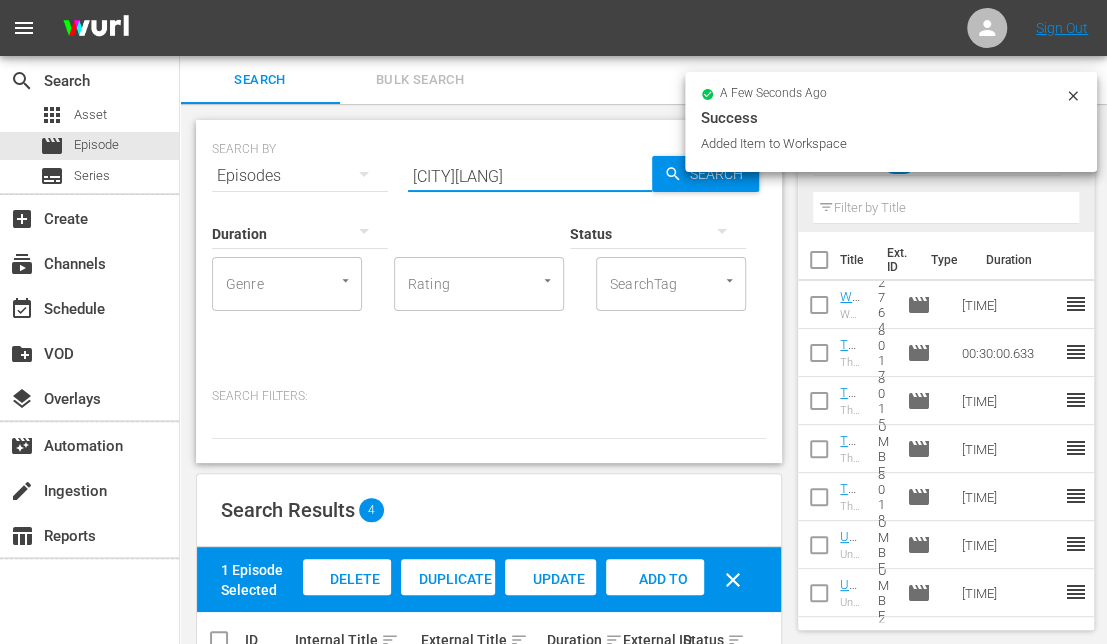 click on "[CITY][LANG]" at bounding box center (530, 176) 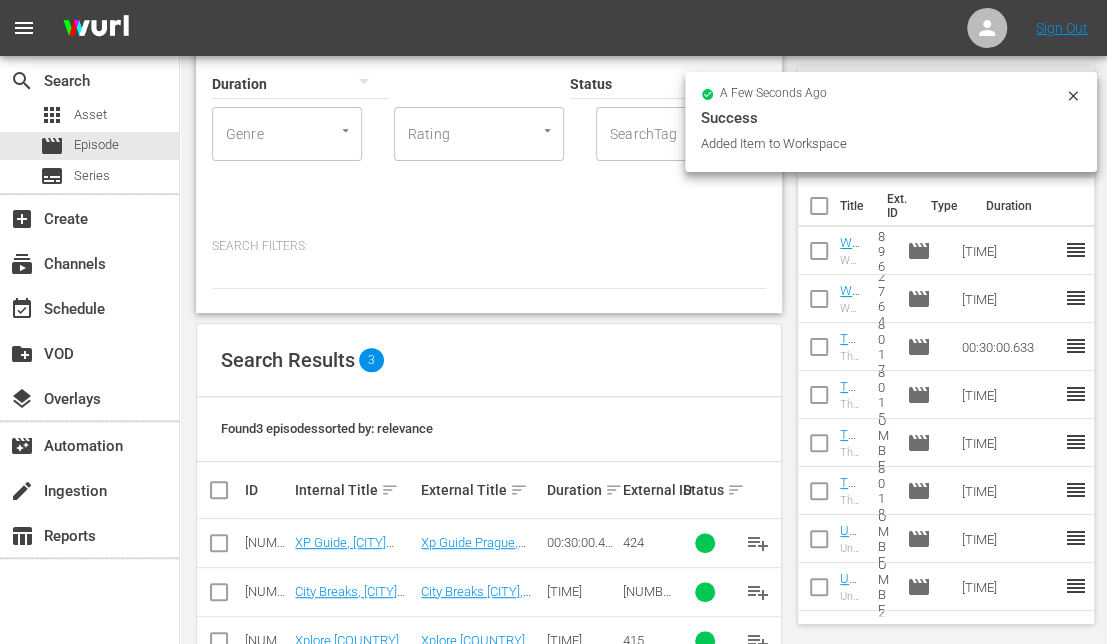scroll, scrollTop: 206, scrollLeft: 0, axis: vertical 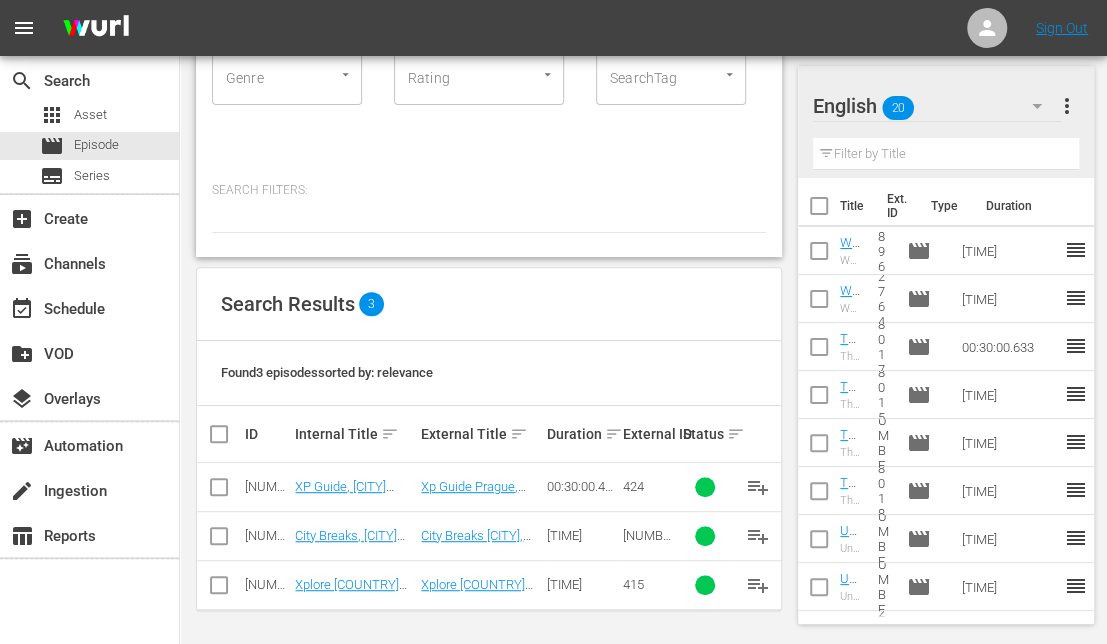 click on "Search Results 3" at bounding box center (489, 304) 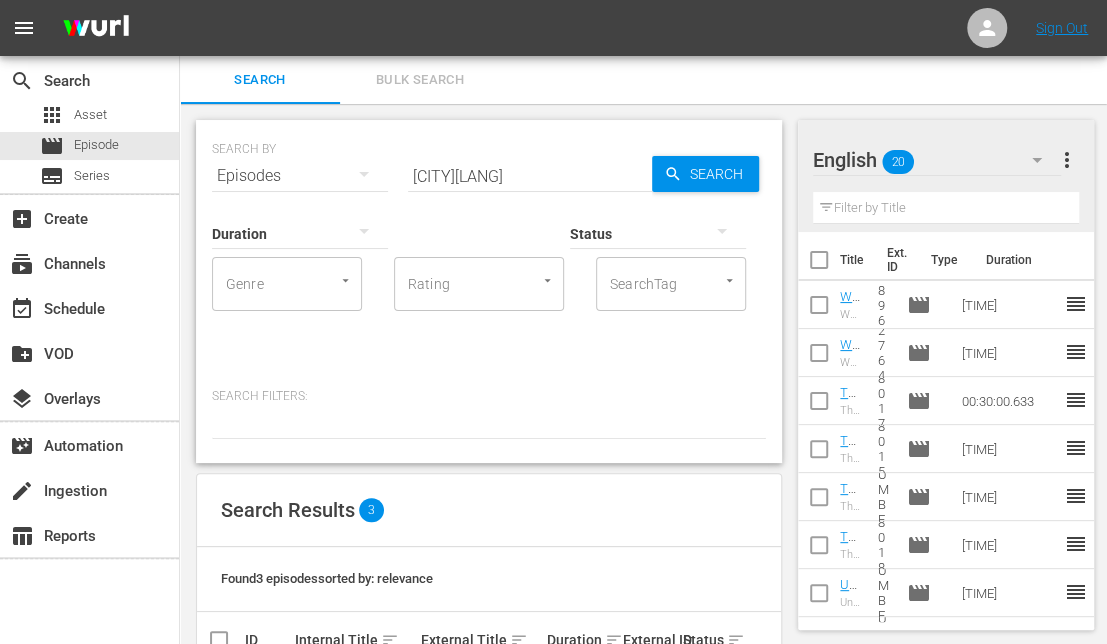click on "[CITY][LANG]" at bounding box center [530, 176] 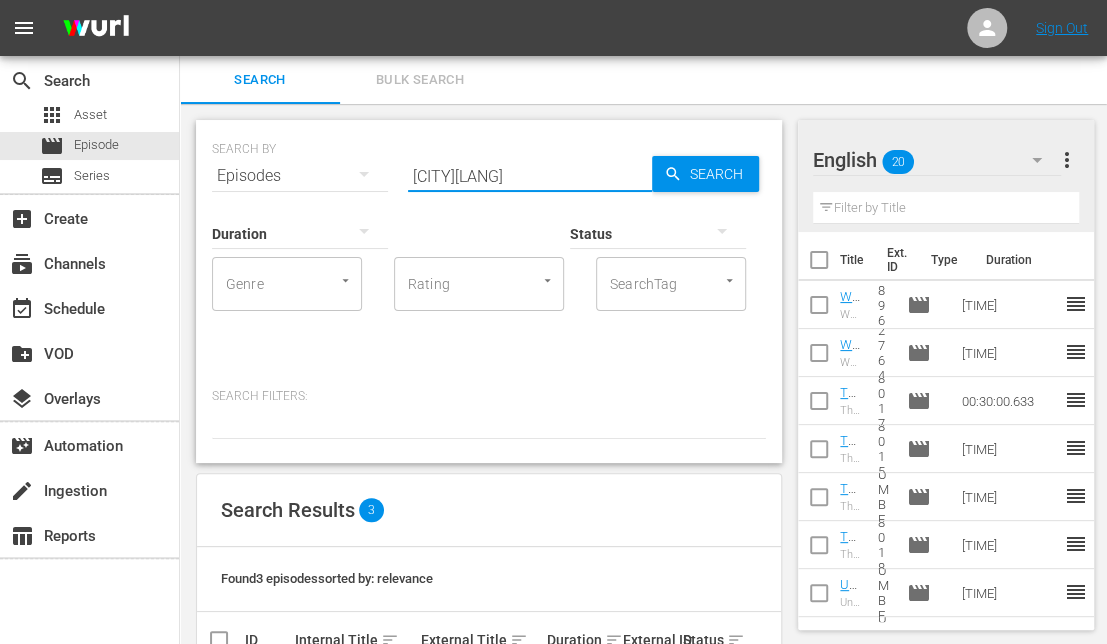 click on "[CITY][LANG]" at bounding box center [530, 176] 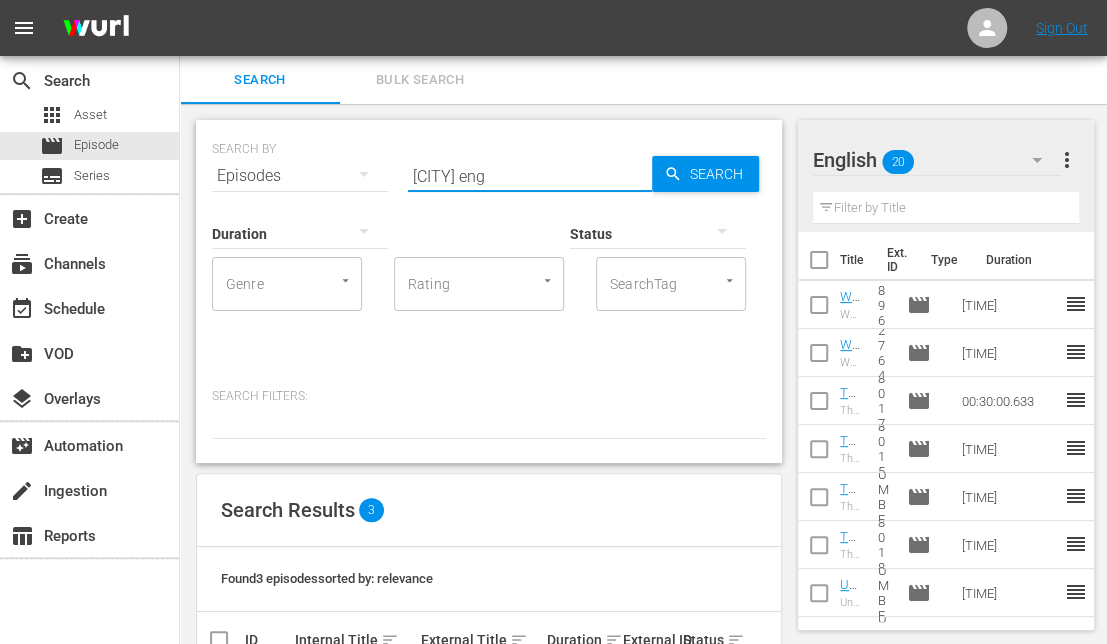 type on "[CITY] eng" 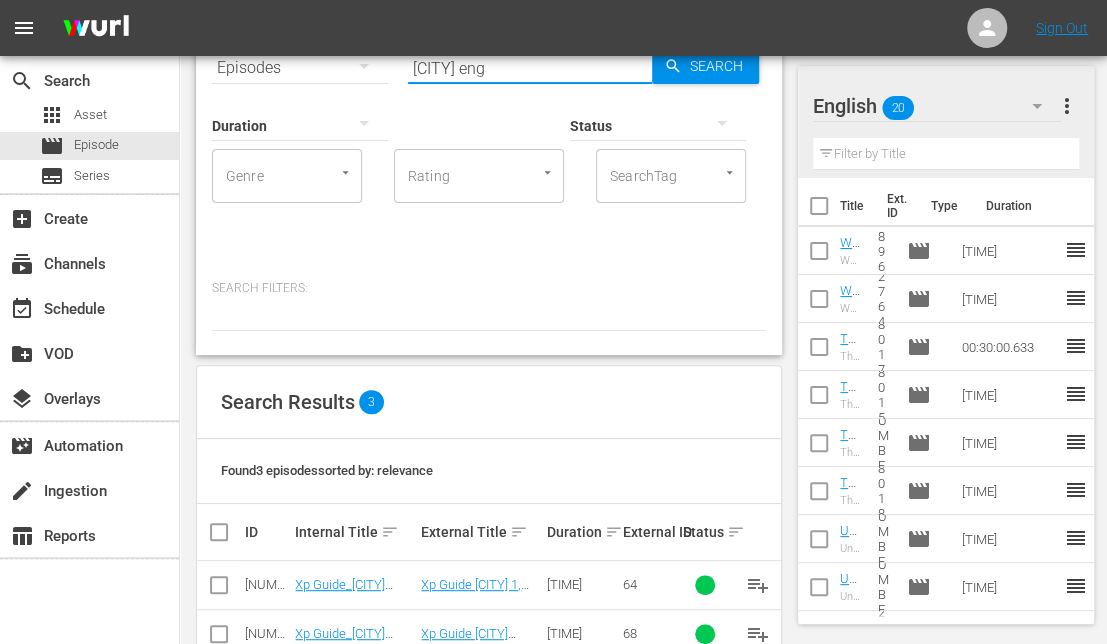 scroll, scrollTop: 206, scrollLeft: 0, axis: vertical 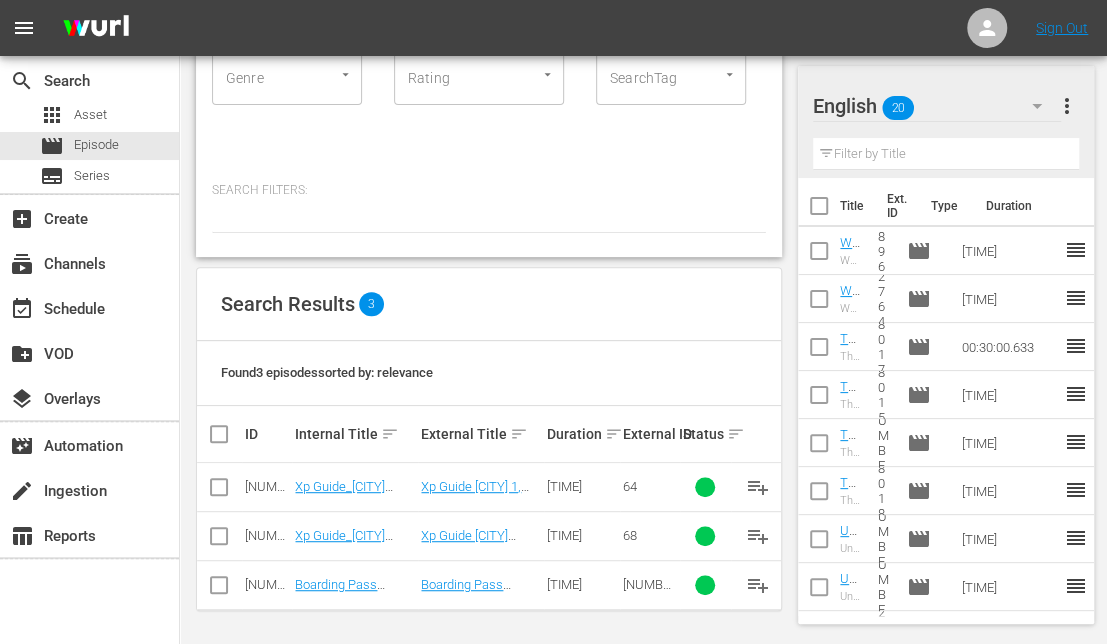 click at bounding box center (219, 491) 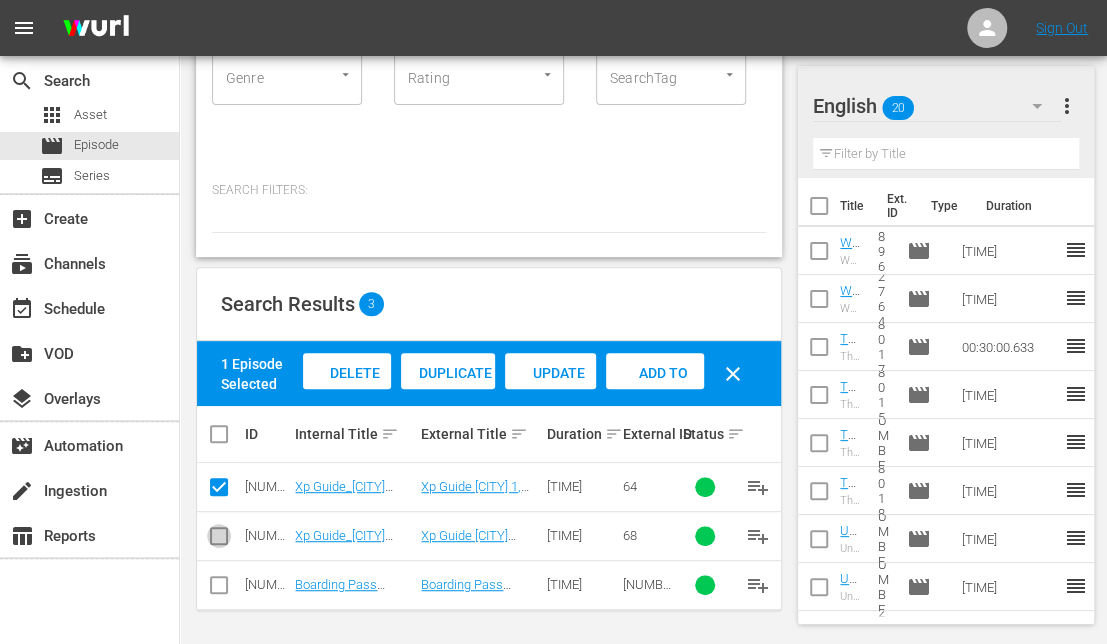 click at bounding box center [219, 540] 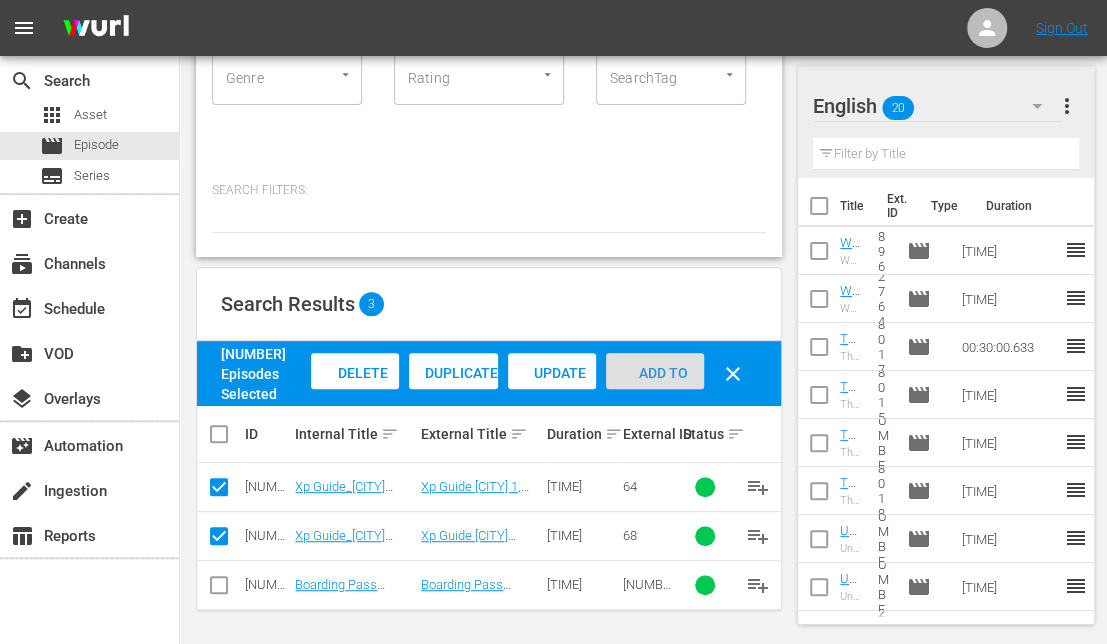 click on "Add to Workspace" at bounding box center [655, 392] 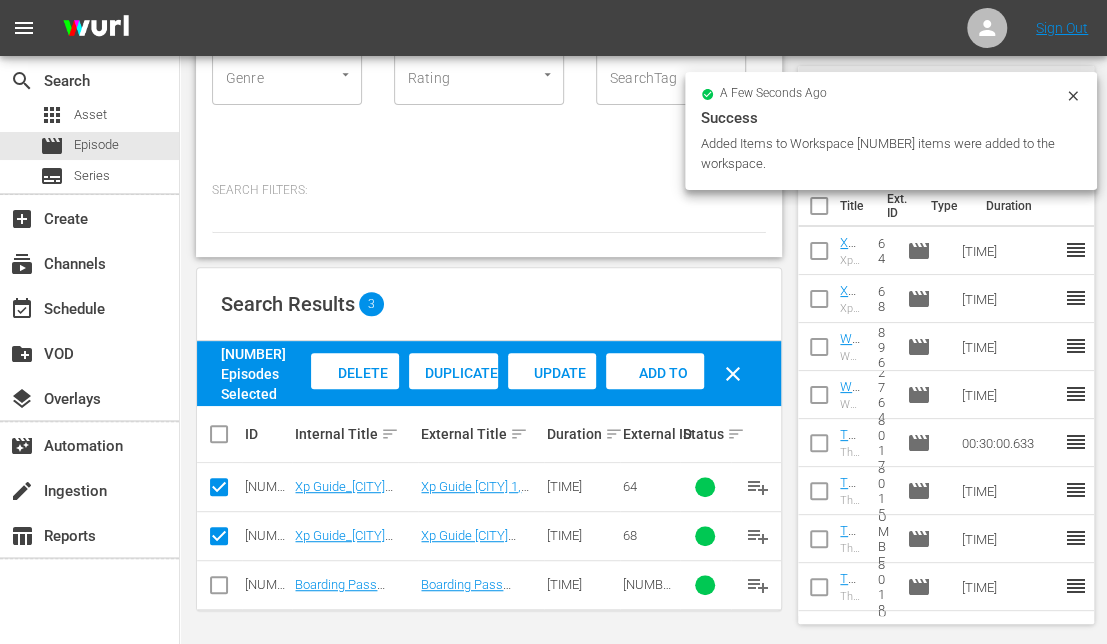 scroll, scrollTop: 0, scrollLeft: 0, axis: both 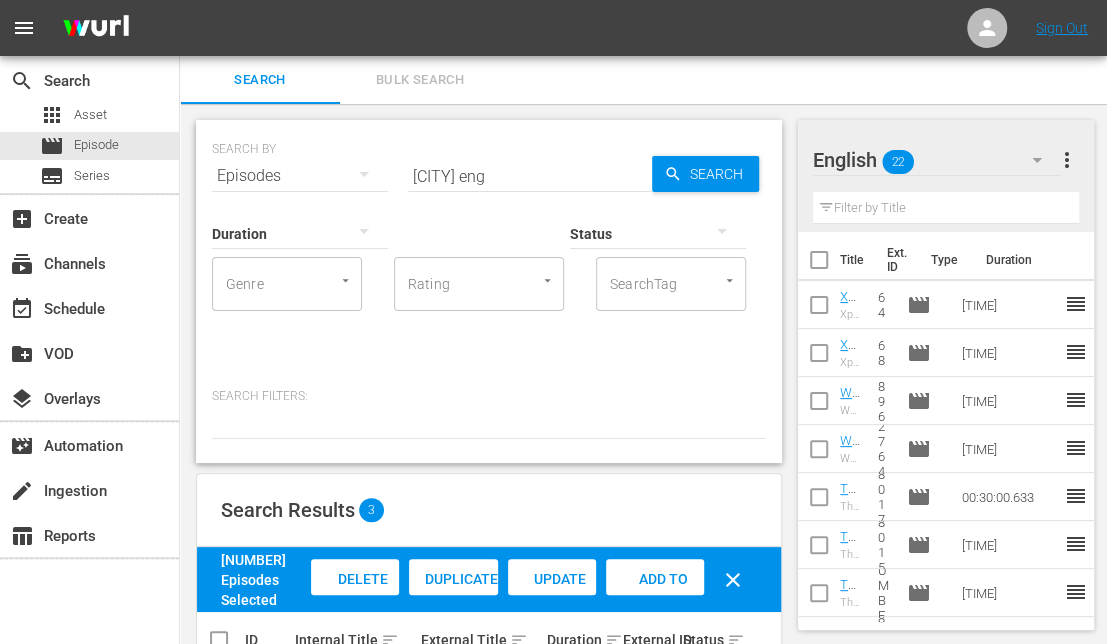 click on "[CITY] eng" at bounding box center (530, 176) 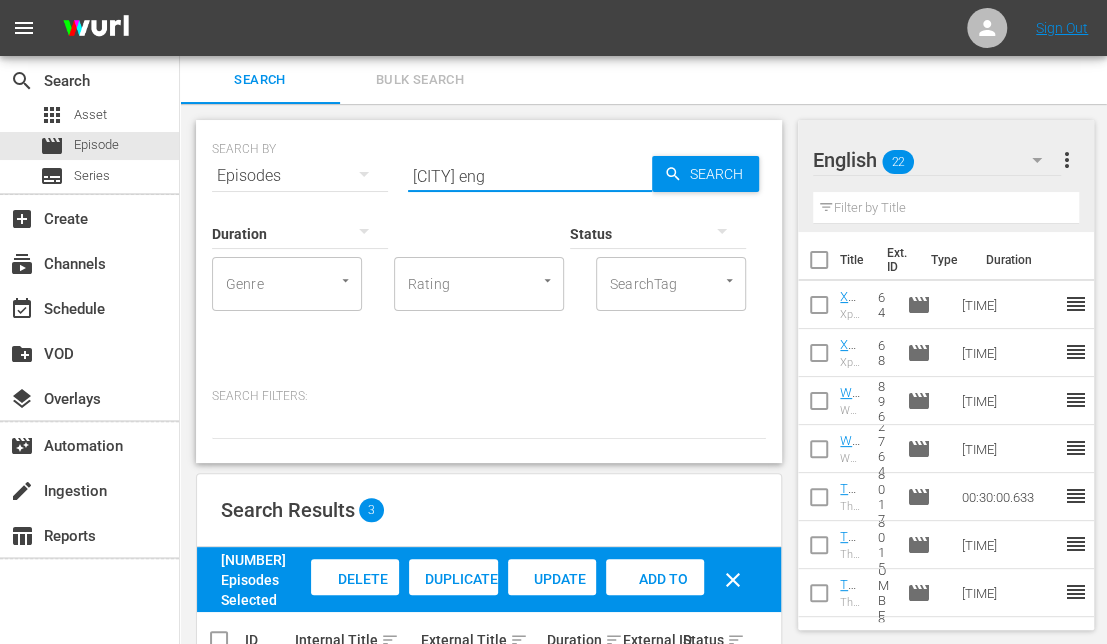 click on "[CITY] eng" at bounding box center (530, 176) 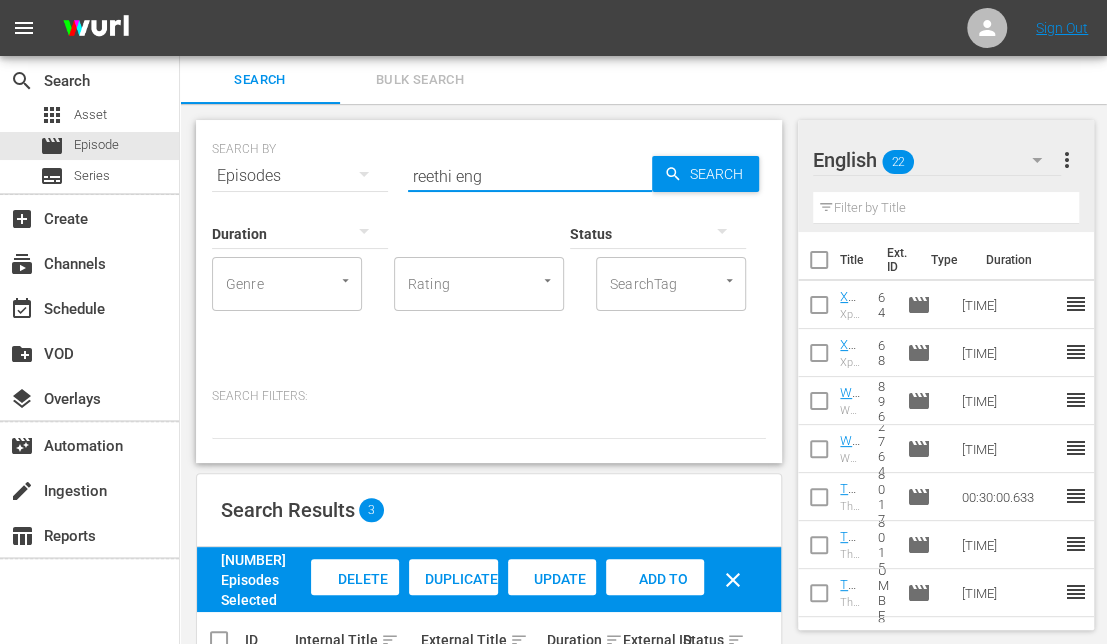 type on "reethi eng" 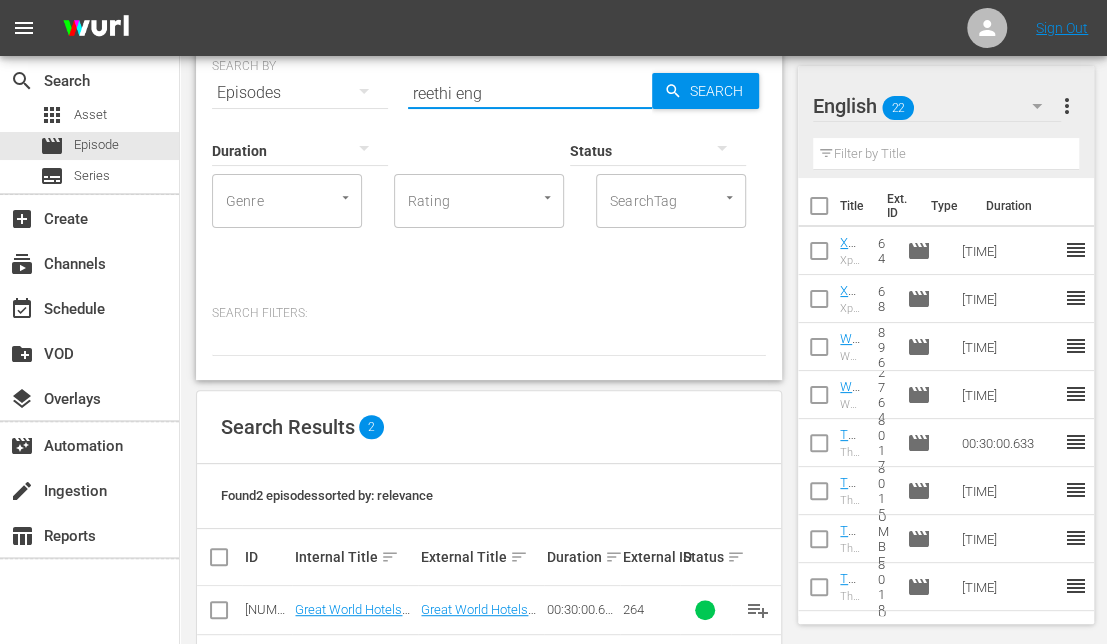 scroll, scrollTop: 158, scrollLeft: 0, axis: vertical 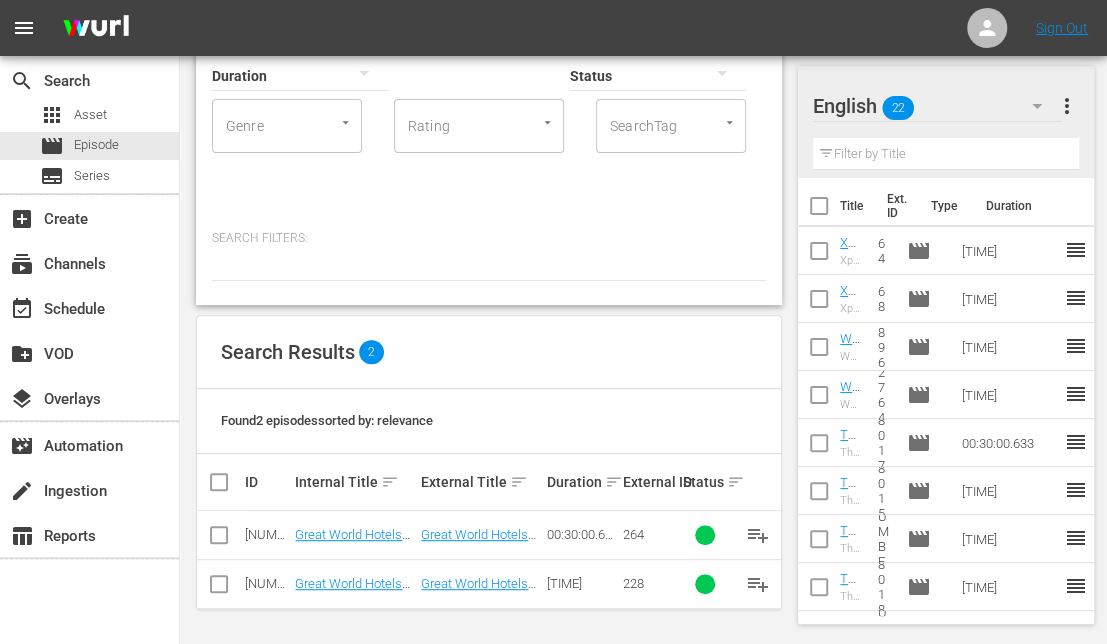 click at bounding box center [219, 539] 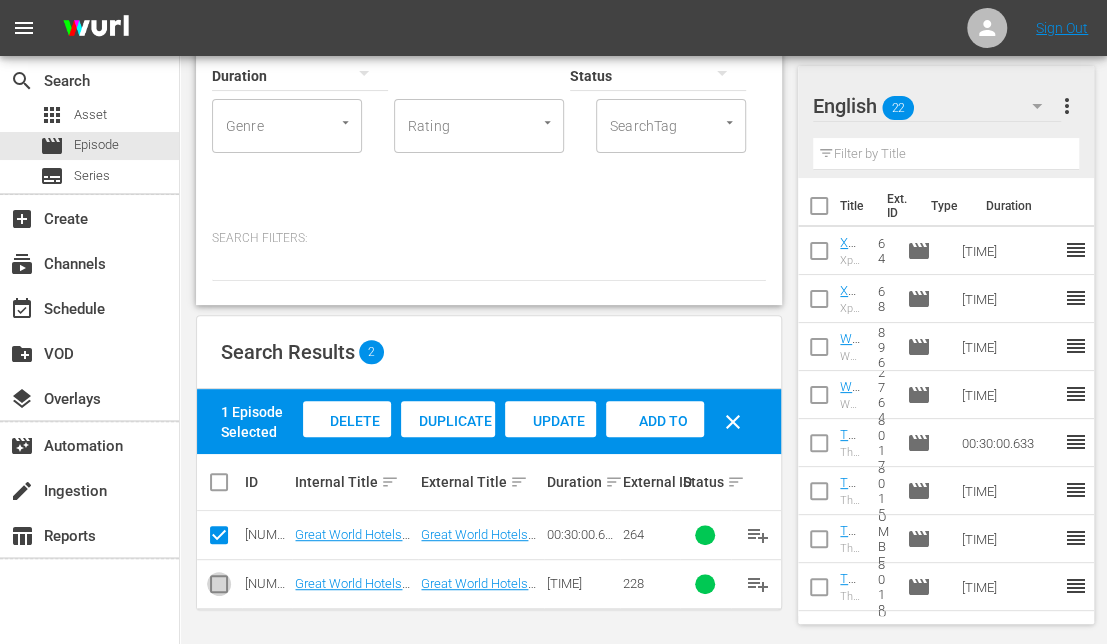 click at bounding box center [219, 588] 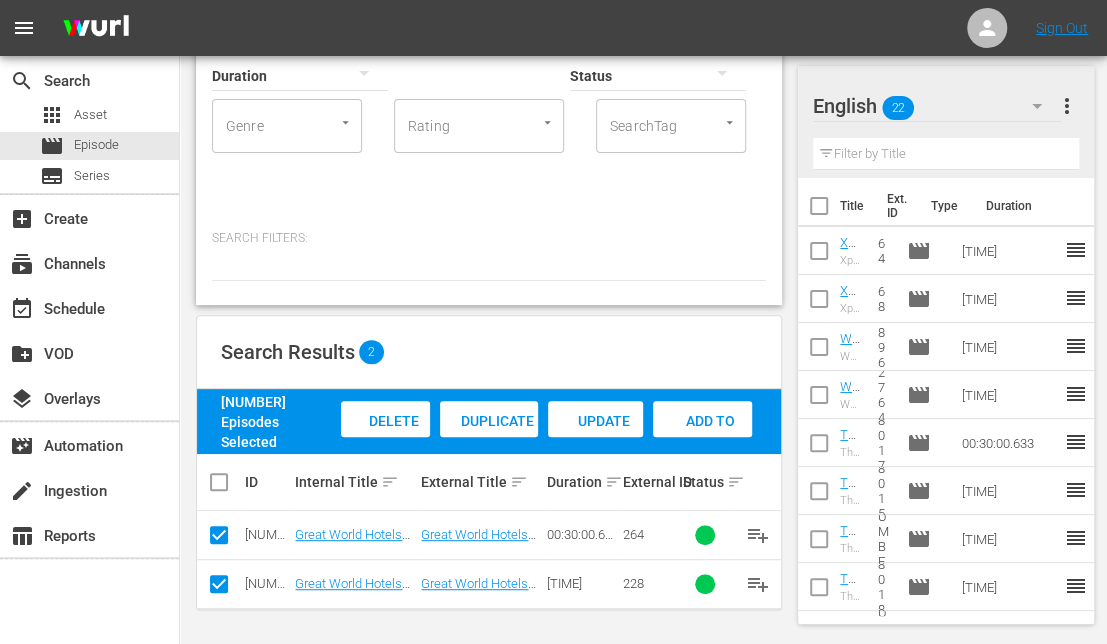 click on "Add to Workspace" at bounding box center (702, 440) 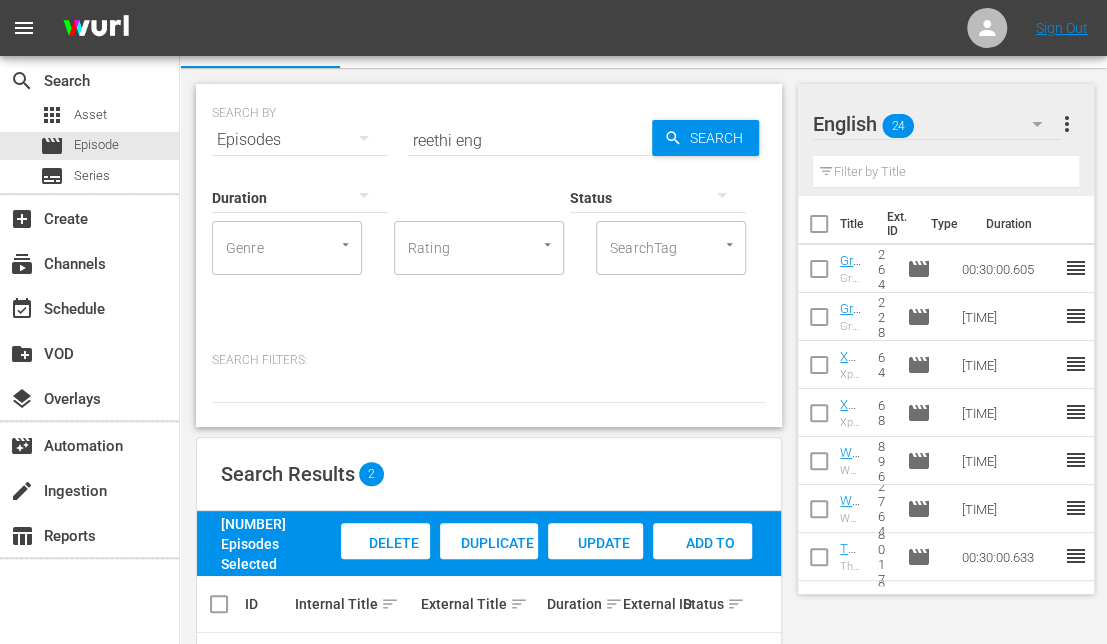 scroll, scrollTop: 0, scrollLeft: 0, axis: both 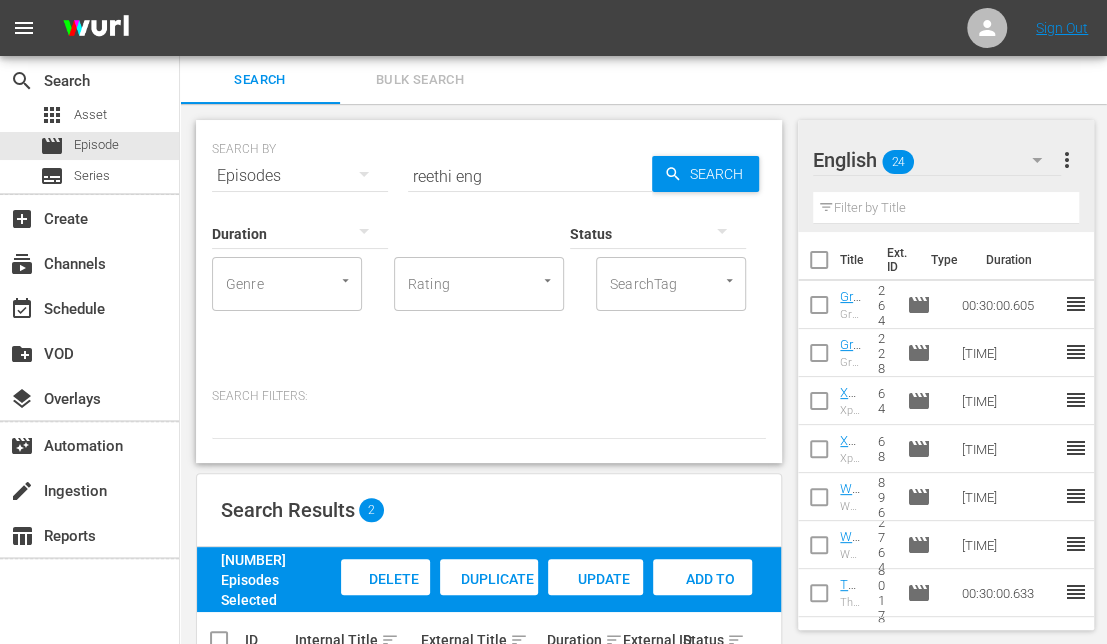 click on "reethi eng" at bounding box center [530, 176] 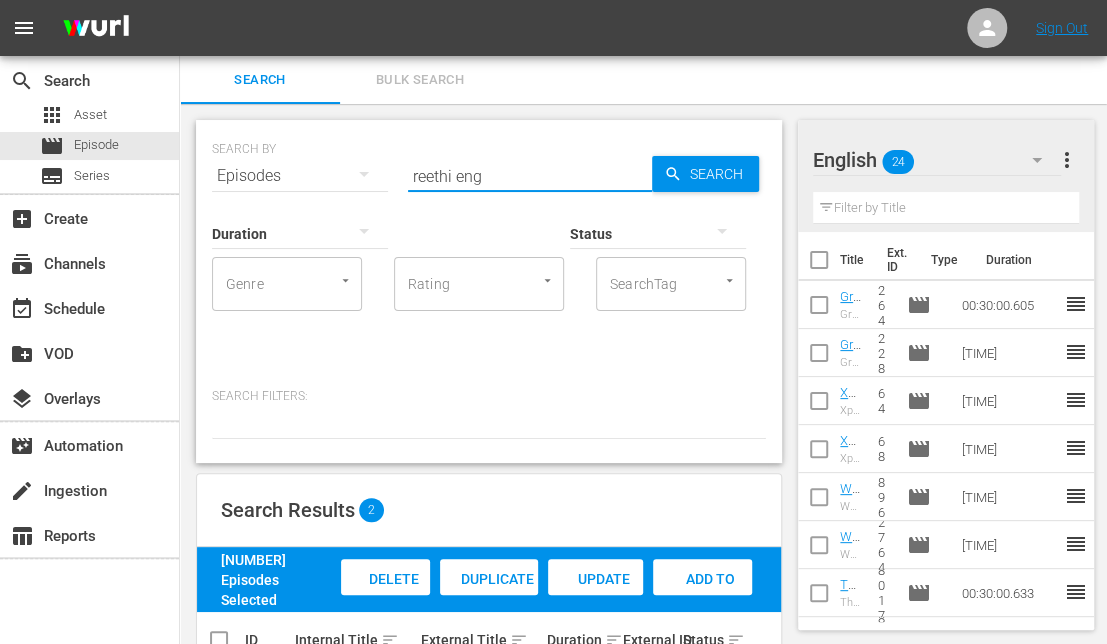 click on "reethi eng" at bounding box center (530, 176) 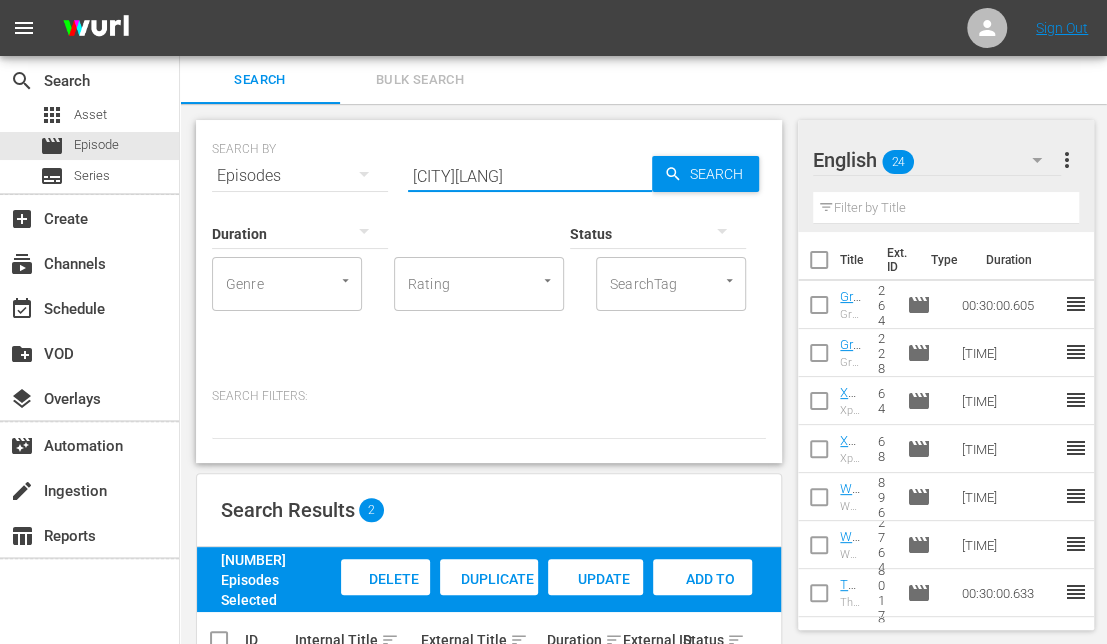 type on "[CITY][LANG]" 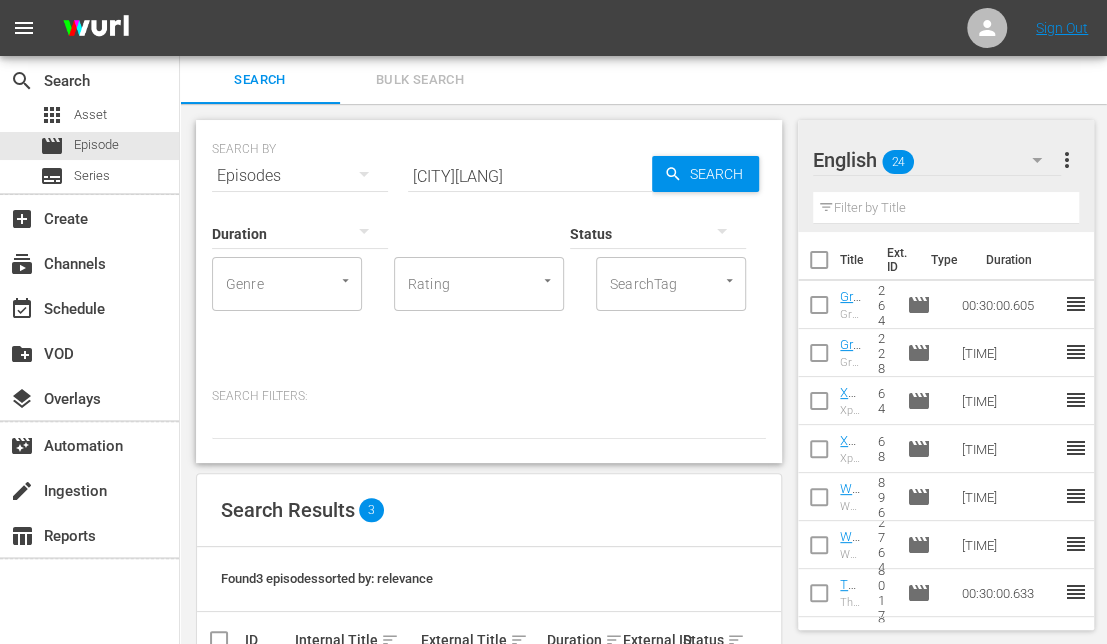 click on "menu Sign Out" at bounding box center [553, 28] 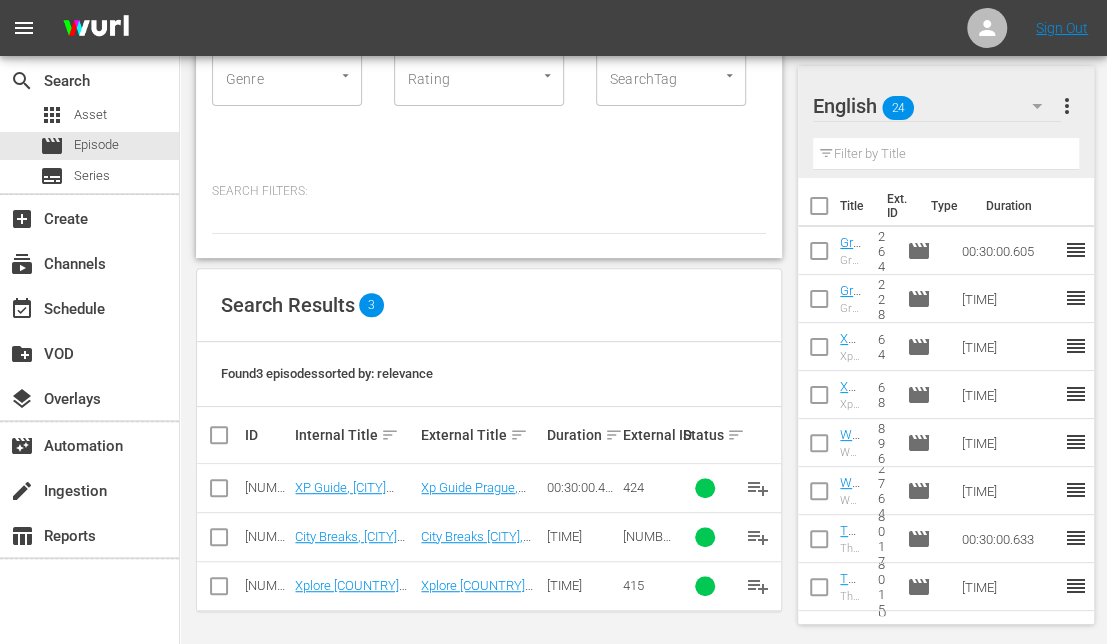 scroll, scrollTop: 206, scrollLeft: 0, axis: vertical 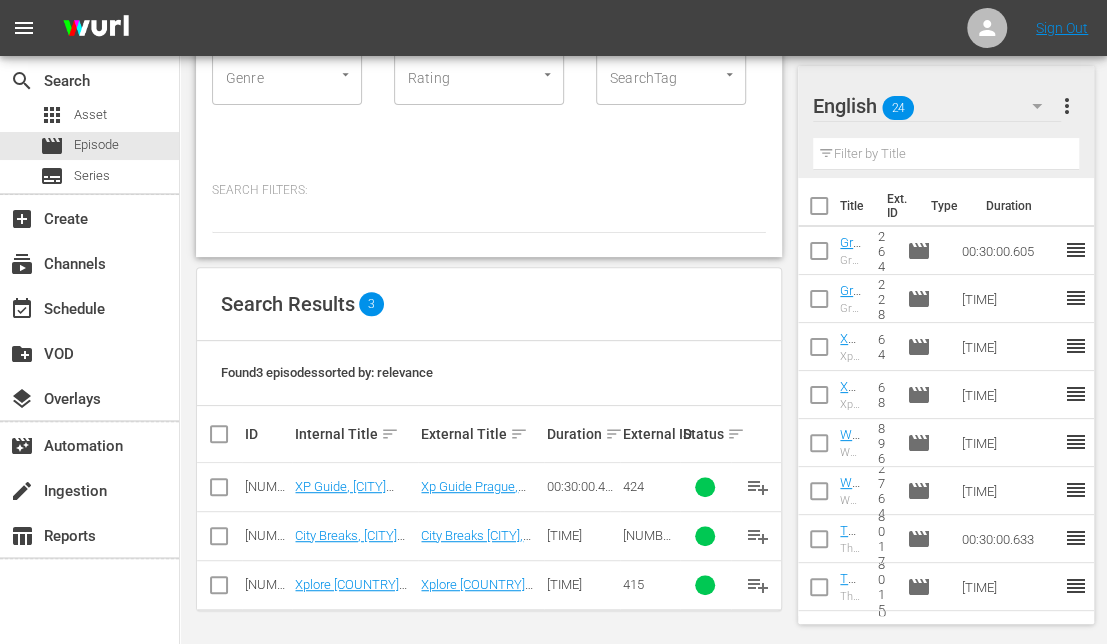 click at bounding box center (219, 540) 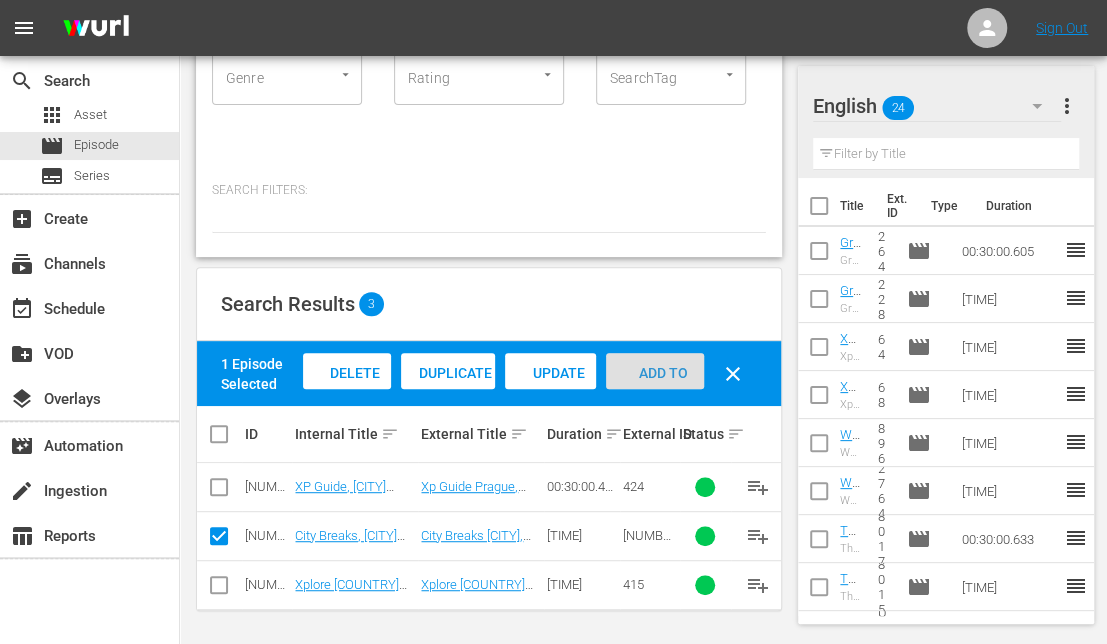 click on "Add to Workspace" at bounding box center (655, 392) 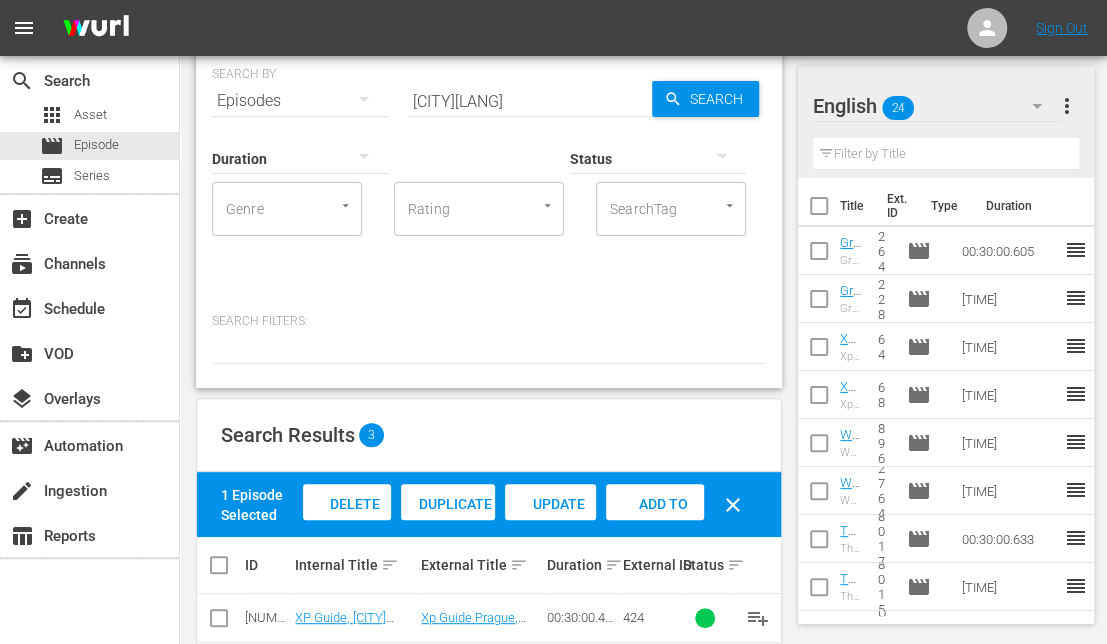 scroll, scrollTop: 0, scrollLeft: 0, axis: both 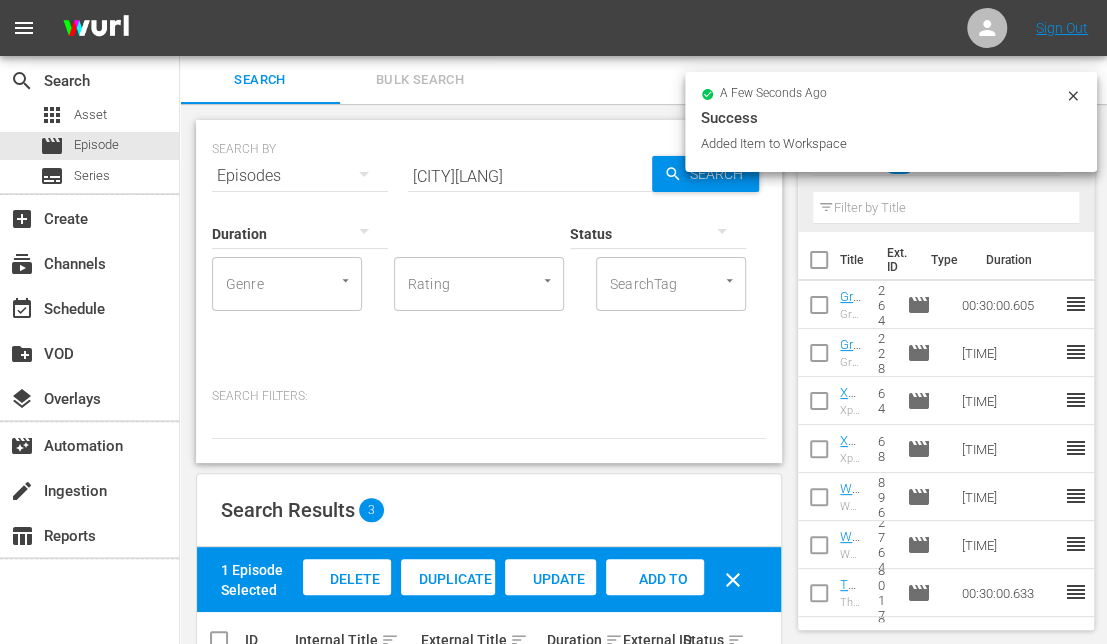 click on "[CITY][LANG]" at bounding box center (530, 176) 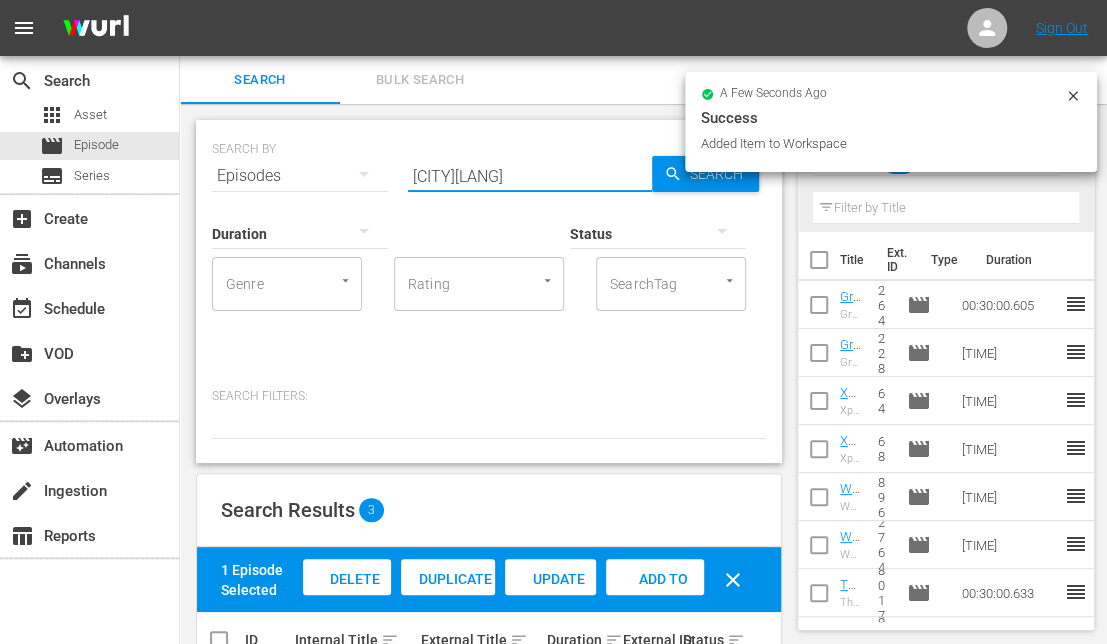 click on "[CITY][LANG]" at bounding box center (530, 176) 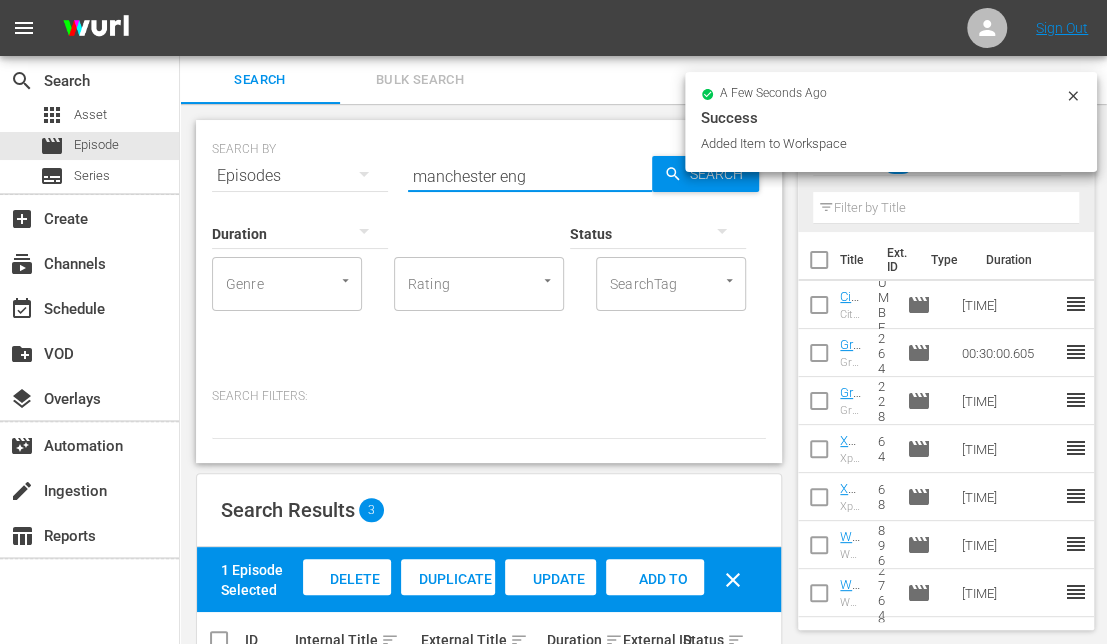 type on "manchester eng" 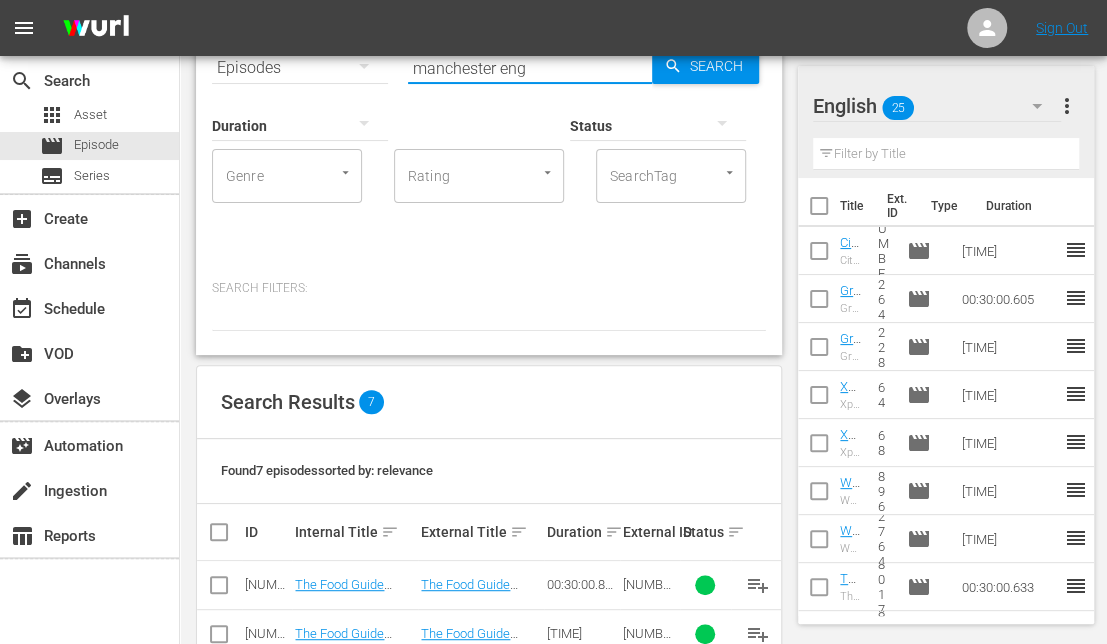 scroll, scrollTop: 401, scrollLeft: 0, axis: vertical 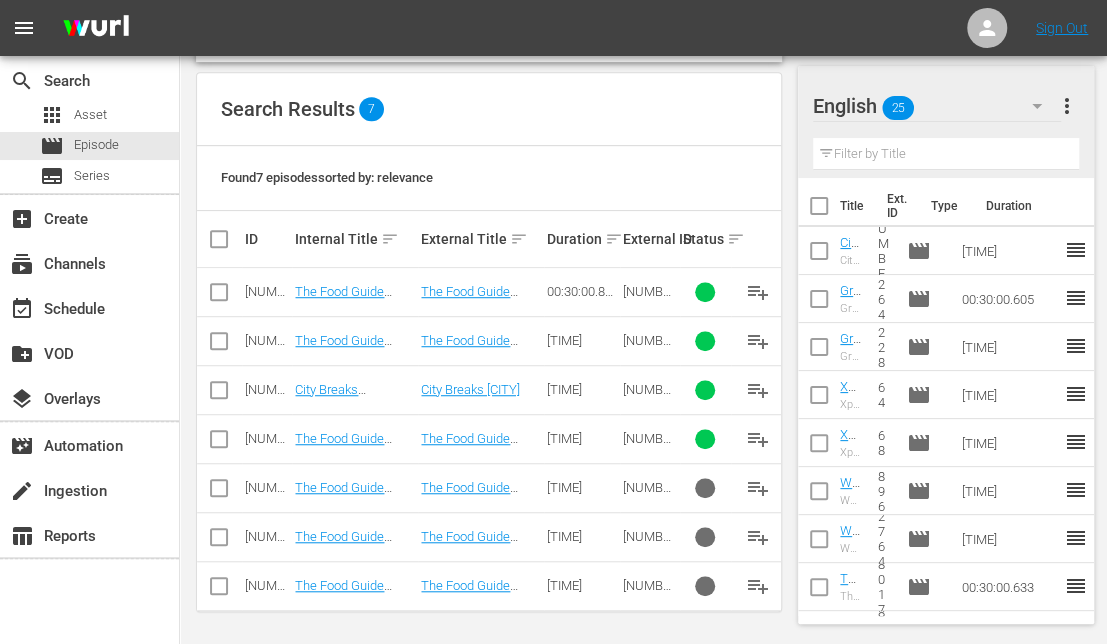 click at bounding box center (219, 394) 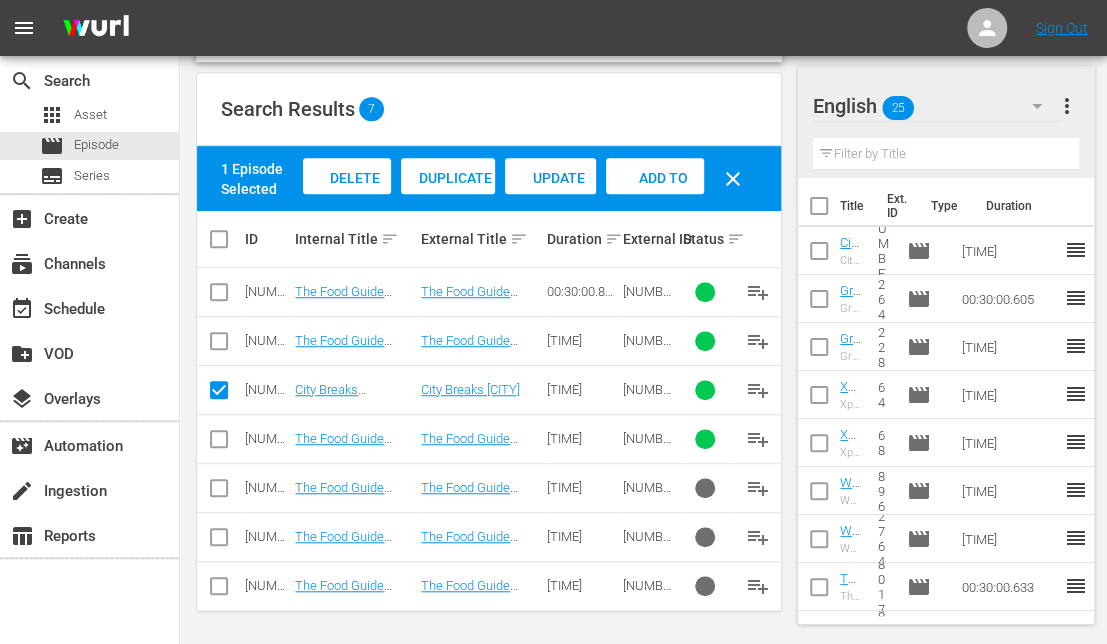 click on "Add to Workspace" at bounding box center [655, 197] 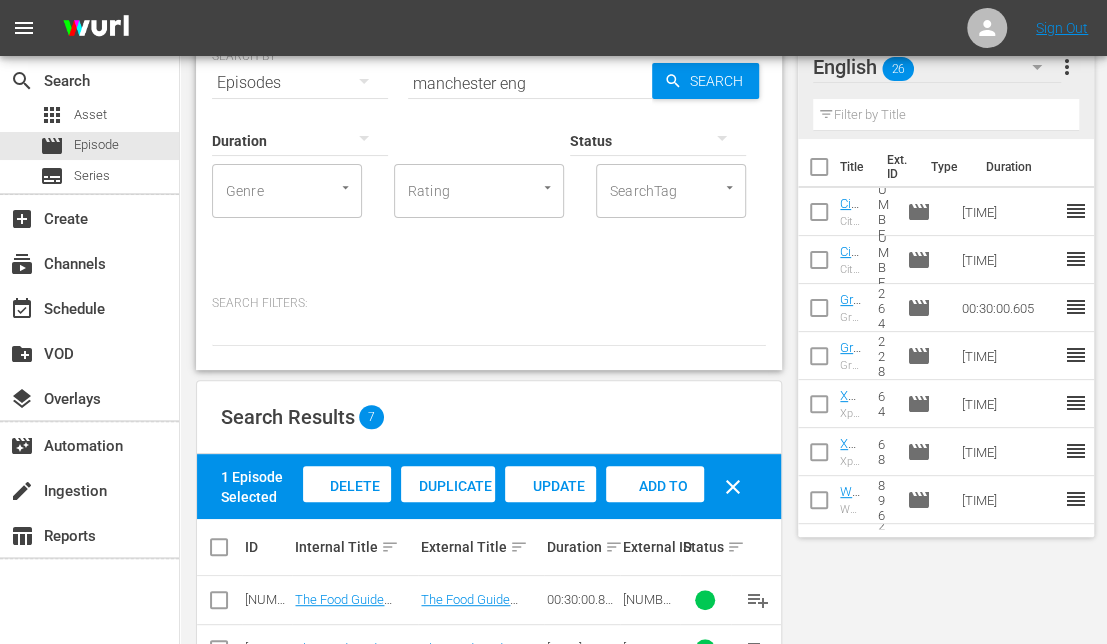 scroll, scrollTop: 0, scrollLeft: 0, axis: both 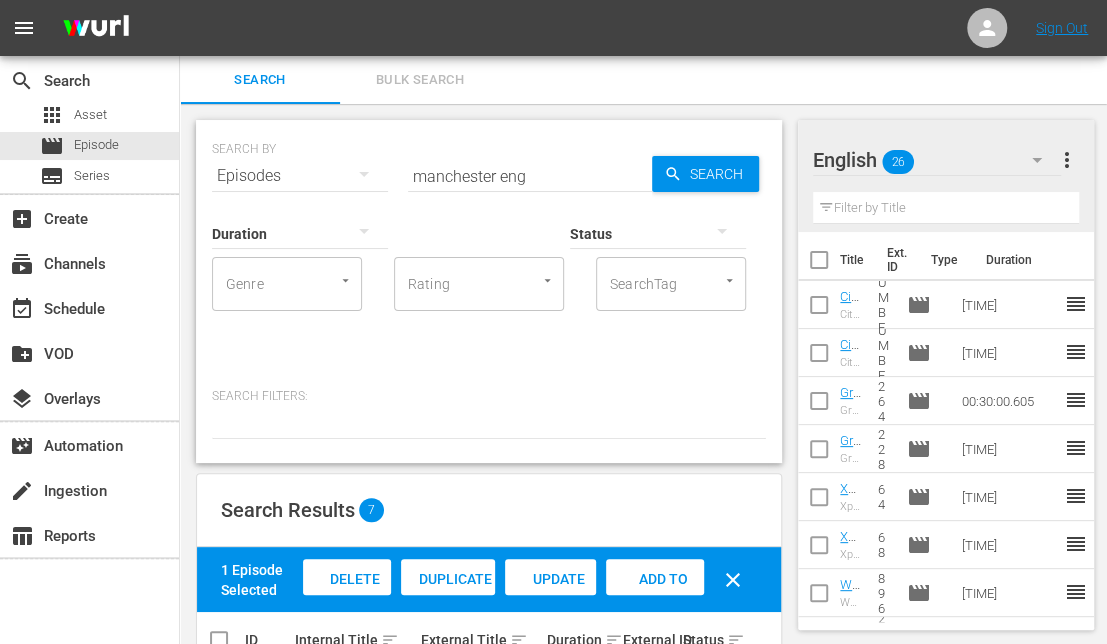 click on "manchester eng" at bounding box center (530, 176) 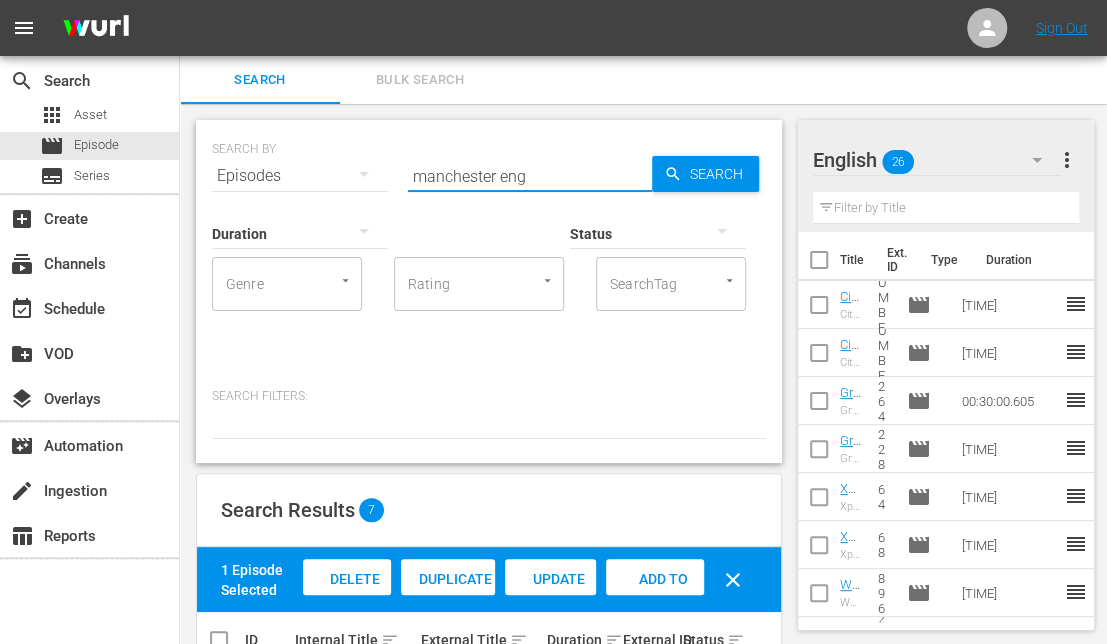 click on "manchester eng" at bounding box center [530, 176] 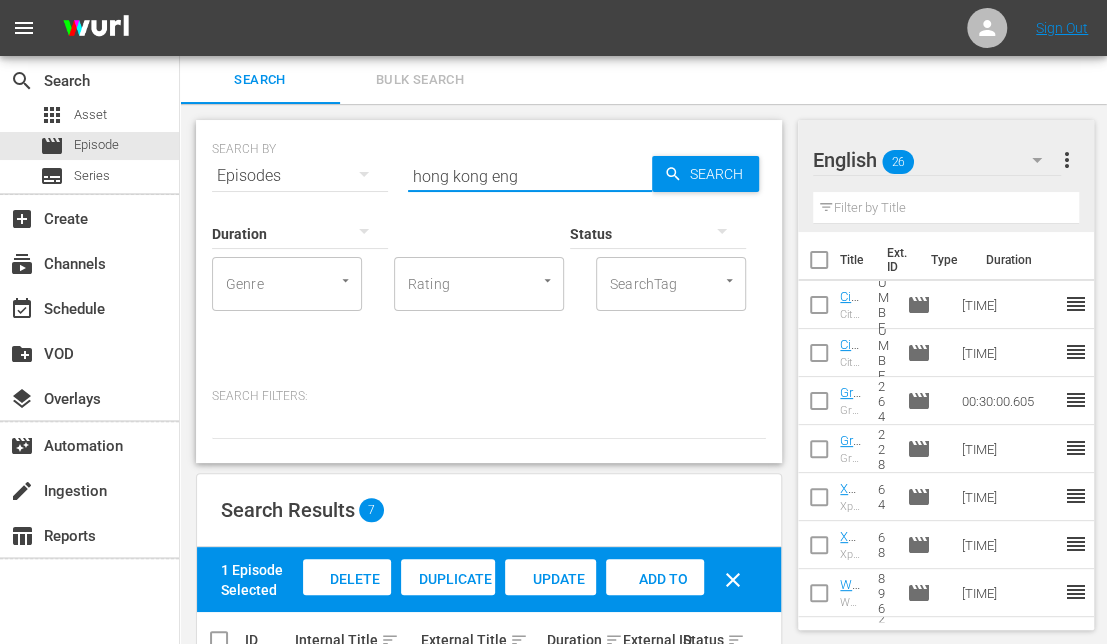 type on "hong kong eng" 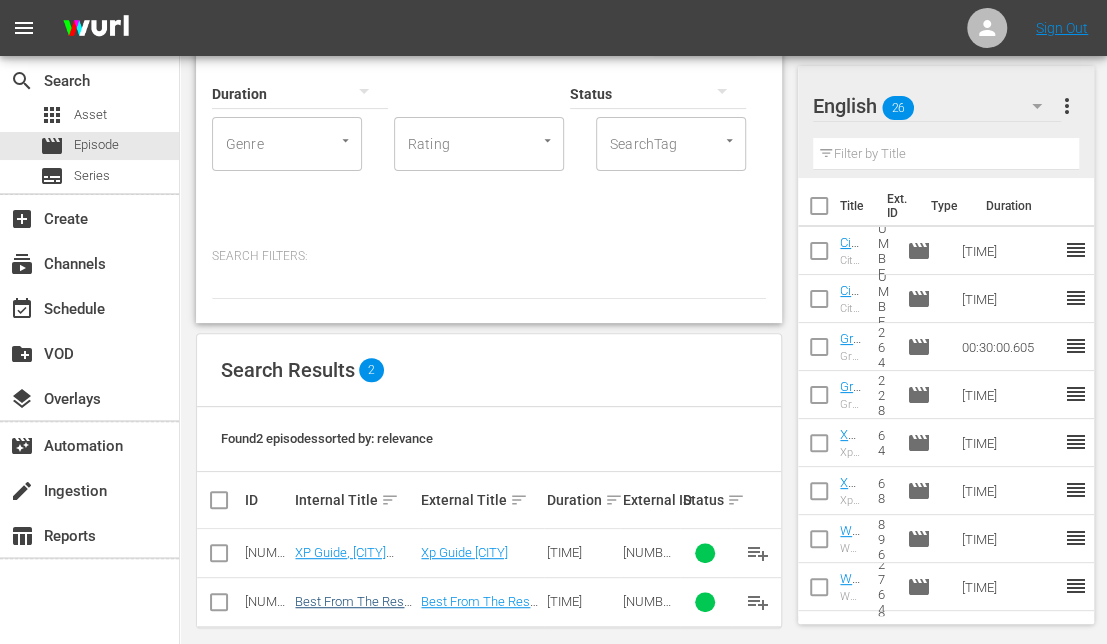 scroll, scrollTop: 158, scrollLeft: 0, axis: vertical 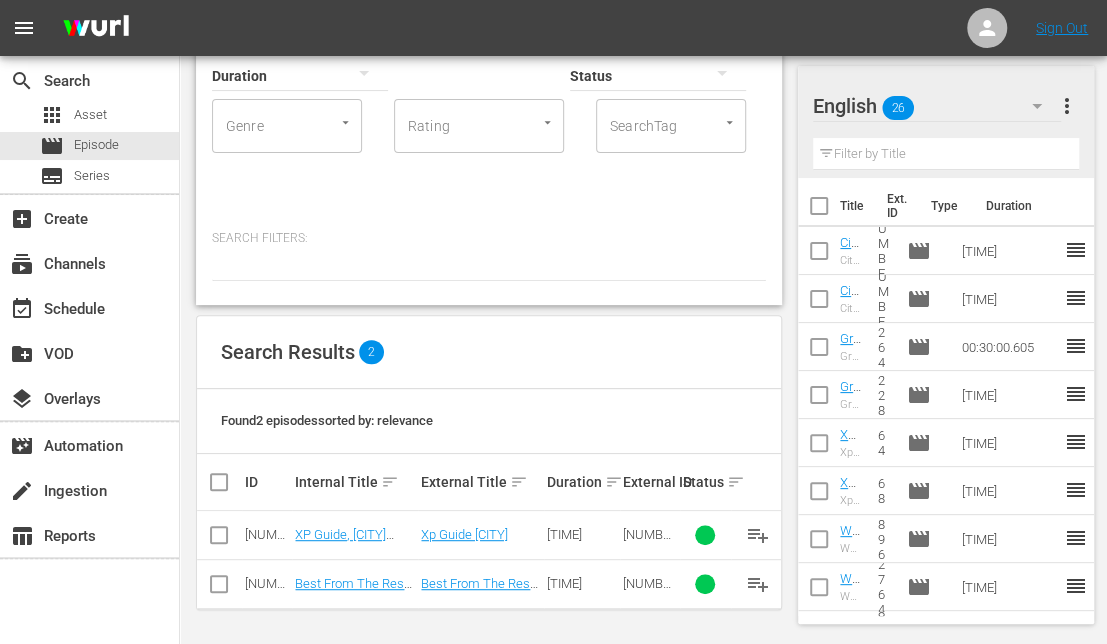 click at bounding box center (219, 588) 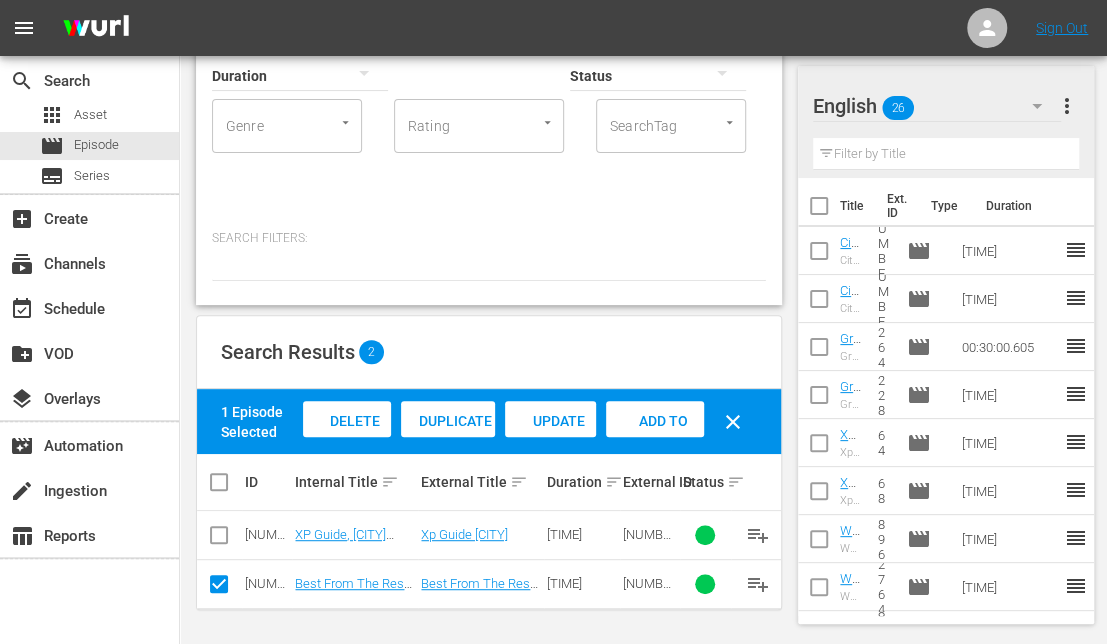 click on "Add to Workspace" at bounding box center [655, 440] 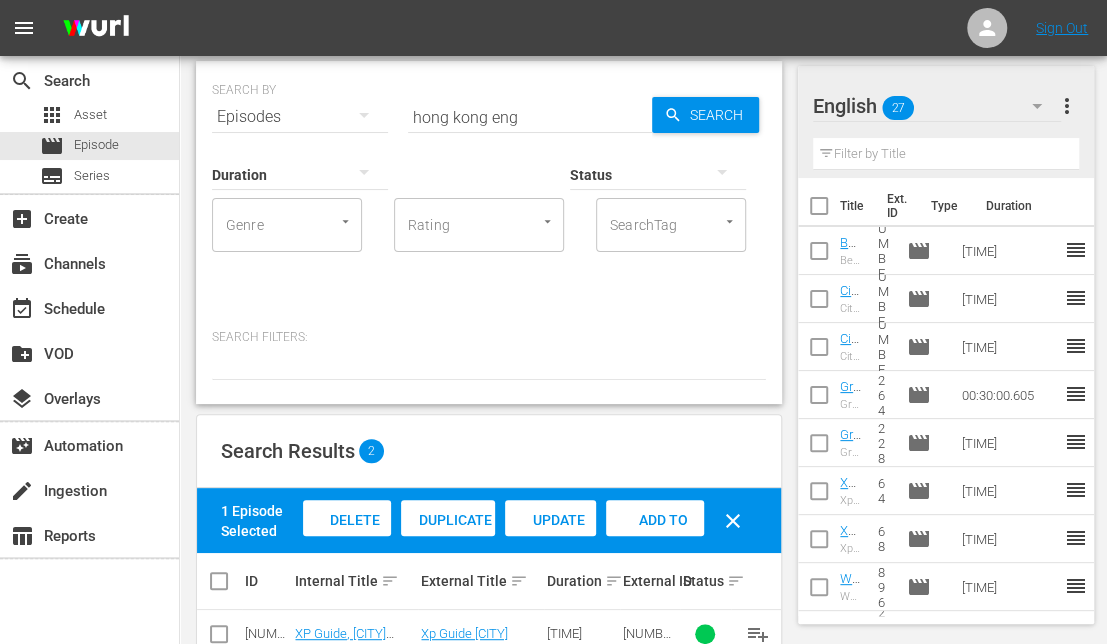scroll, scrollTop: 0, scrollLeft: 0, axis: both 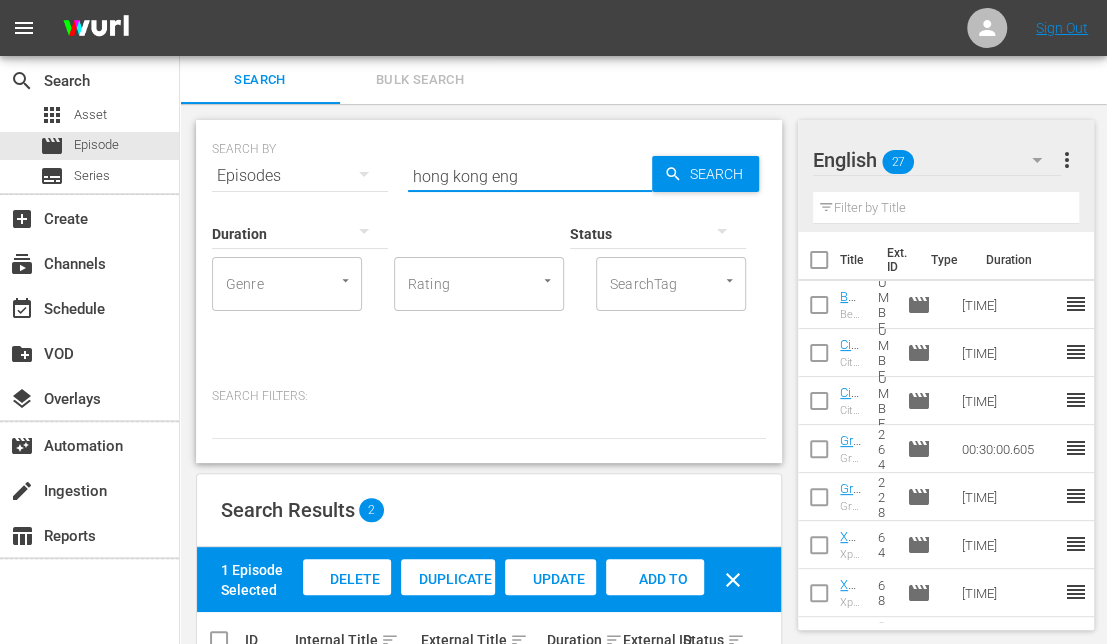drag, startPoint x: 486, startPoint y: 177, endPoint x: 315, endPoint y: 173, distance: 171.04678 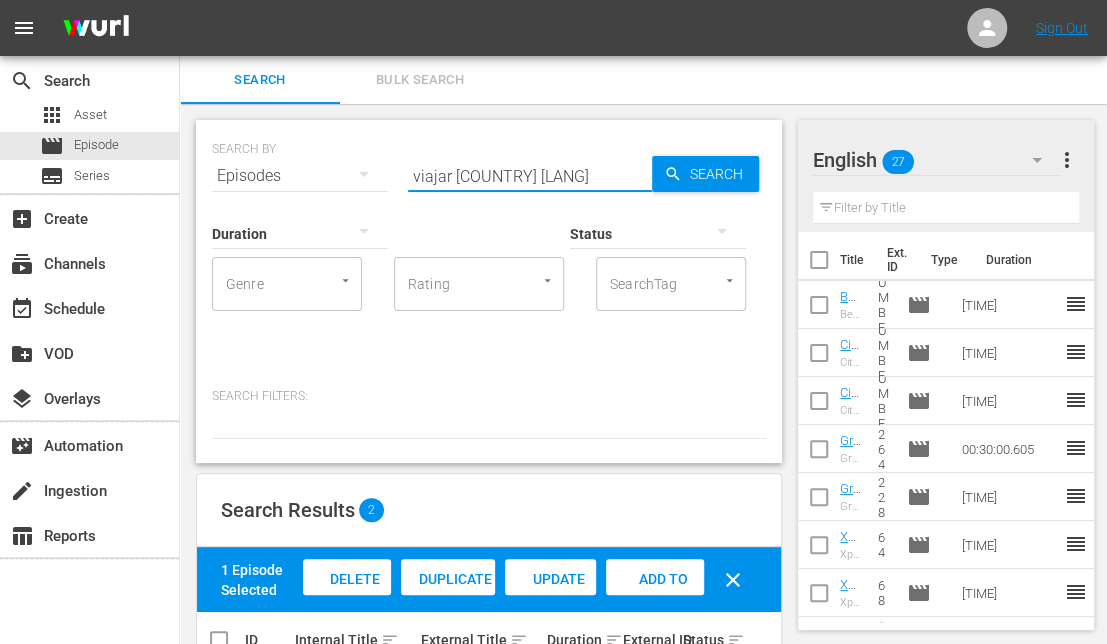 type on "viajar [COUNTRY] [LANG]" 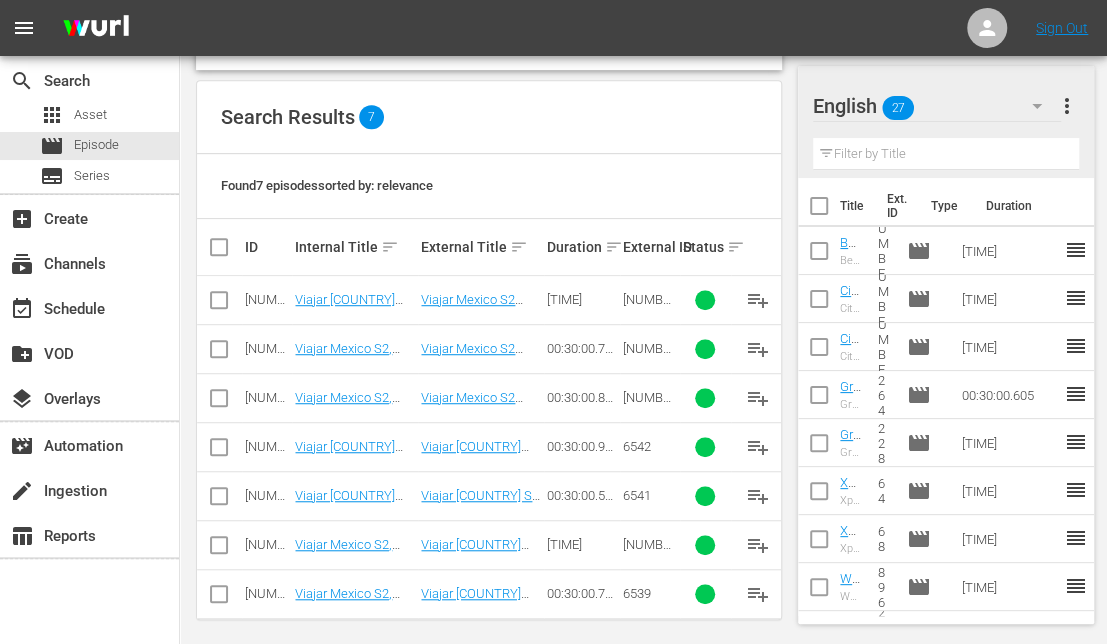 scroll, scrollTop: 401, scrollLeft: 0, axis: vertical 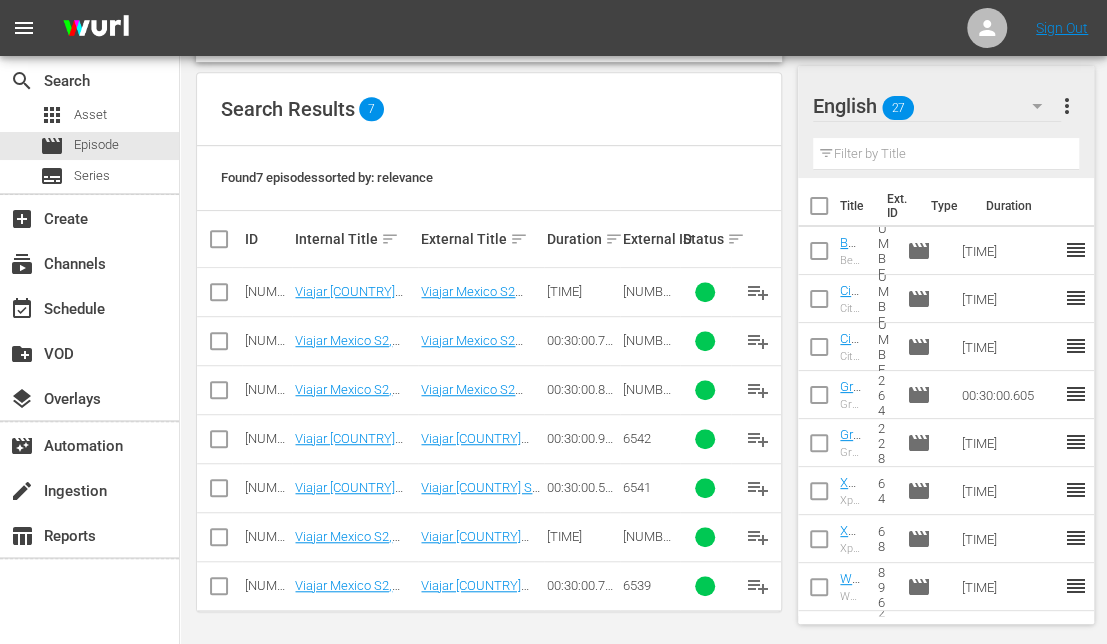 click at bounding box center (219, 296) 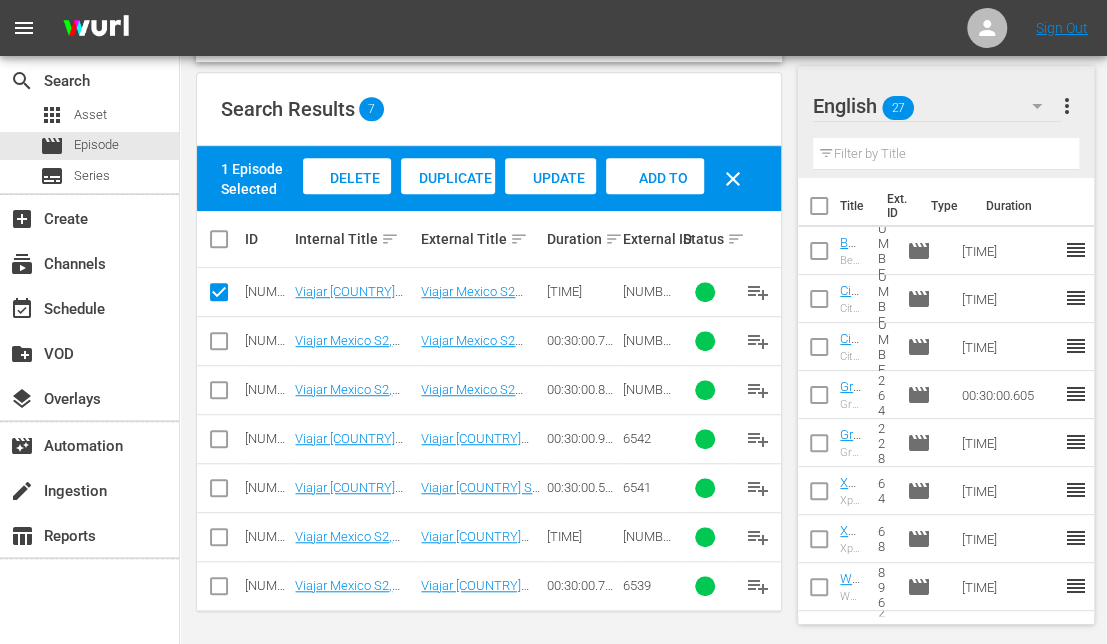 drag, startPoint x: 218, startPoint y: 342, endPoint x: 216, endPoint y: 353, distance: 11.18034 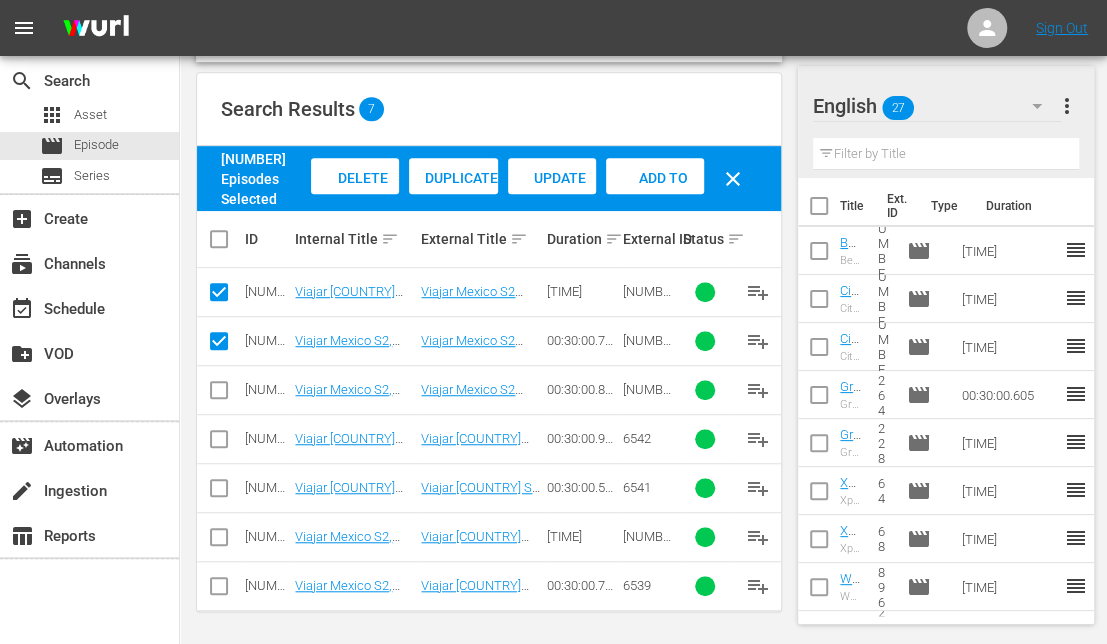 click at bounding box center [219, 394] 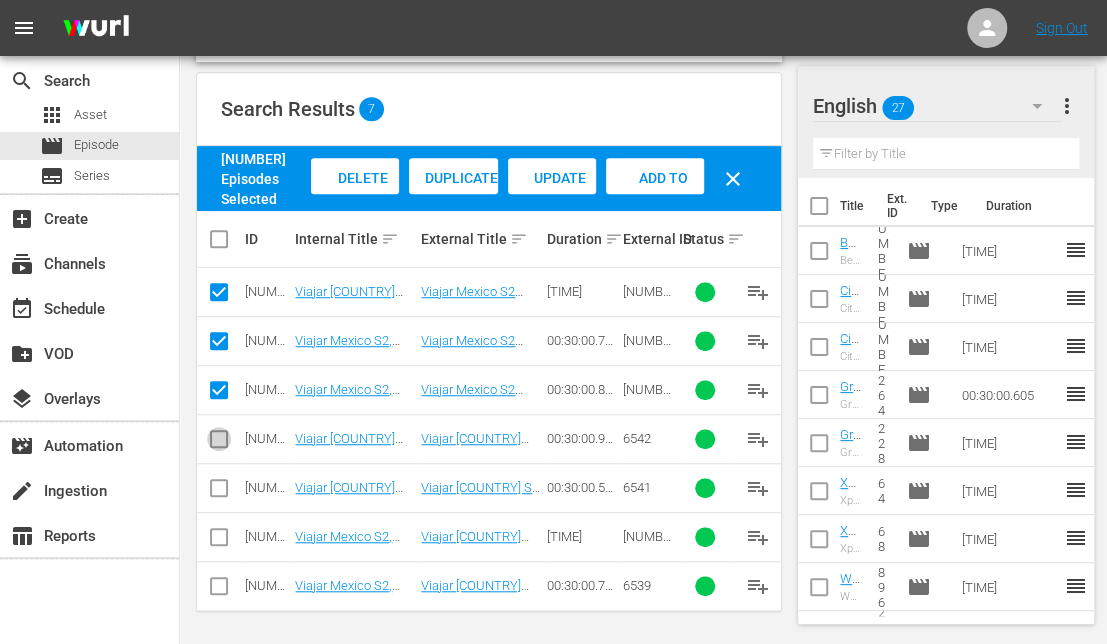 drag, startPoint x: 222, startPoint y: 436, endPoint x: 217, endPoint y: 461, distance: 25.495098 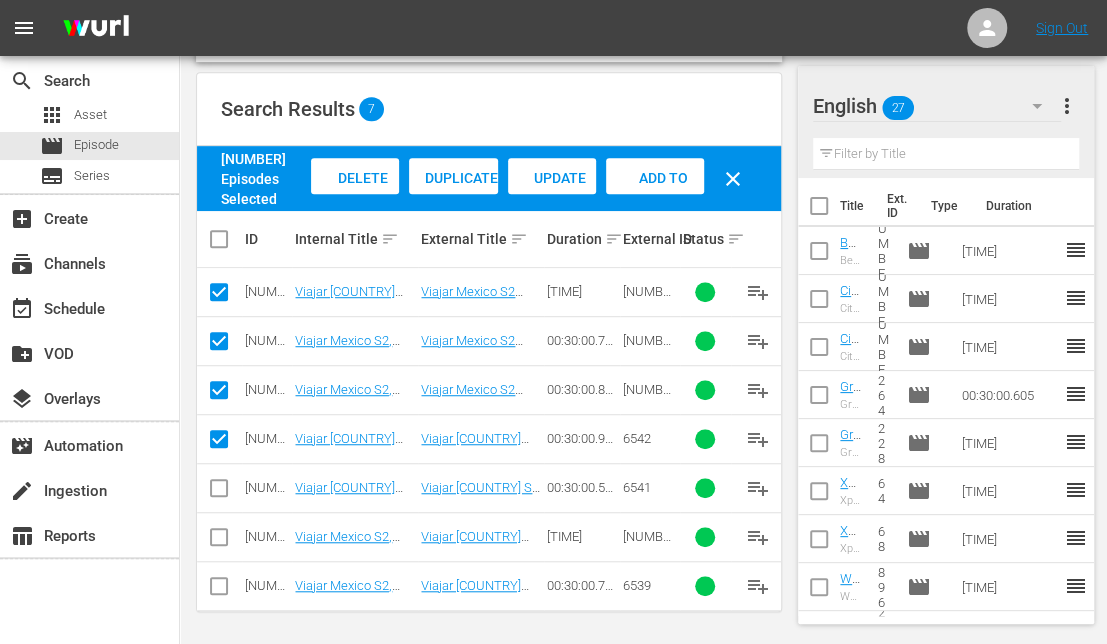 drag, startPoint x: 216, startPoint y: 489, endPoint x: 216, endPoint y: 507, distance: 18 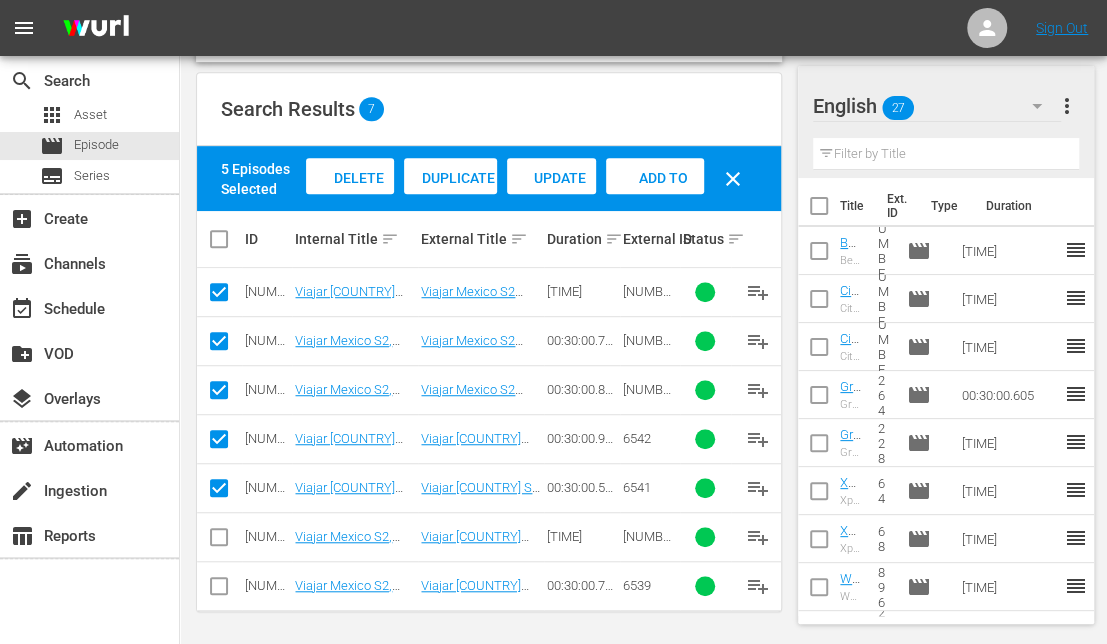 drag, startPoint x: 220, startPoint y: 543, endPoint x: 225, endPoint y: 585, distance: 42.296574 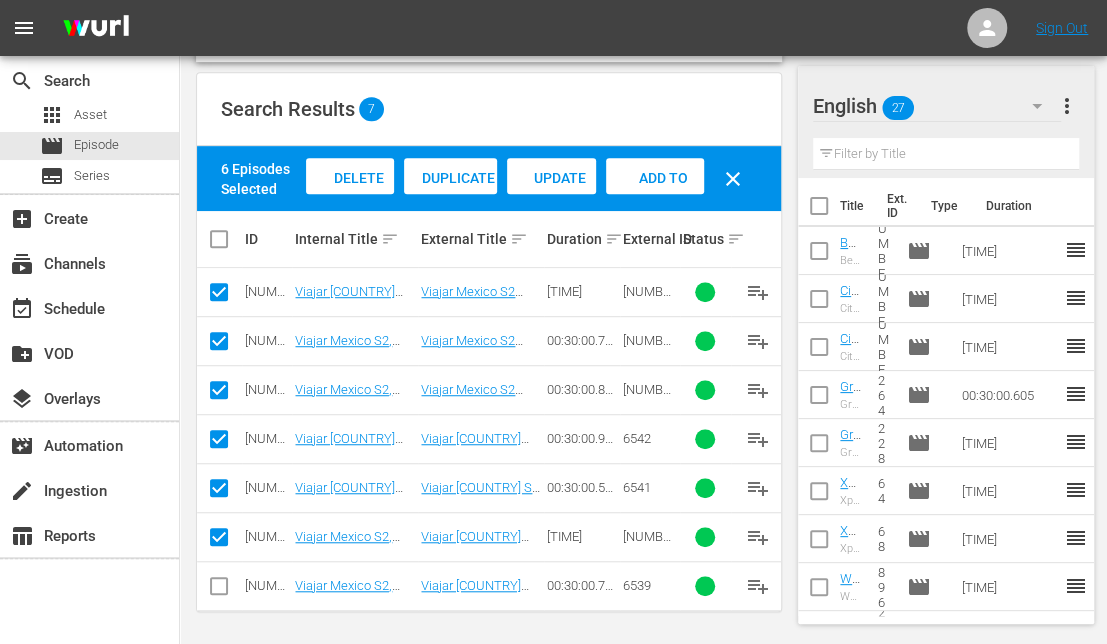 click at bounding box center (219, 590) 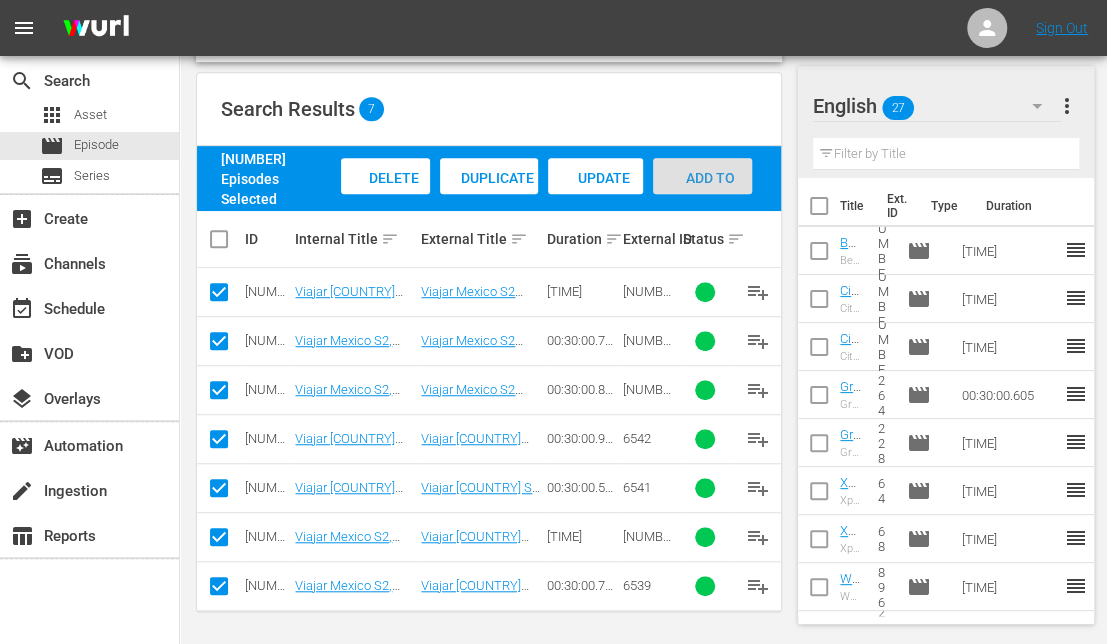 click on "Add to Workspace" at bounding box center [702, 195] 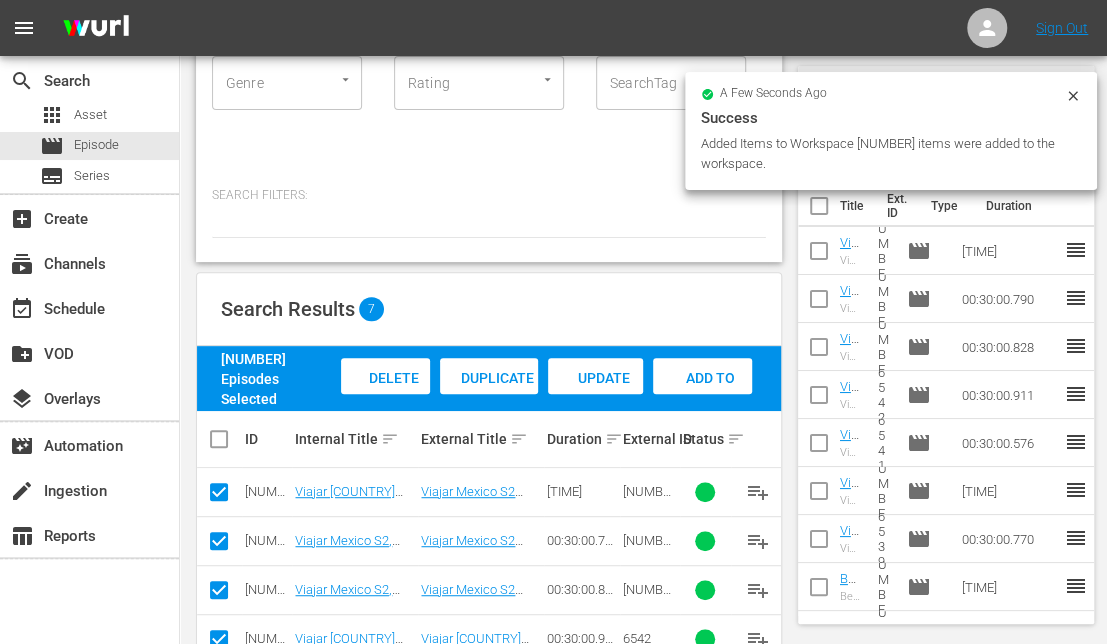 scroll, scrollTop: 0, scrollLeft: 0, axis: both 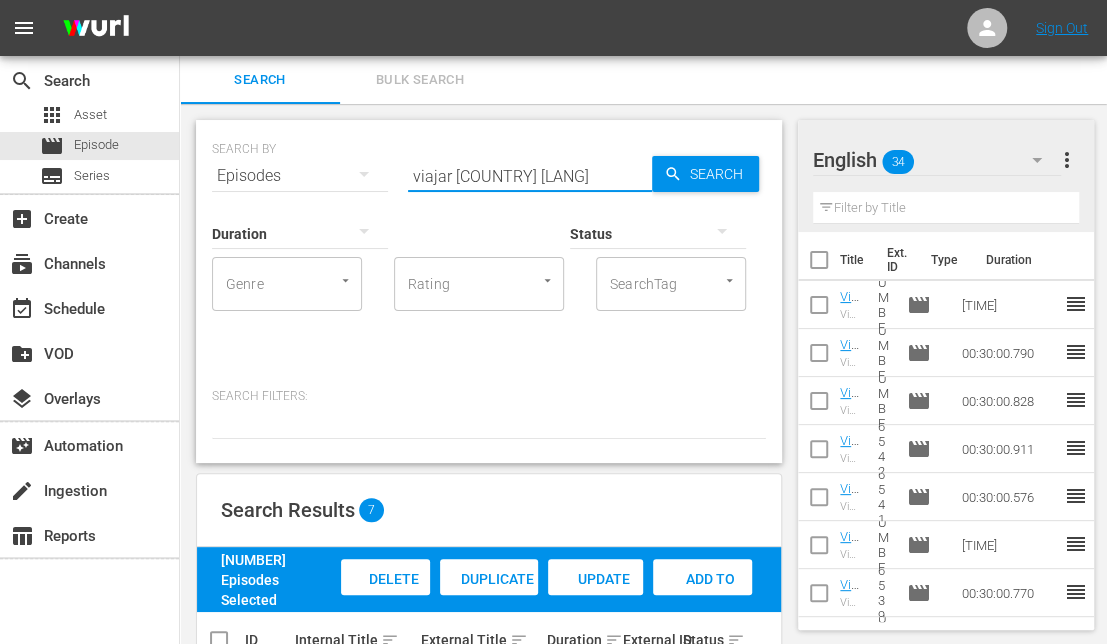 drag, startPoint x: 523, startPoint y: 173, endPoint x: 290, endPoint y: 167, distance: 233.07724 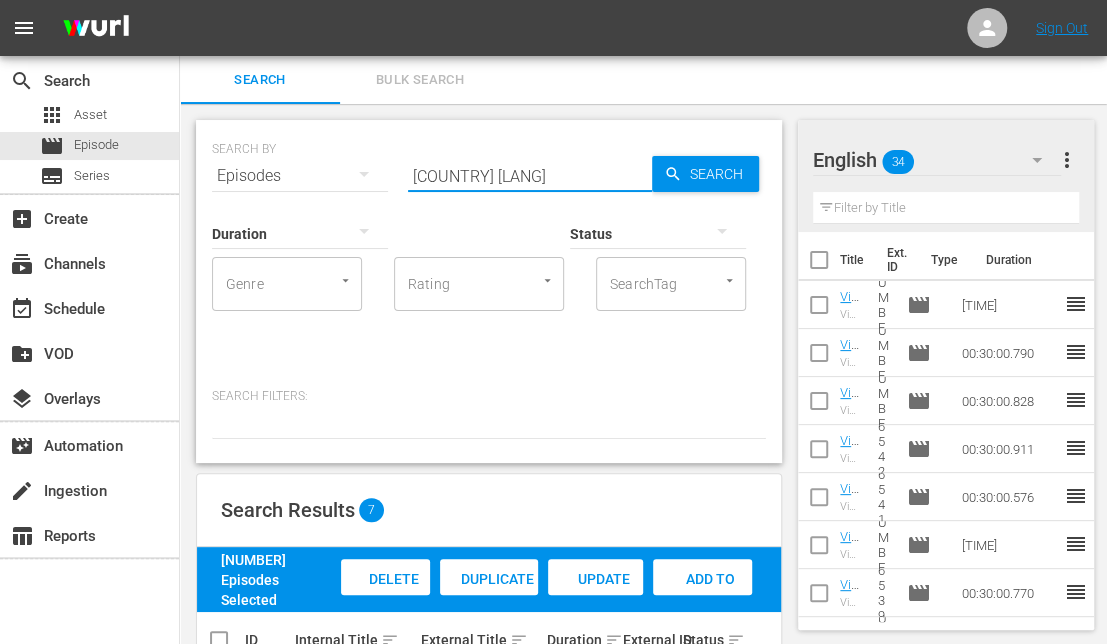 type on "[COUNTRY] [LANG]" 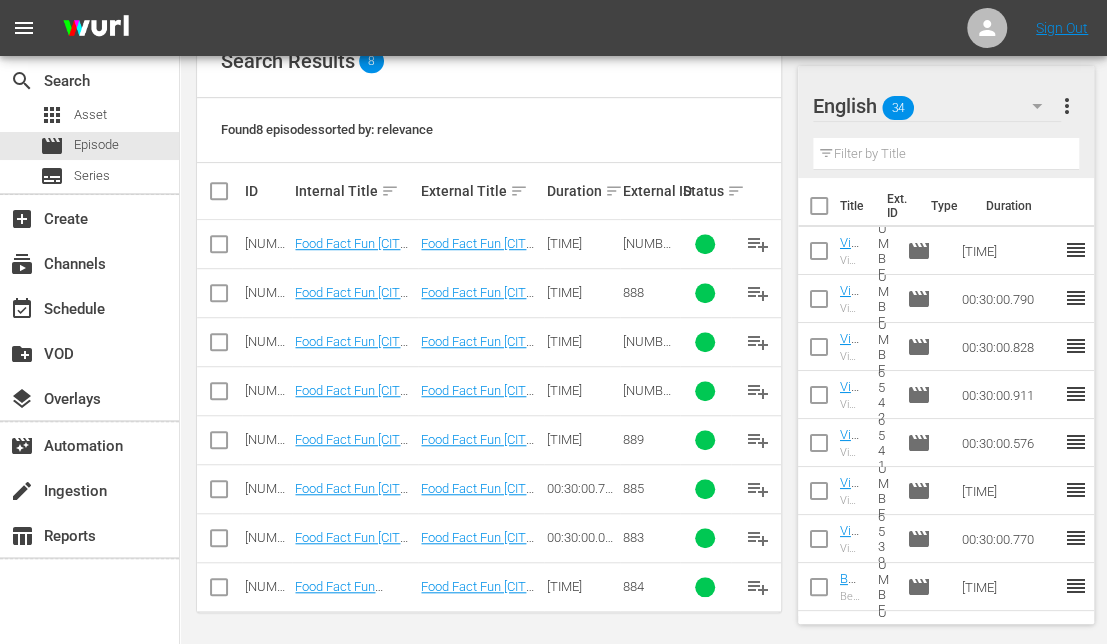 scroll, scrollTop: 450, scrollLeft: 0, axis: vertical 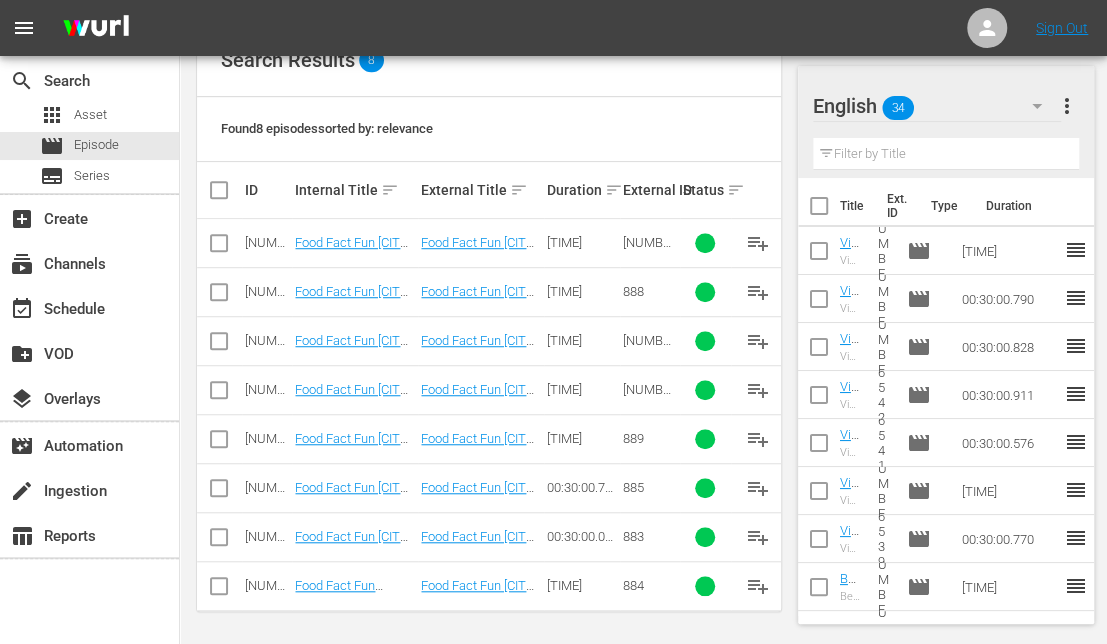 click at bounding box center [219, 296] 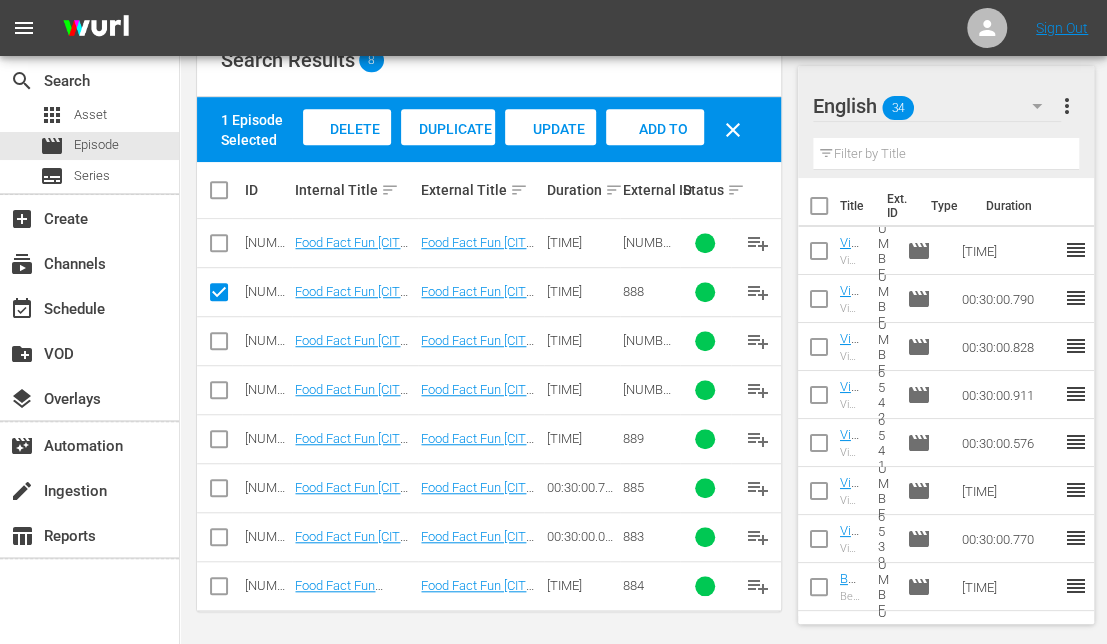 drag, startPoint x: 221, startPoint y: 337, endPoint x: 218, endPoint y: 376, distance: 39.115215 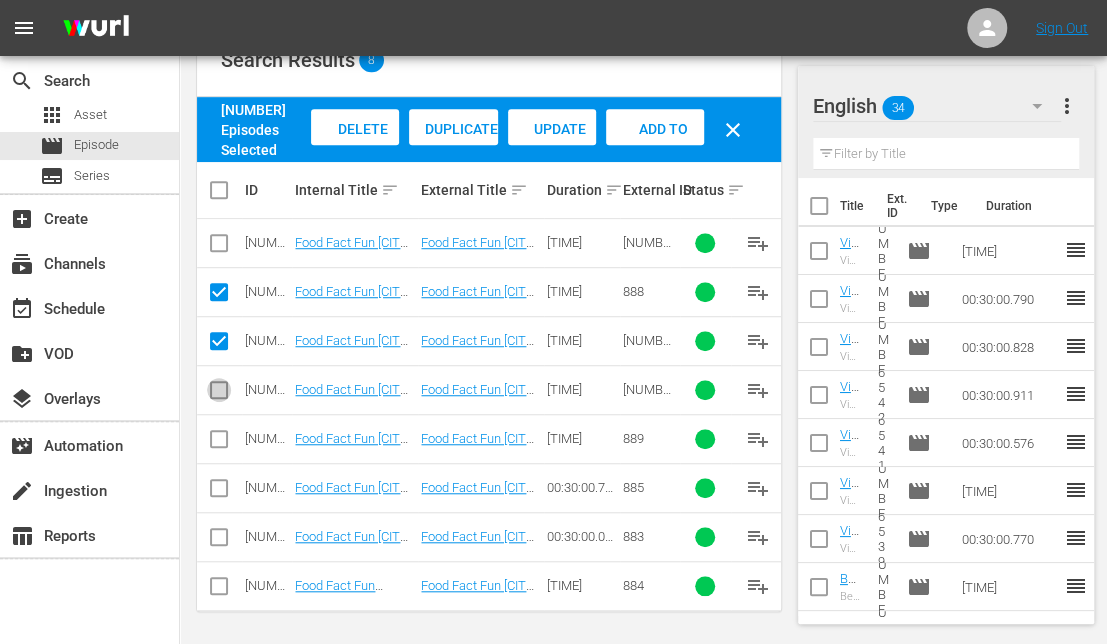 drag, startPoint x: 218, startPoint y: 389, endPoint x: 220, endPoint y: 440, distance: 51.0392 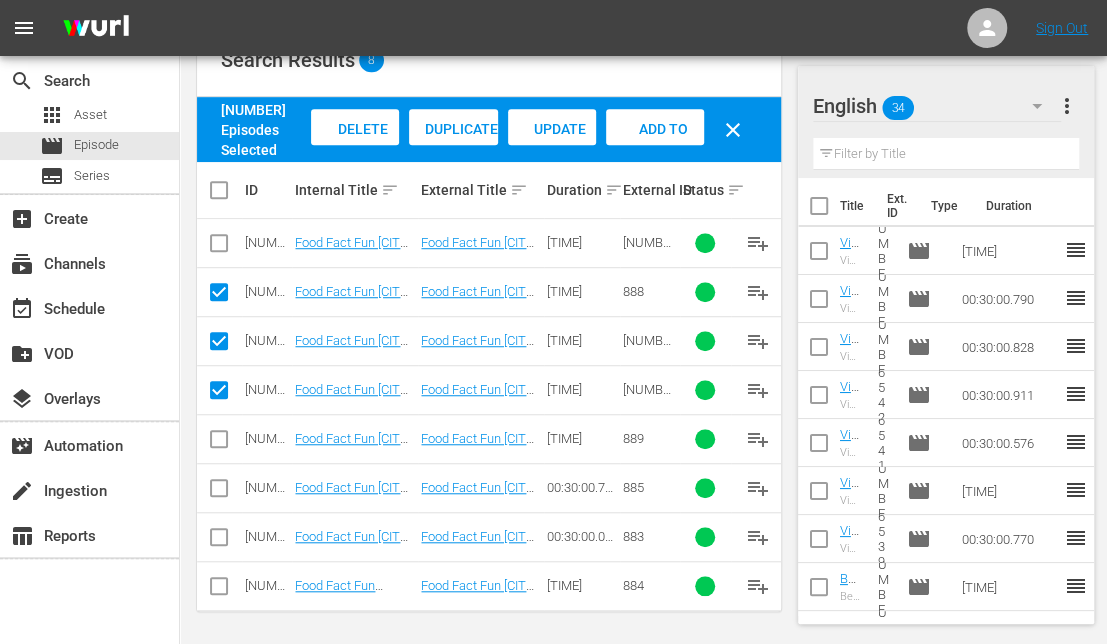 drag, startPoint x: 220, startPoint y: 440, endPoint x: 223, endPoint y: 481, distance: 41.109608 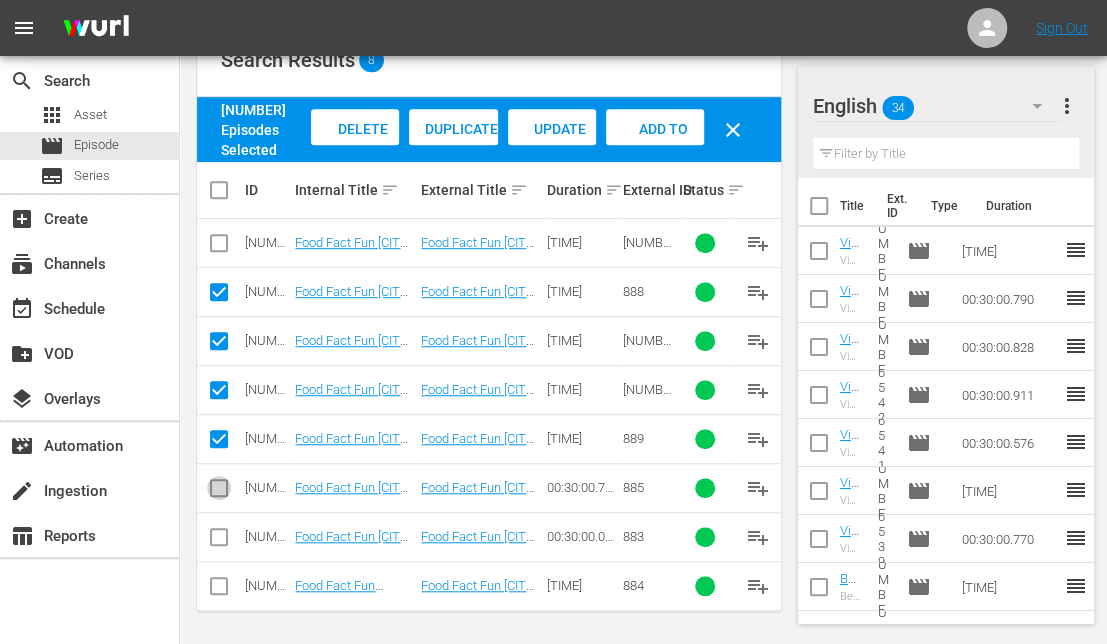 drag, startPoint x: 224, startPoint y: 485, endPoint x: 222, endPoint y: 518, distance: 33.06055 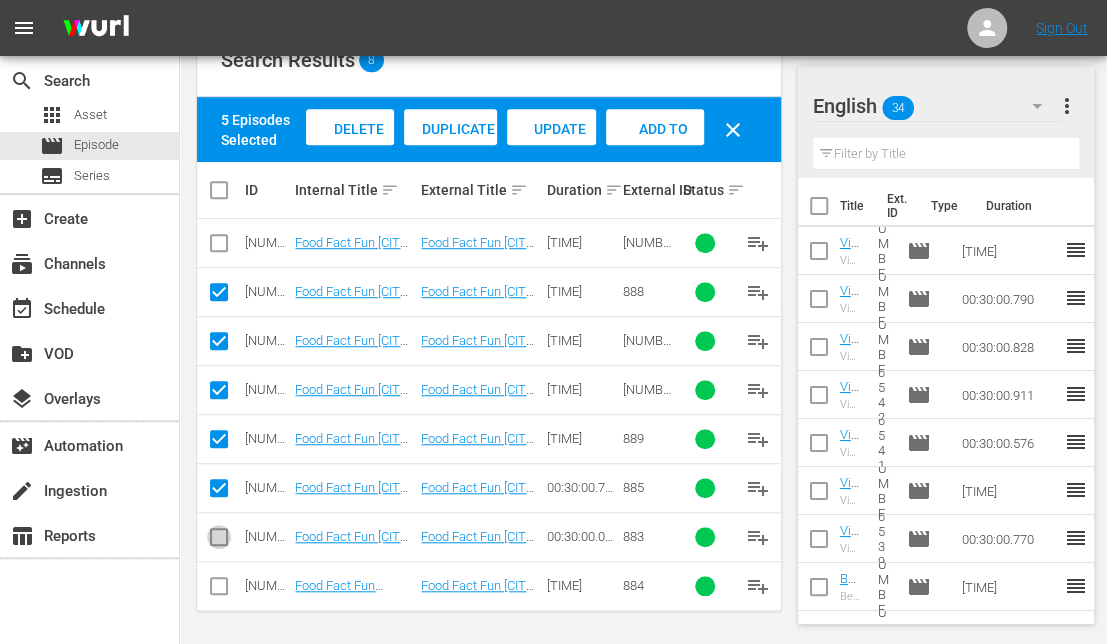 drag, startPoint x: 220, startPoint y: 542, endPoint x: 218, endPoint y: 587, distance: 45.044422 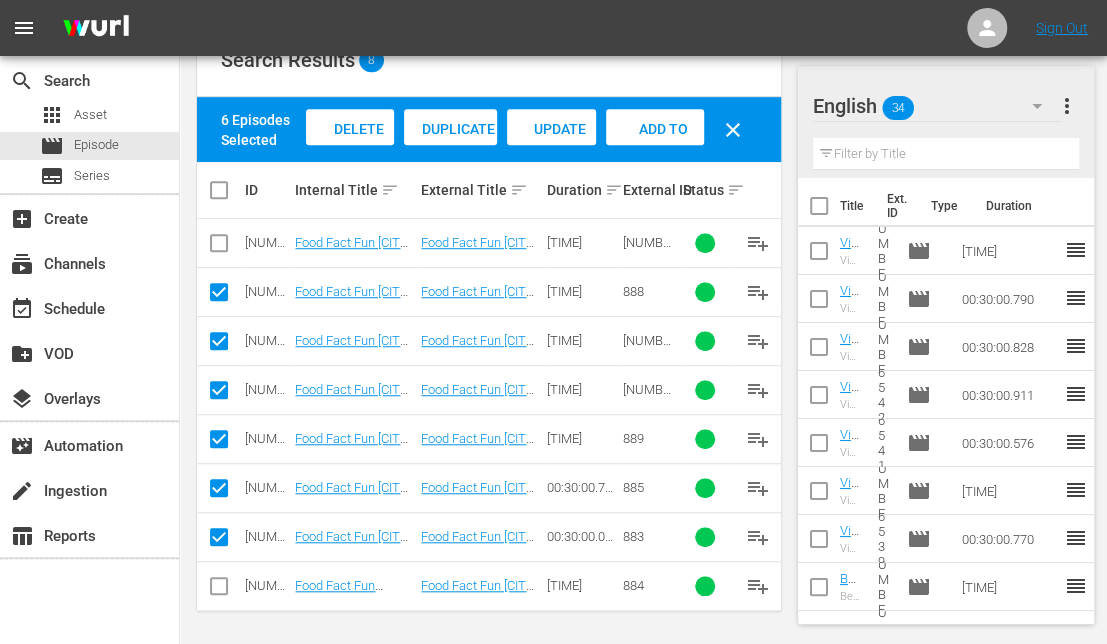 click at bounding box center (219, 590) 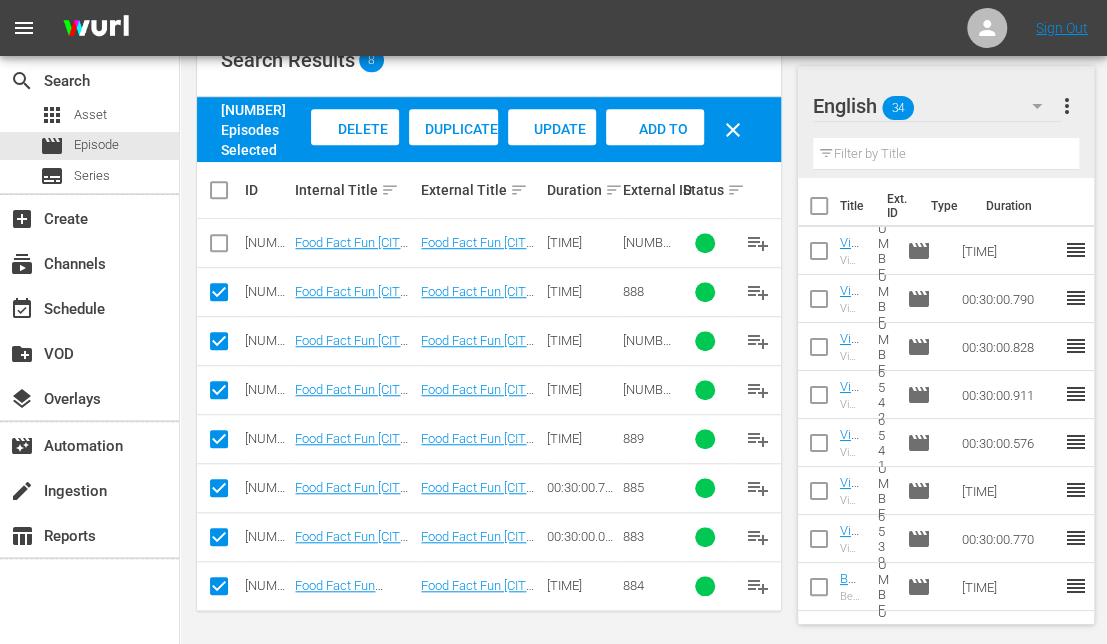 click on "Add to Workspace" at bounding box center (655, 148) 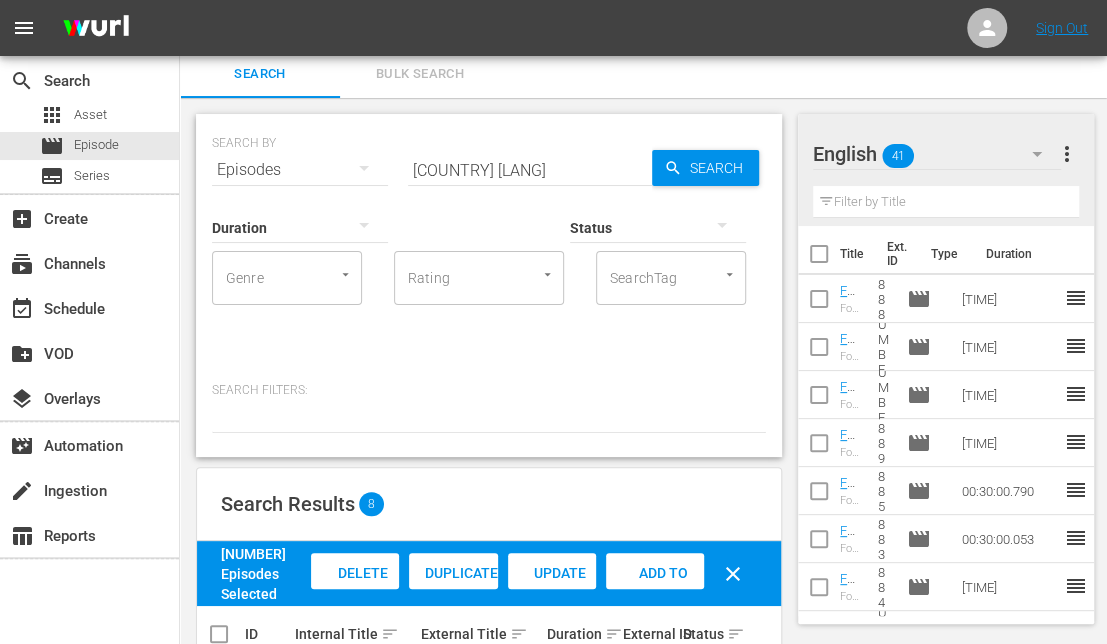 scroll, scrollTop: 0, scrollLeft: 0, axis: both 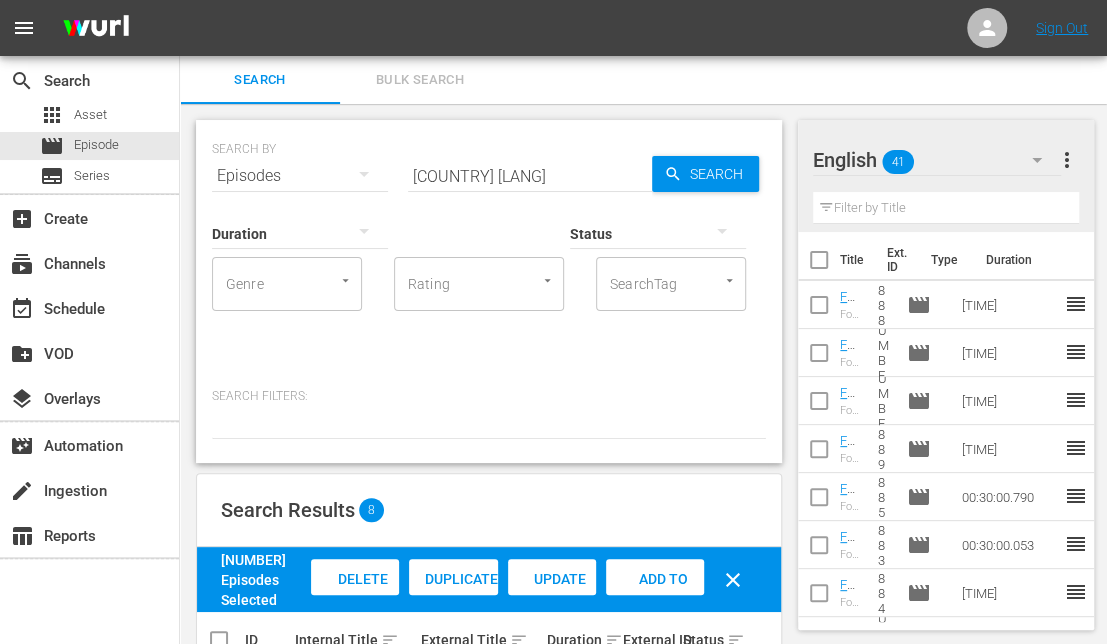 click on "[COUNTRY] [LANG]" at bounding box center [530, 176] 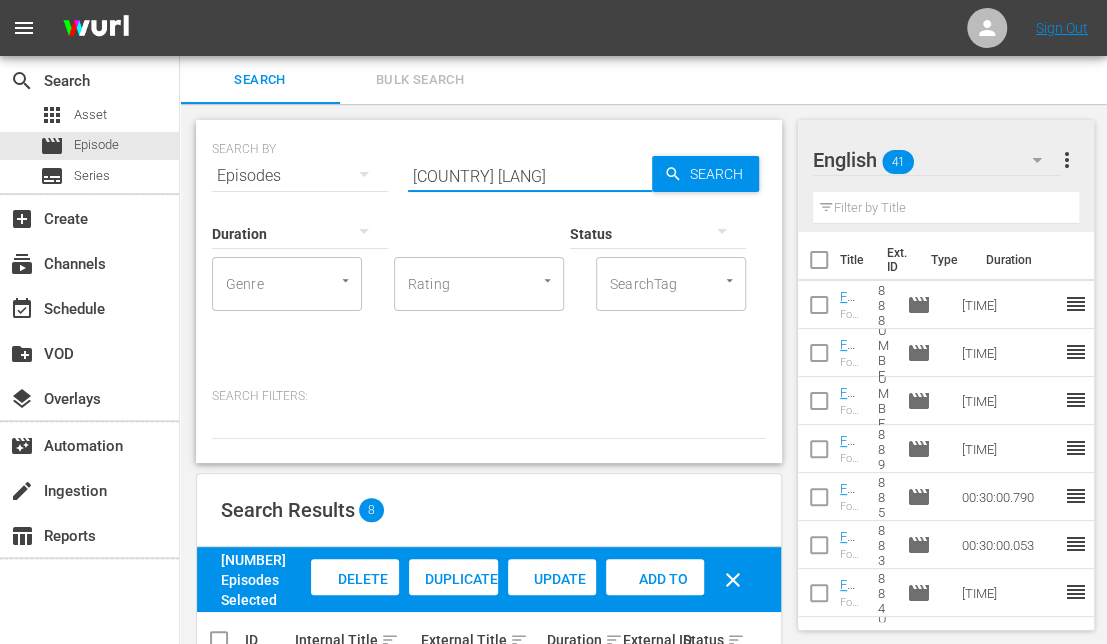 click on "[COUNTRY] [LANG]" at bounding box center (530, 176) 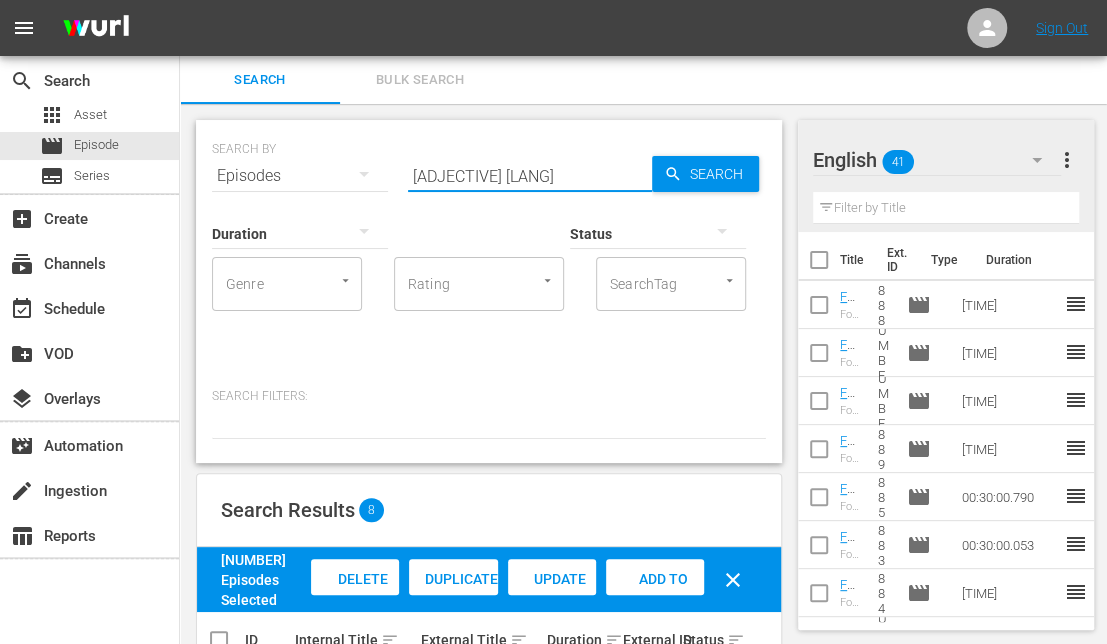 type on "[ADJECTIVE] [LANG]" 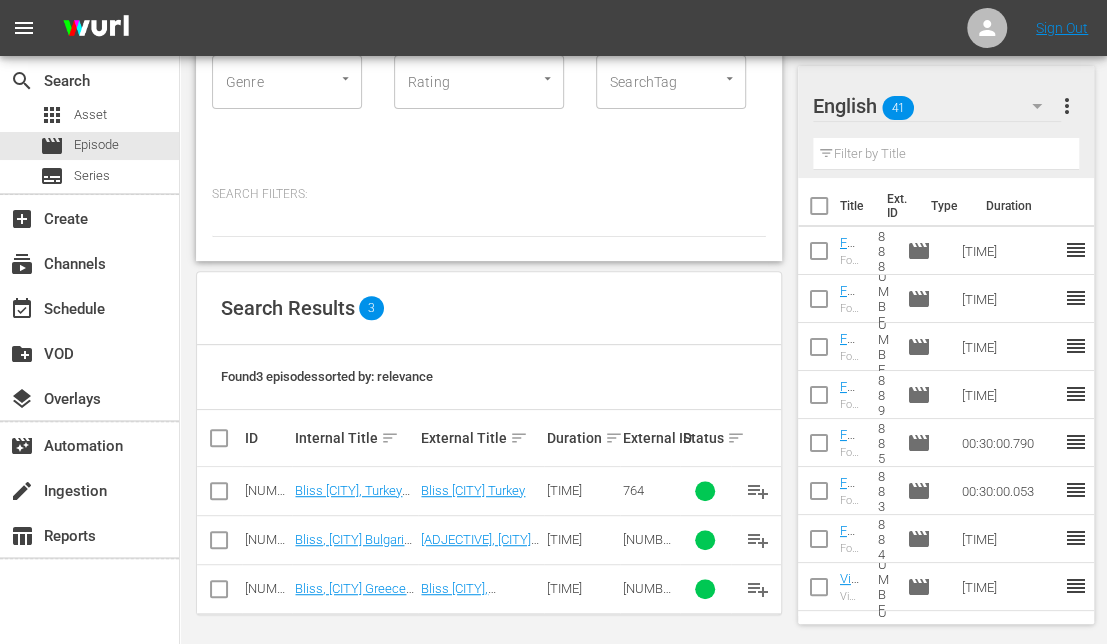 scroll, scrollTop: 206, scrollLeft: 0, axis: vertical 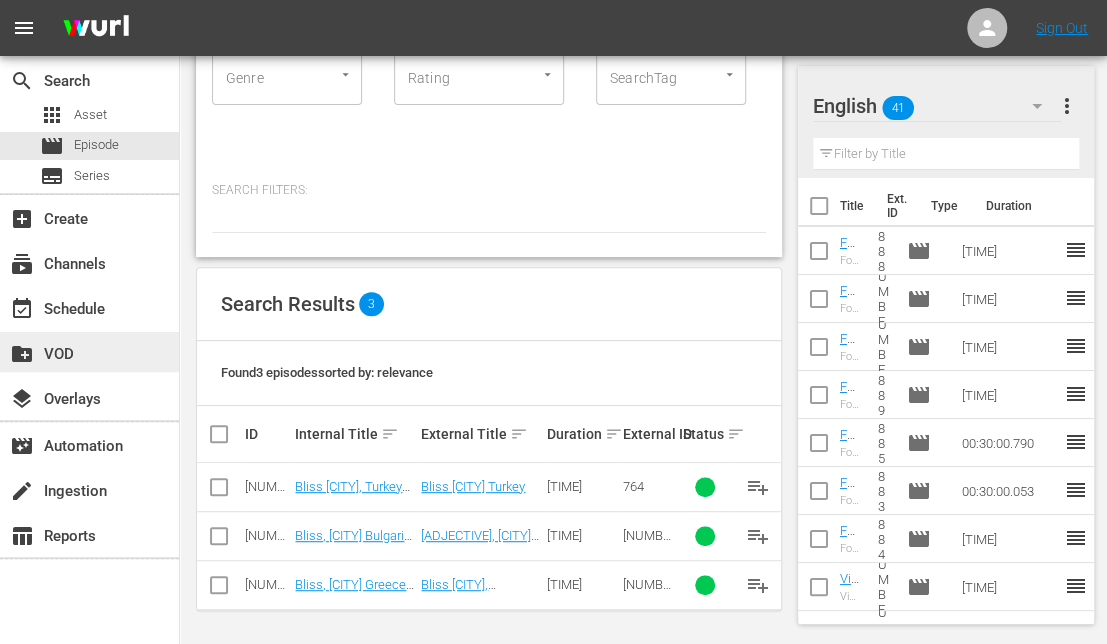 click on "create_new_folder   VOD" at bounding box center [89, 352] 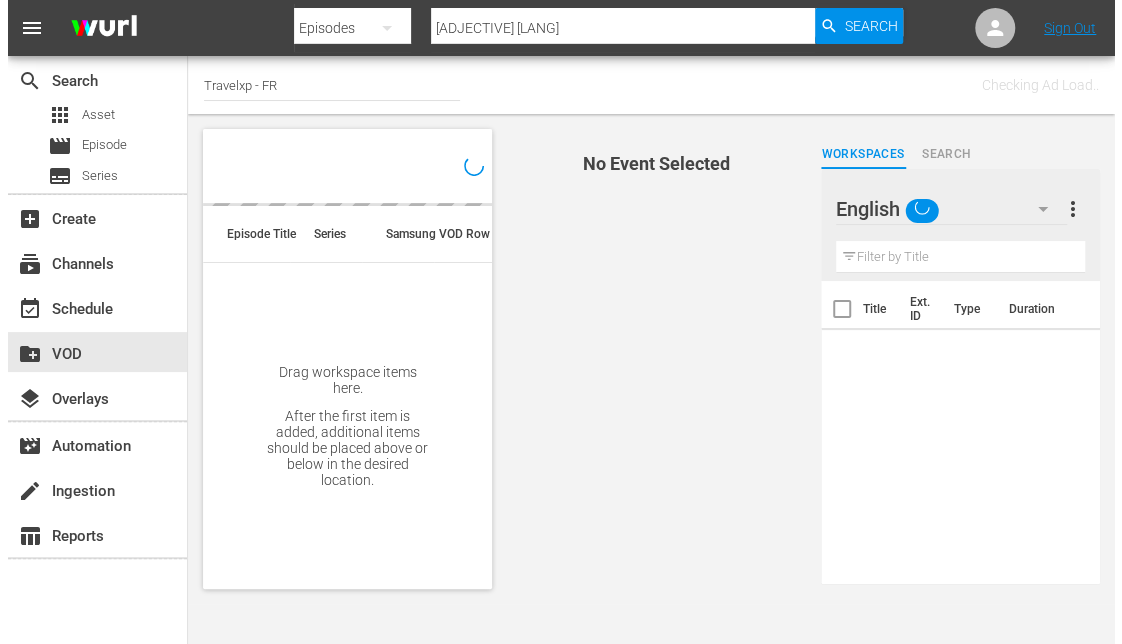 scroll, scrollTop: 0, scrollLeft: 0, axis: both 